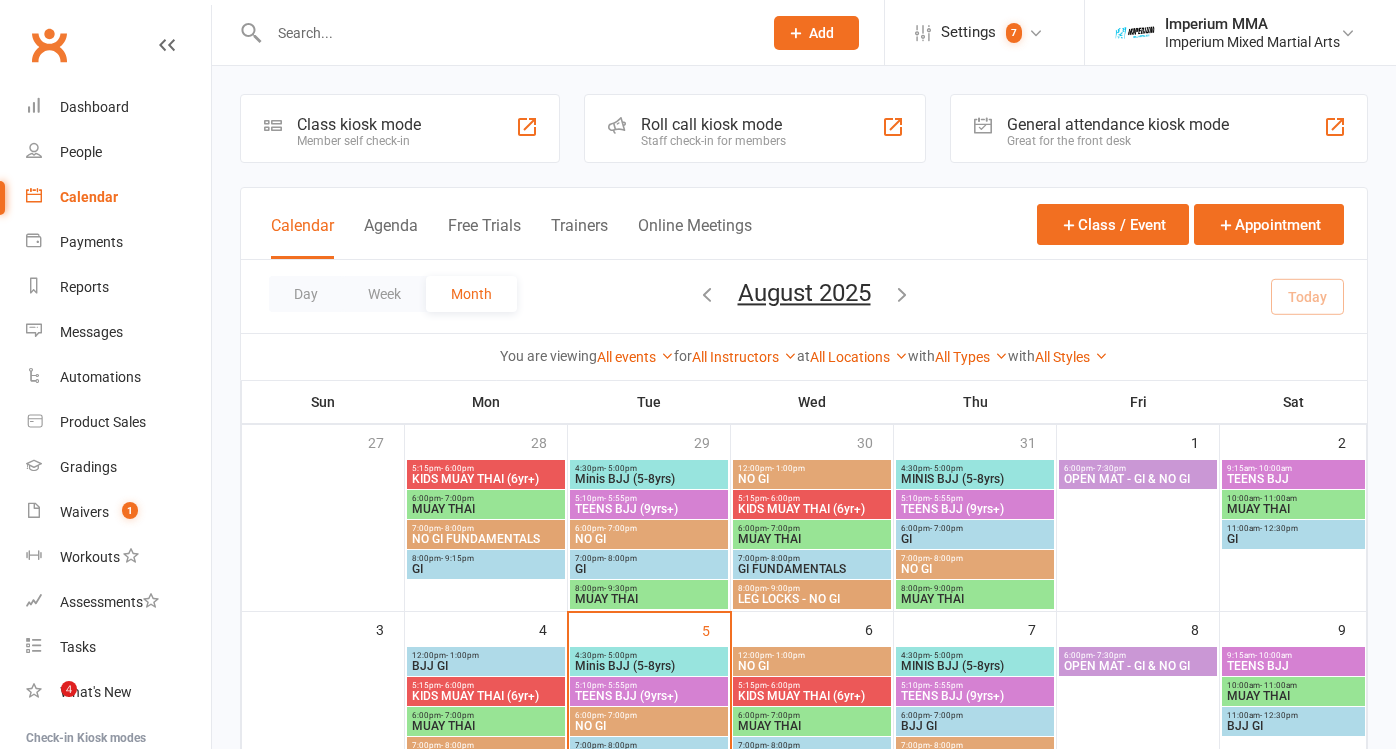 scroll, scrollTop: 0, scrollLeft: 0, axis: both 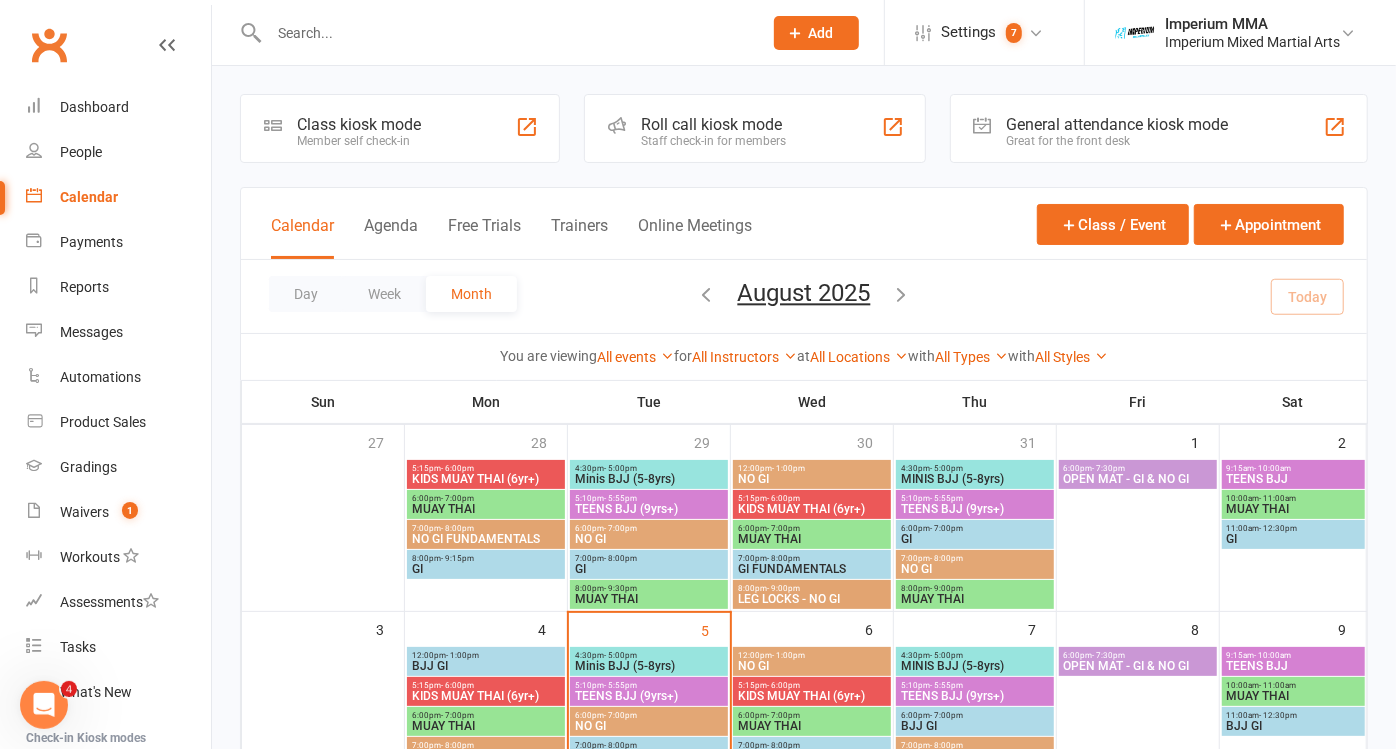 click at bounding box center (505, 33) 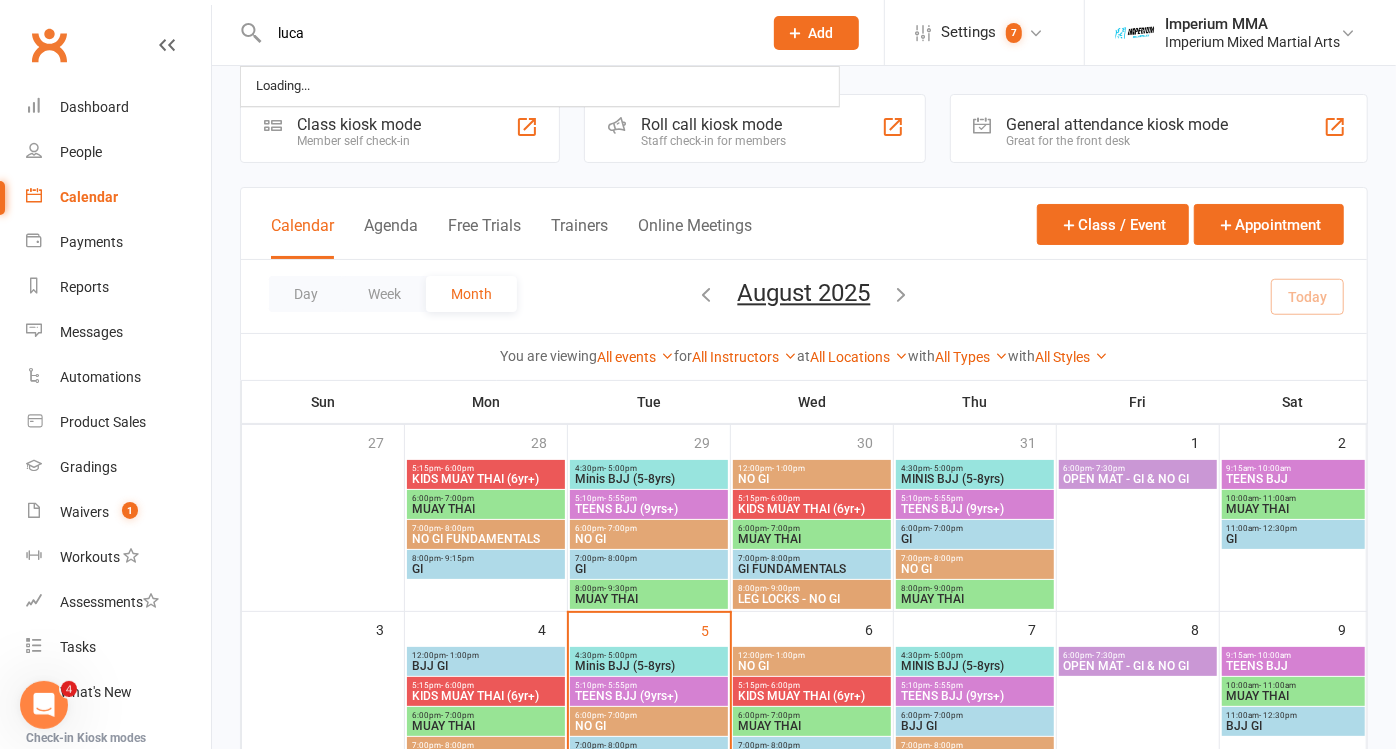 type on "luca" 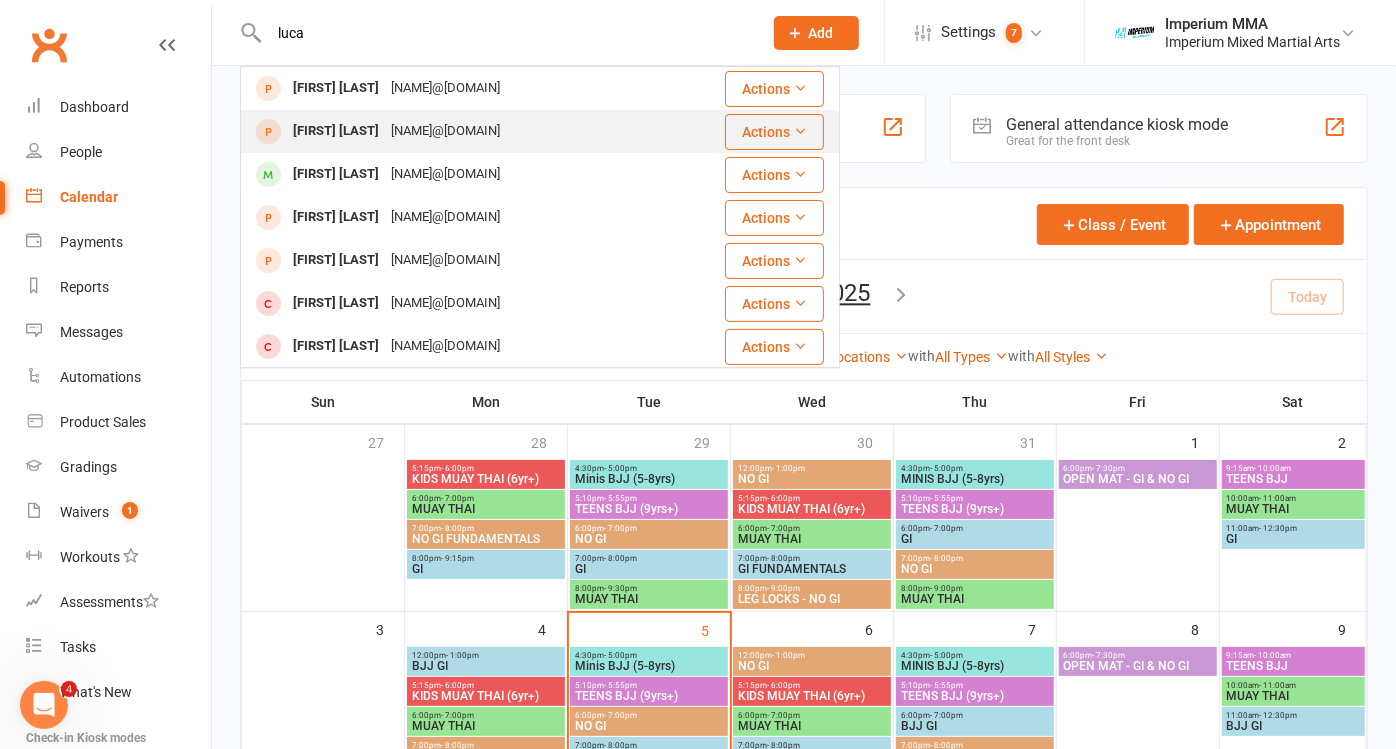 click on "[NAME]@[DOMAIN]" at bounding box center (445, 131) 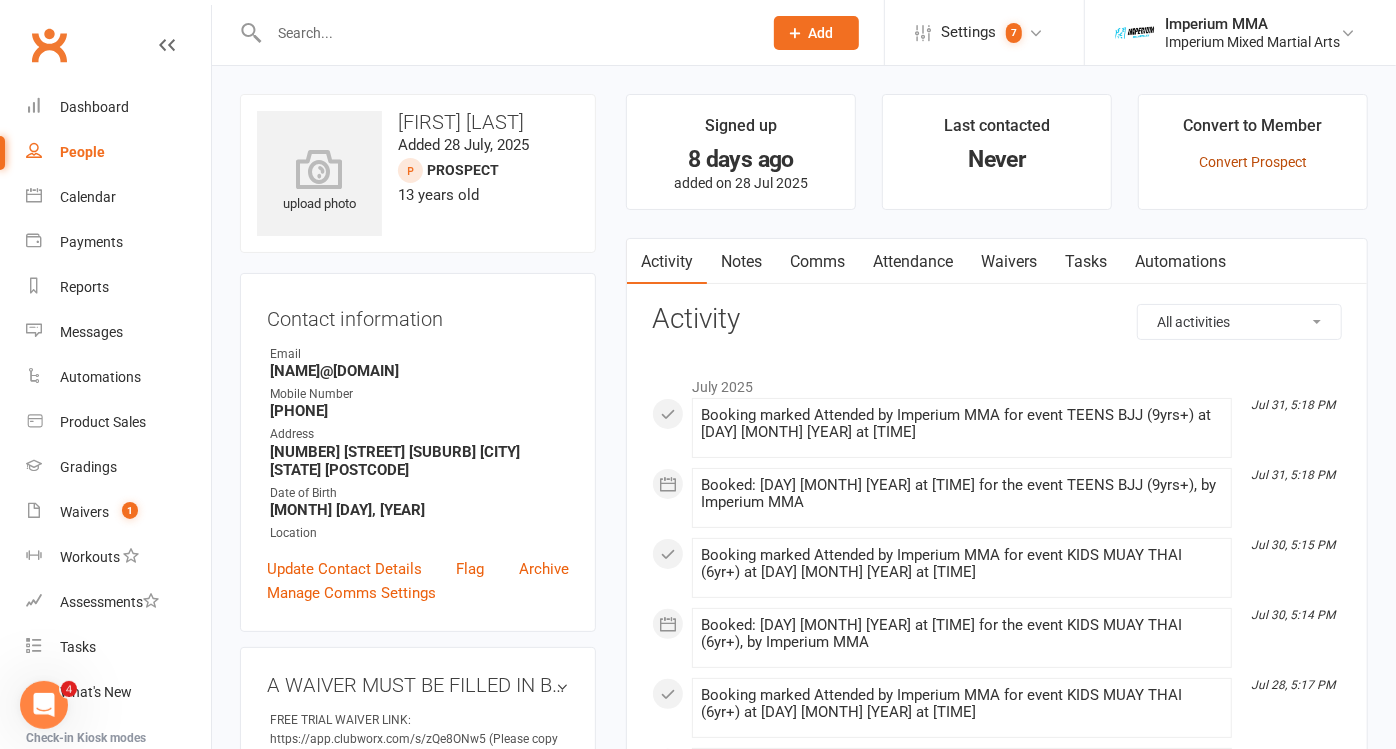 click on "Convert Prospect" at bounding box center [1253, 162] 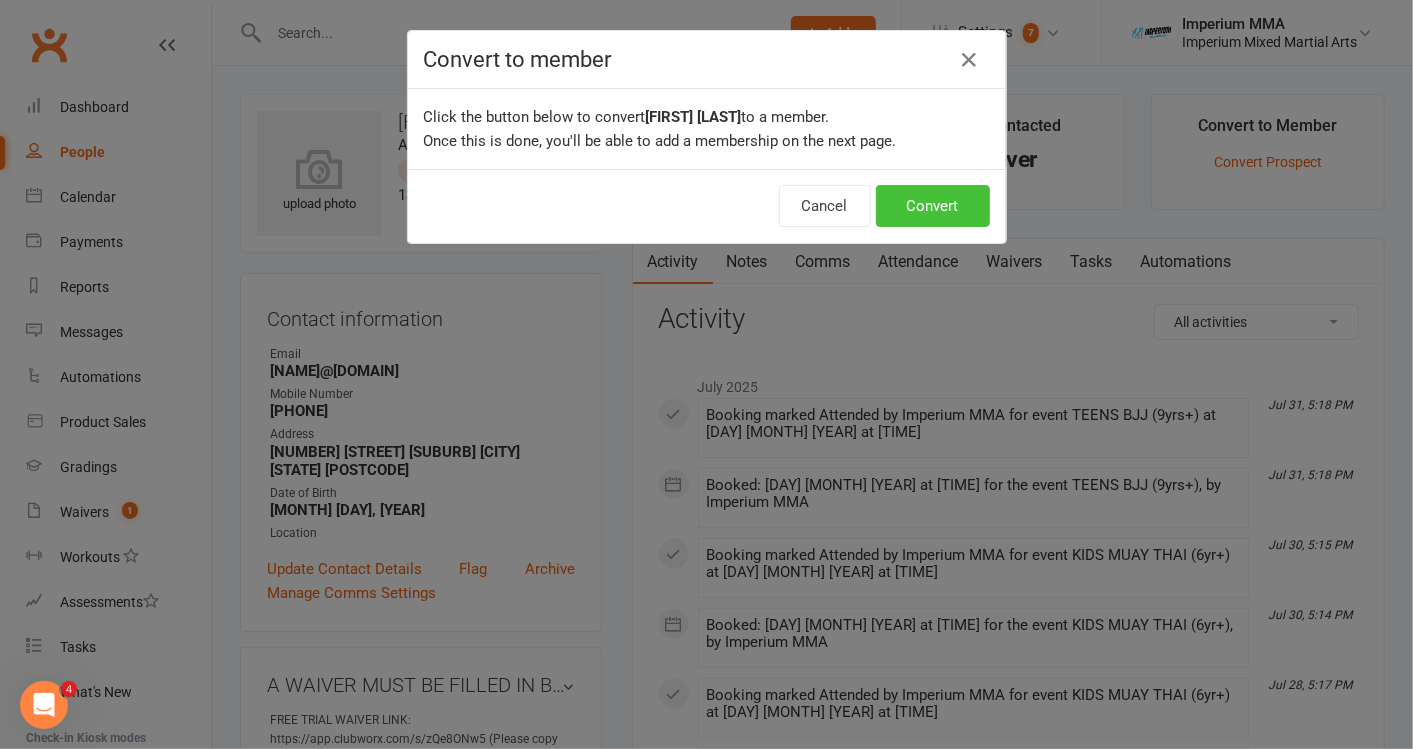 click on "Convert" at bounding box center (933, 206) 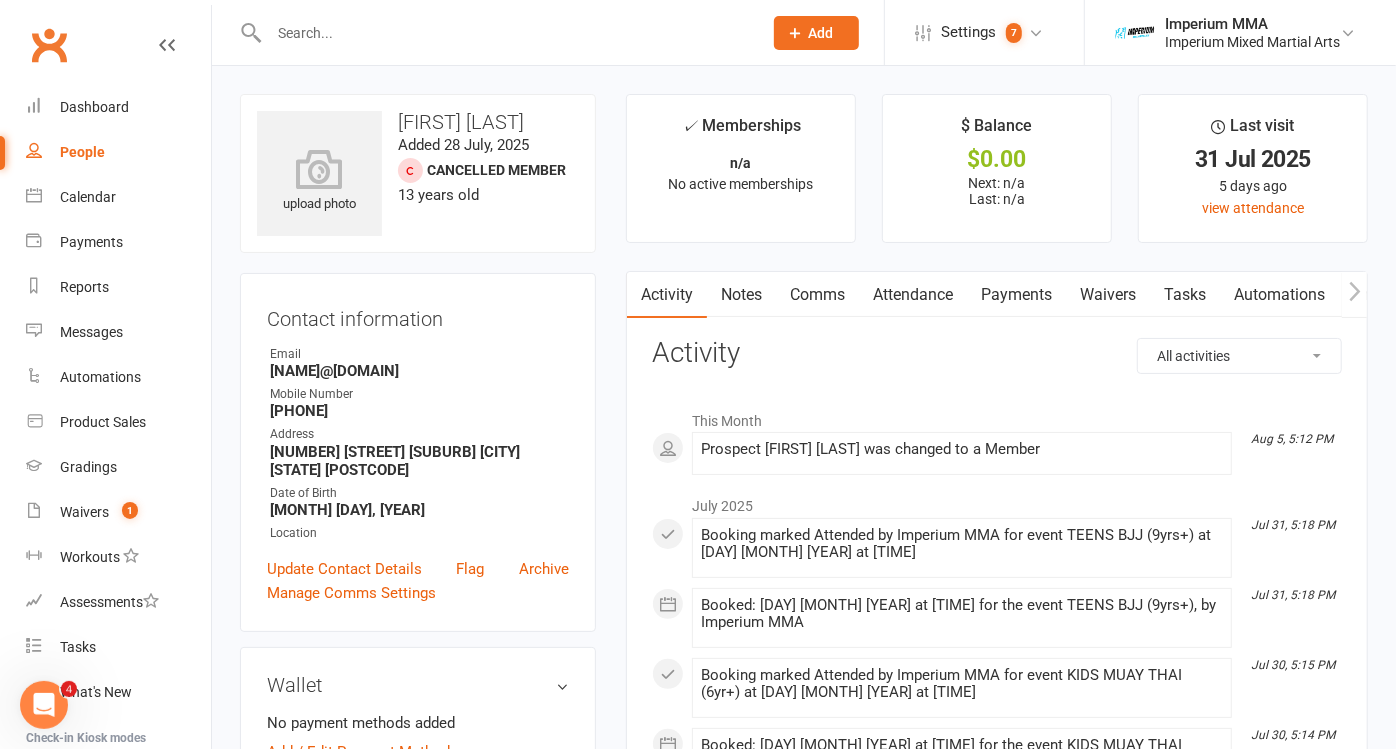click at bounding box center (505, 33) 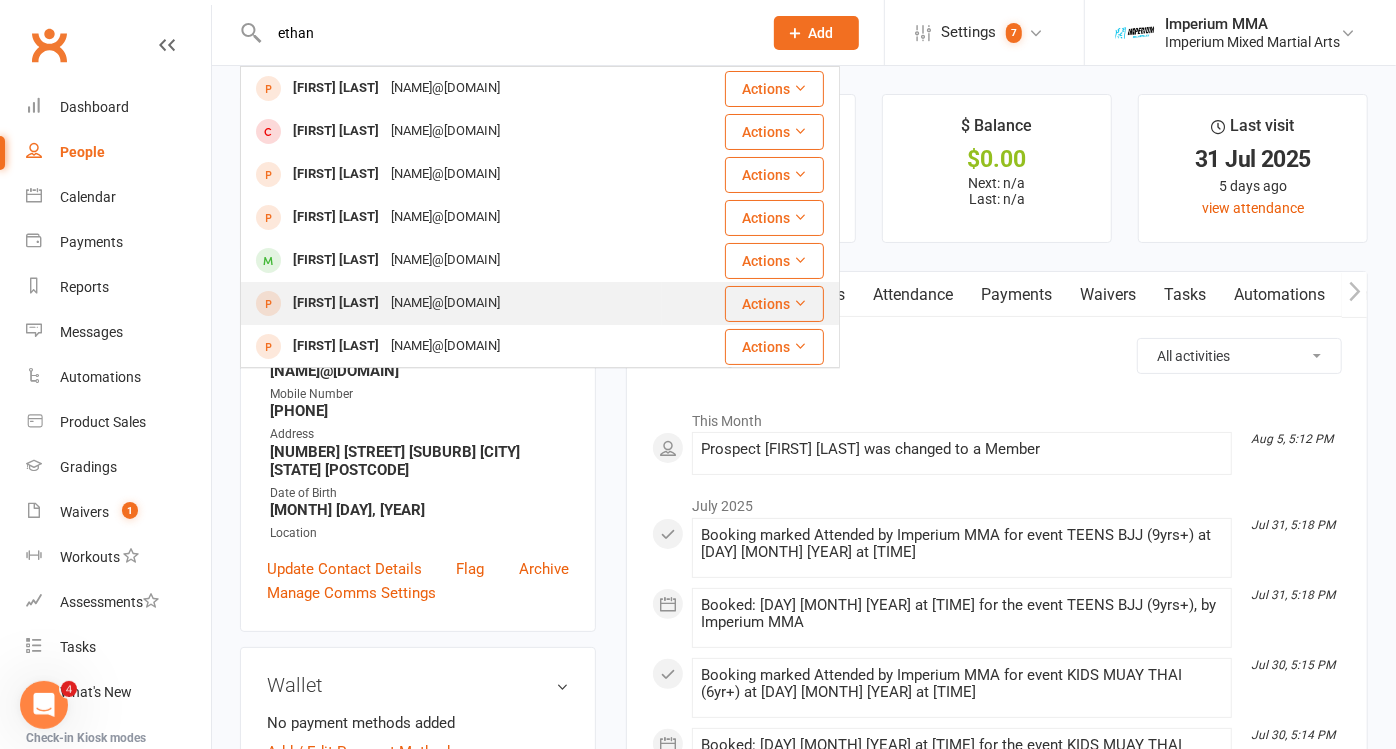 type on "ethan" 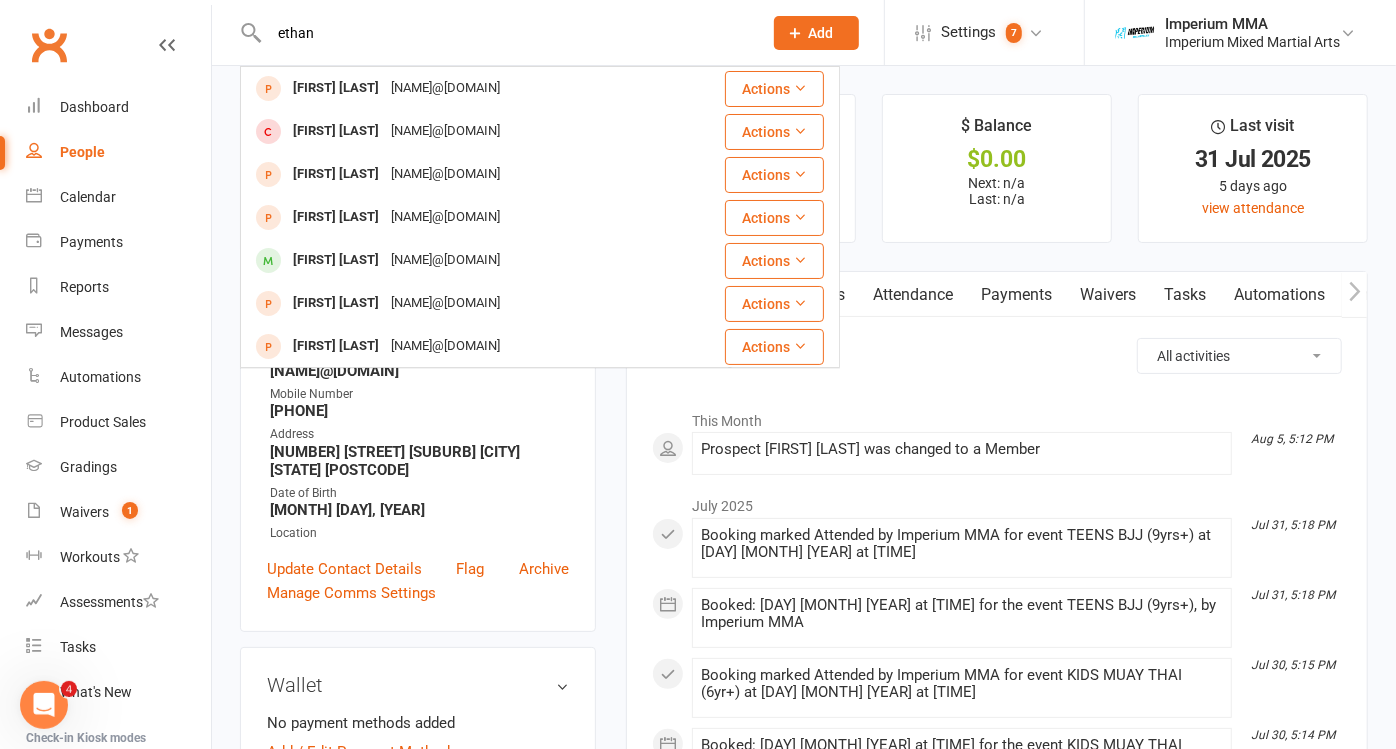 type 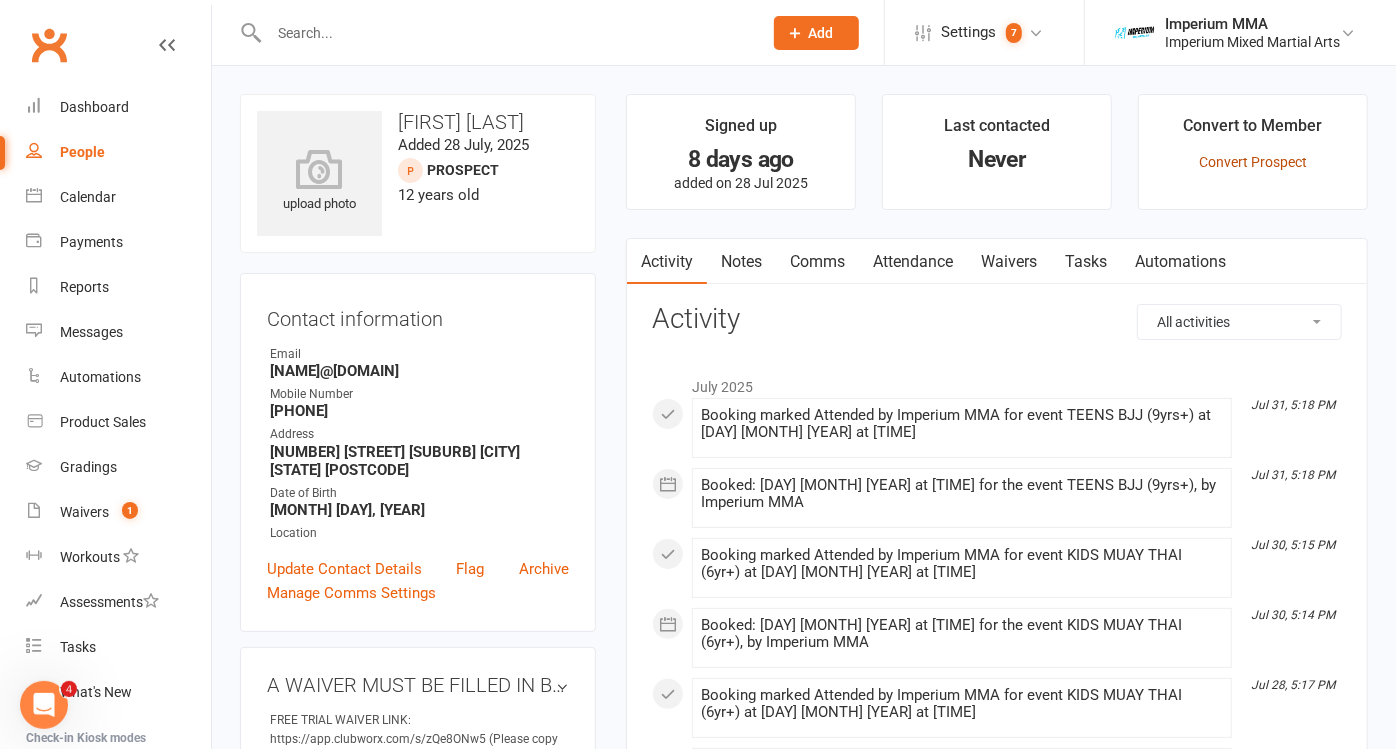 click on "Convert Prospect" at bounding box center [1253, 162] 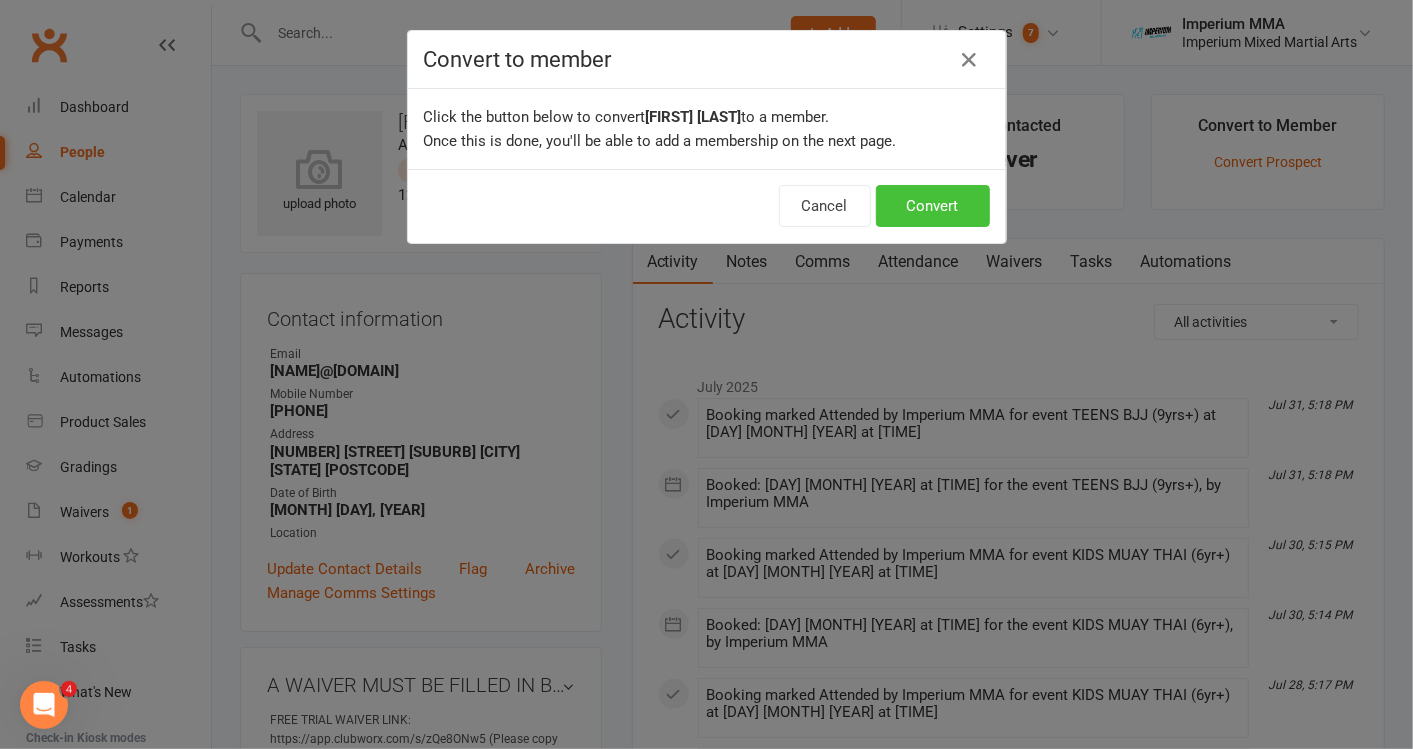 click on "Convert" at bounding box center (933, 206) 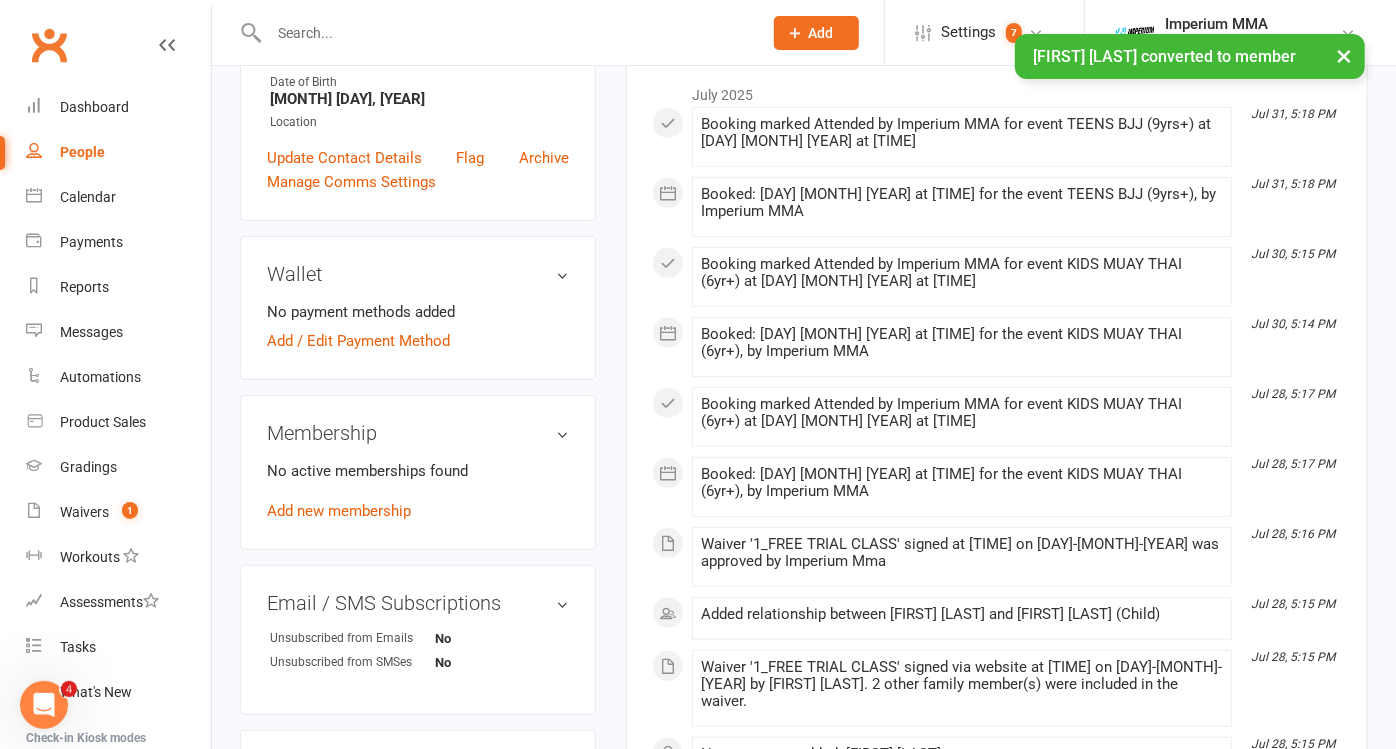scroll, scrollTop: 444, scrollLeft: 0, axis: vertical 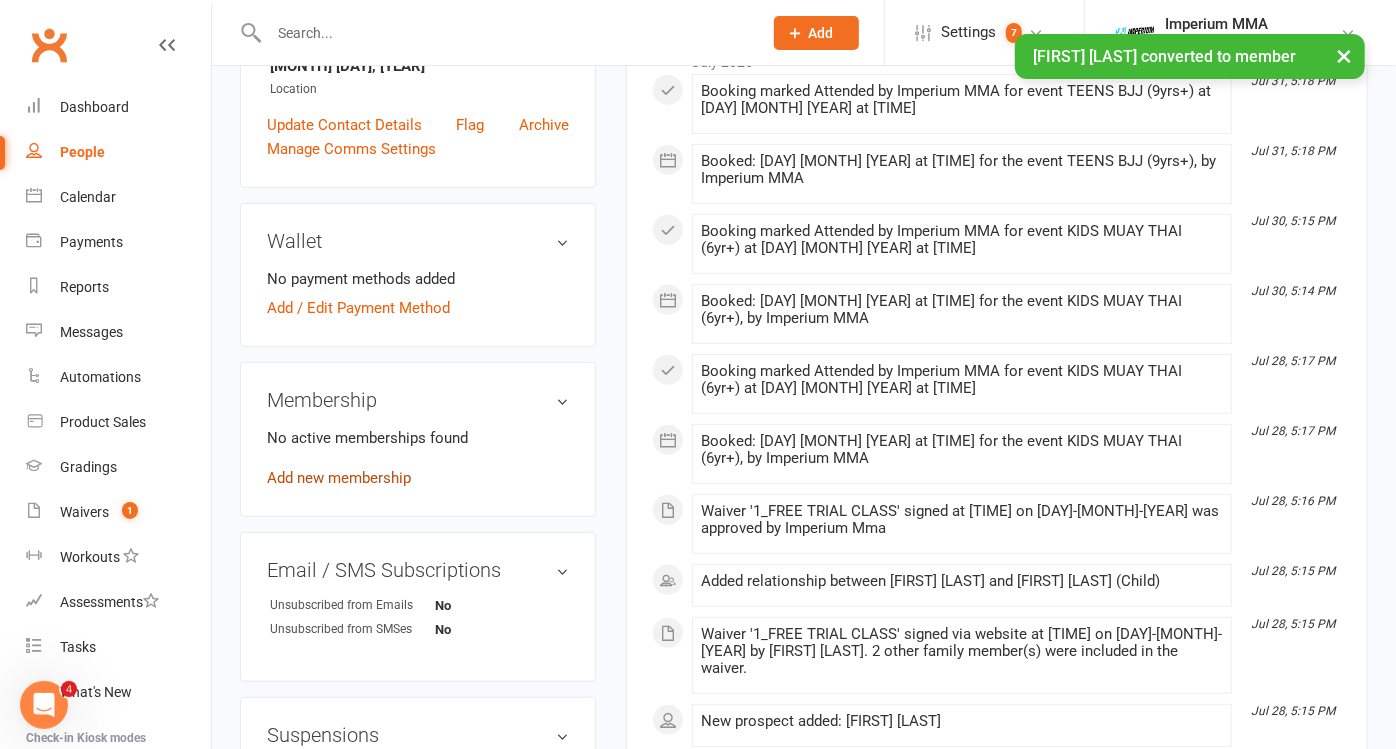 click on "Add new membership" at bounding box center (339, 478) 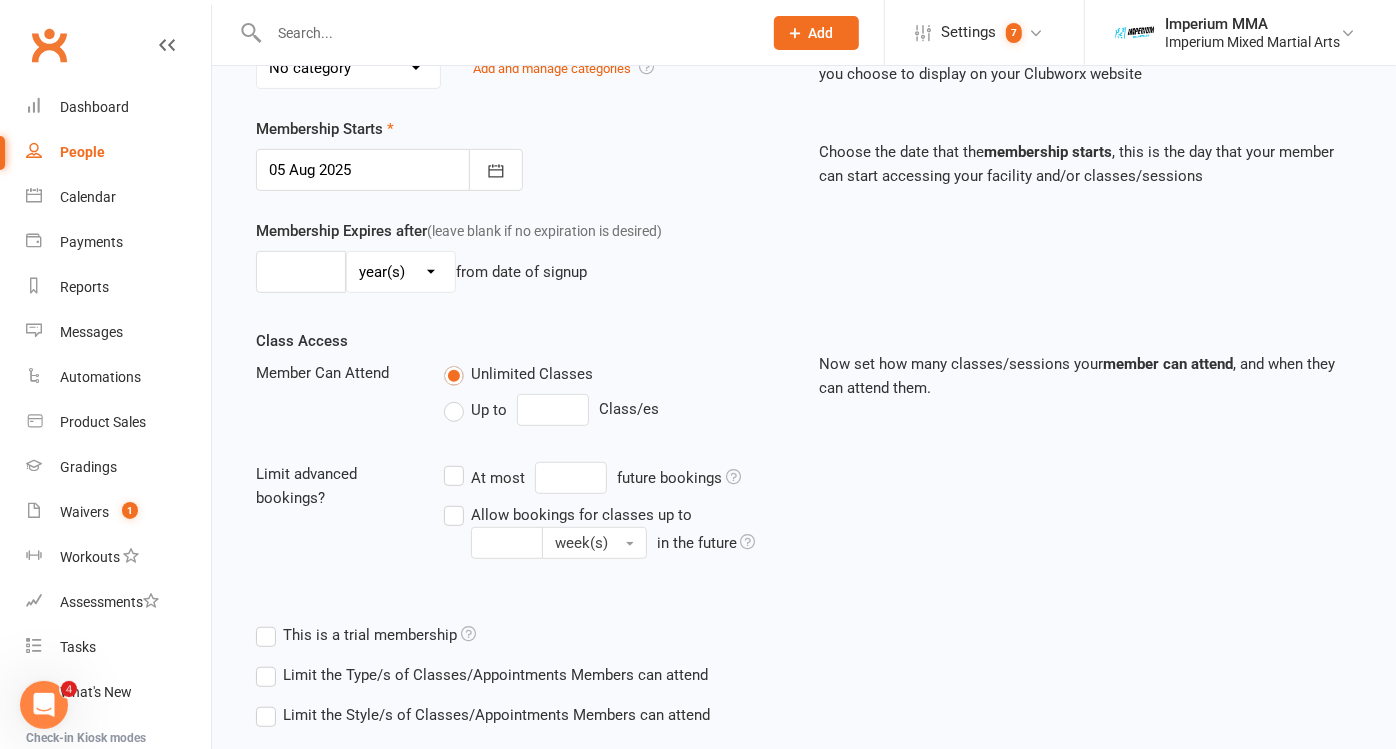 scroll, scrollTop: 0, scrollLeft: 0, axis: both 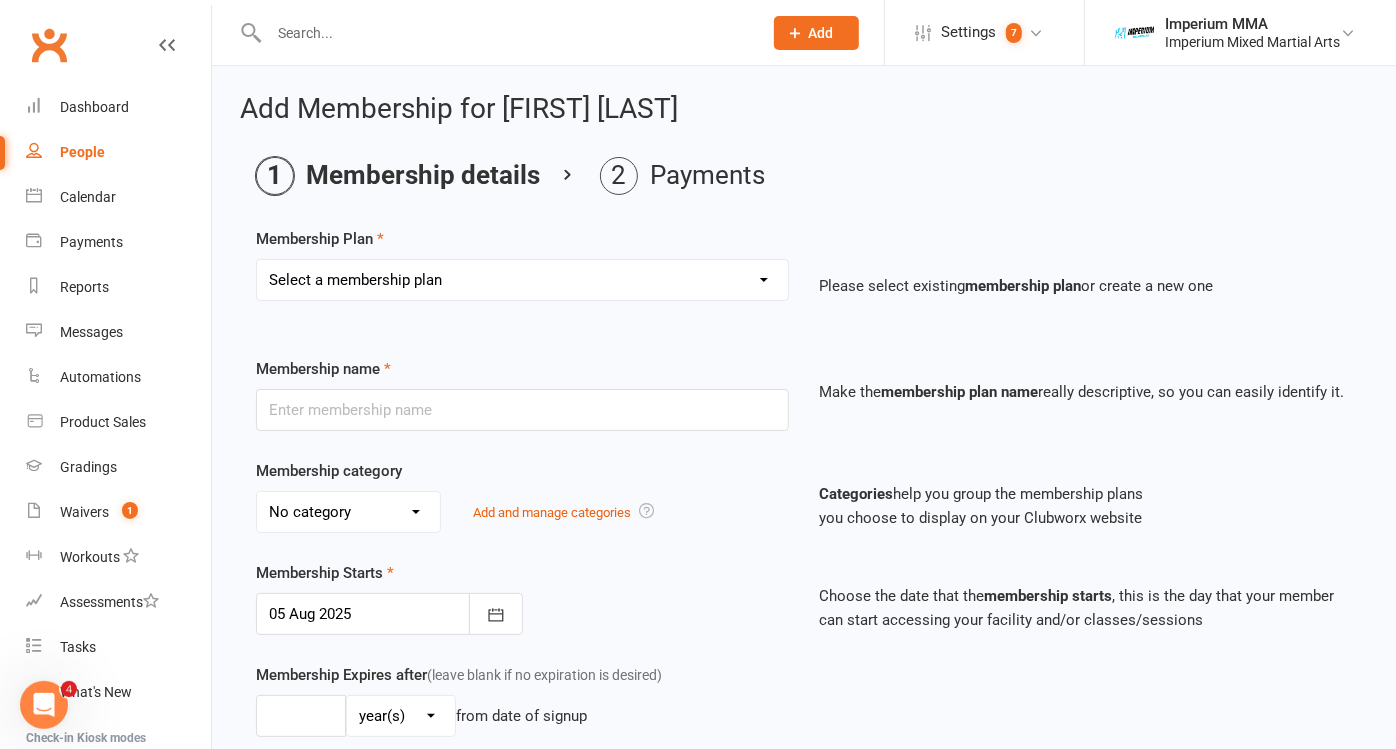 click on "Select a membership plan Create new Membership Plan ONE VISIT PASS KIDS 10 PACK - BJJ ONLY KIDS 10 PACK - MUAY THAI (BJJ INCLUDED) 10 CLASS PASS COMBO (ADULT) KIDS 2PW BJJ - 29(58) KIDS 3PW BJJ - 39(78) KIDS MUAY THAI - 35(70) KIDS ULTIMATE COMBO - 42(84) BJJ PROMO45 MUAY THAI PROMO45 UNLIMITED PROMO49 STUDENT ADJUSTABLE KIDS BJJ (29/39WK) ADJUSTABLE MUAY THAI (45WK) ADJUSTABLE BJJ (45WK) ADJUSTABLE KIDS M/T (35WK) BJJ-52 MUAY THAI - 52 UNLIMITED 55 FREE UNLIMITED FREE TRIAL KIDS MUAY THAI ADJUSTABLE UNLIMITED (49WK) UPRFRONT KIDS ULTIMATE COMBO" at bounding box center (522, 280) 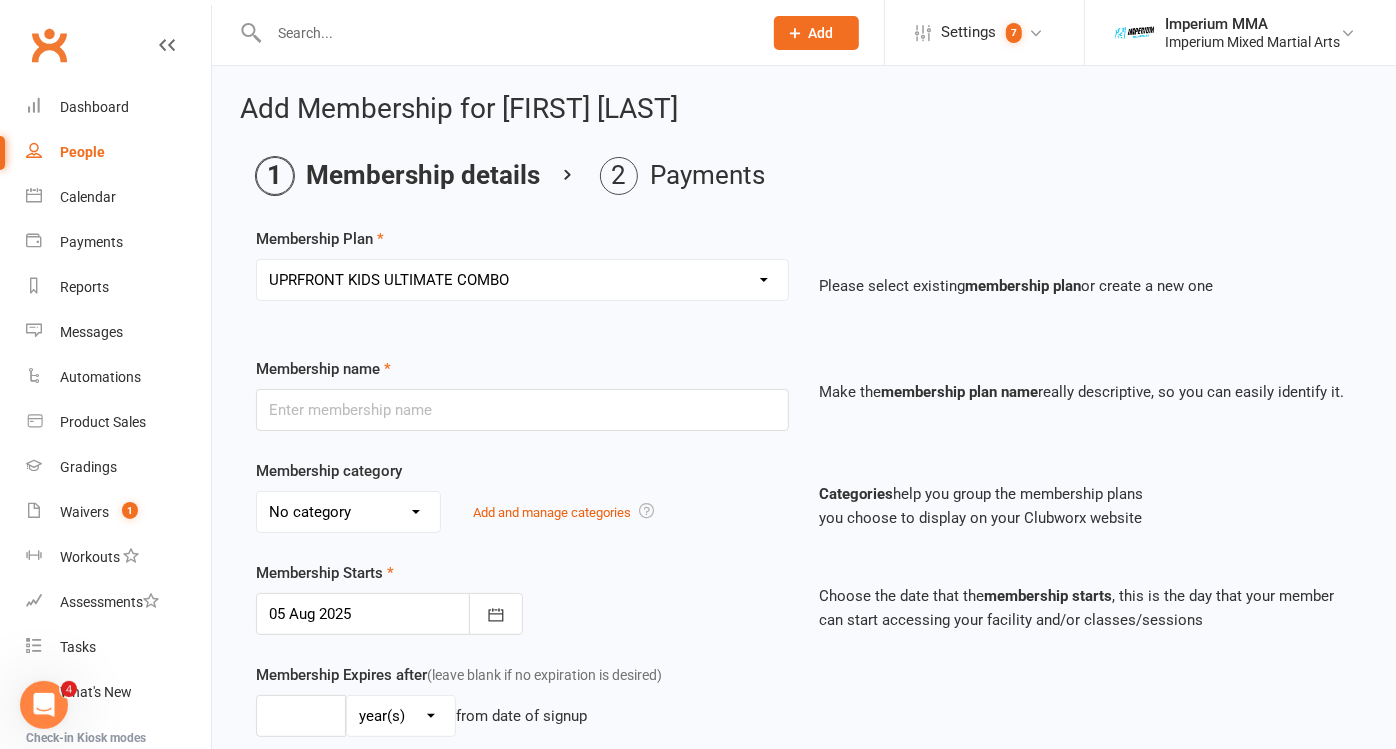 click on "Select a membership plan Create new Membership Plan ONE VISIT PASS KIDS 10 PACK - BJJ ONLY KIDS 10 PACK - MUAY THAI (BJJ INCLUDED) 10 CLASS PASS COMBO (ADULT) KIDS 2PW BJJ - 29(58) KIDS 3PW BJJ - 39(78) KIDS MUAY THAI - 35(70) KIDS ULTIMATE COMBO - 42(84) BJJ PROMO45 MUAY THAI PROMO45 UNLIMITED PROMO49 STUDENT ADJUSTABLE KIDS BJJ (29/39WK) ADJUSTABLE MUAY THAI (45WK) ADJUSTABLE BJJ (45WK) ADJUSTABLE KIDS M/T (35WK) BJJ-52 MUAY THAI - 52 UNLIMITED 55 FREE UNLIMITED FREE TRIAL KIDS MUAY THAI ADJUSTABLE UNLIMITED (49WK) UPRFRONT KIDS ULTIMATE COMBO" at bounding box center (522, 280) 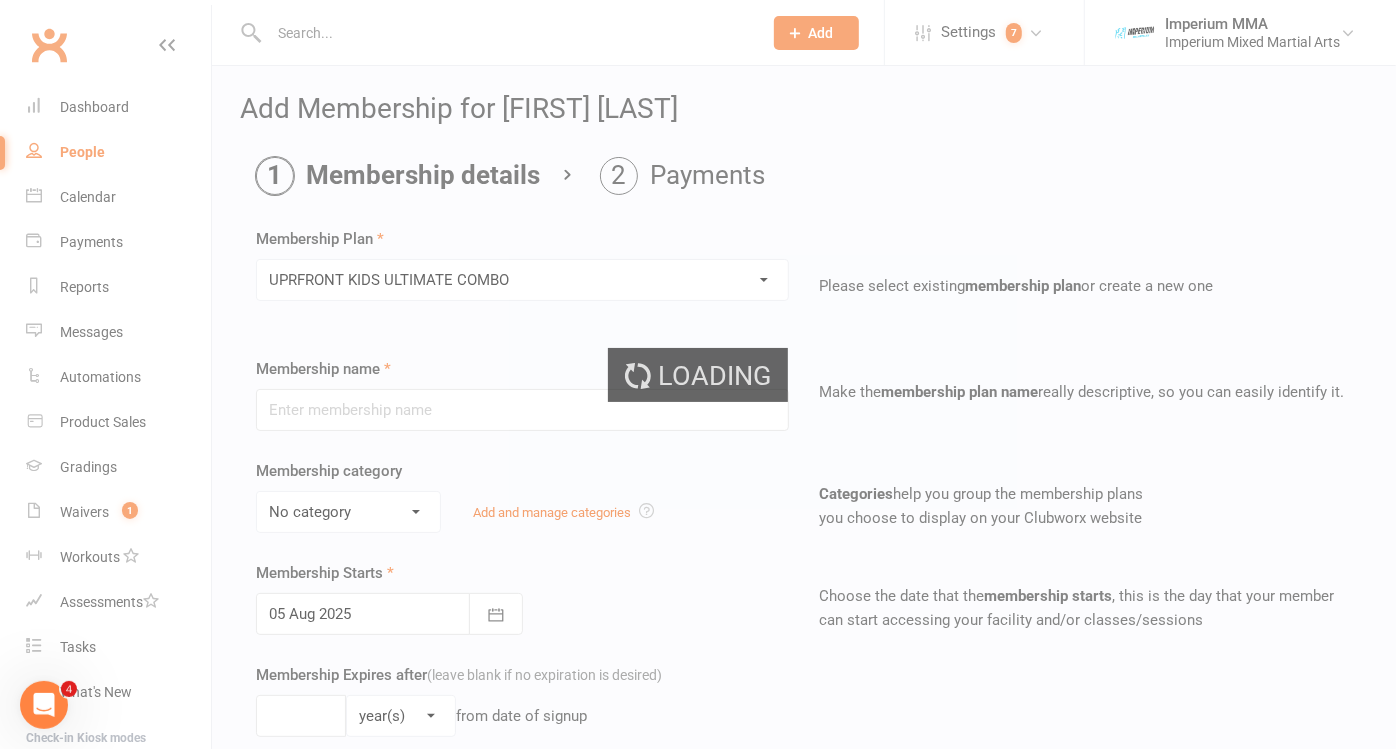 type on "UPRFRONT KIDS ULTIMATE COMBO" 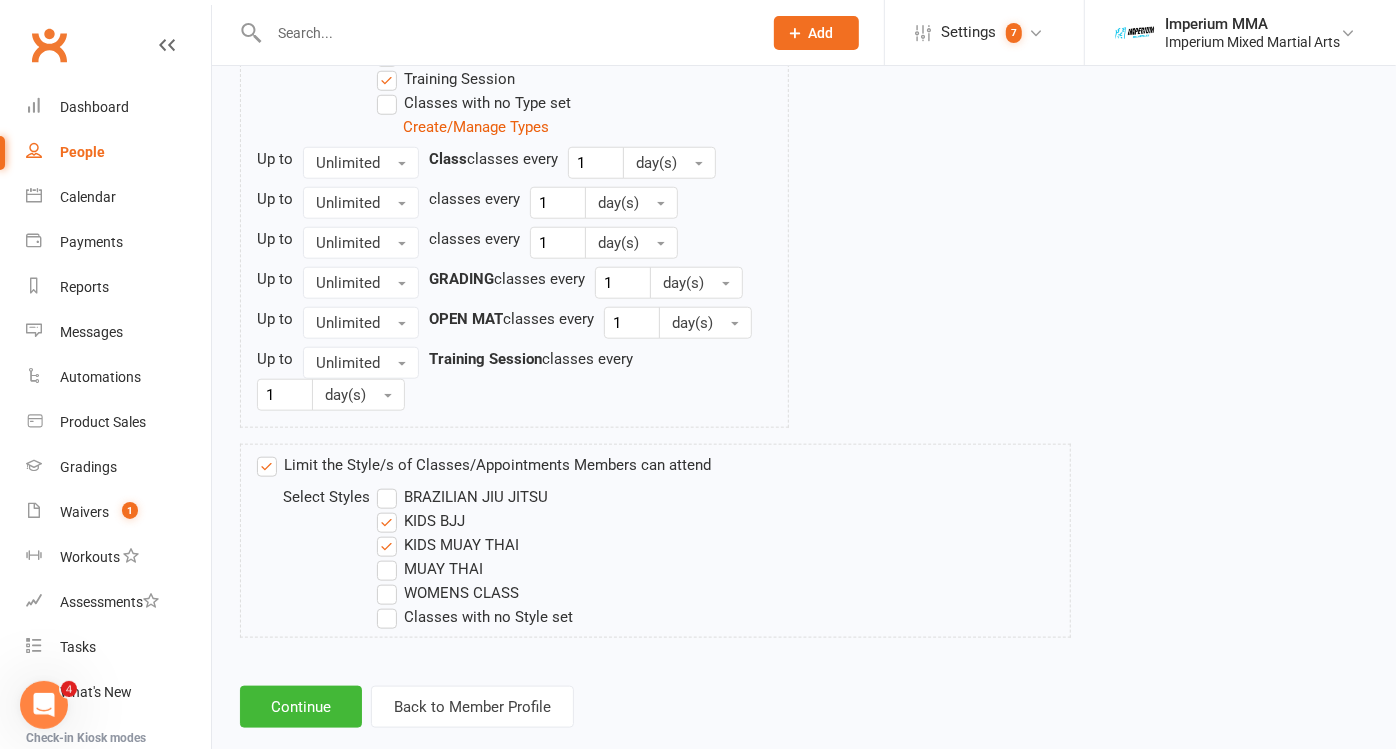 scroll, scrollTop: 1175, scrollLeft: 0, axis: vertical 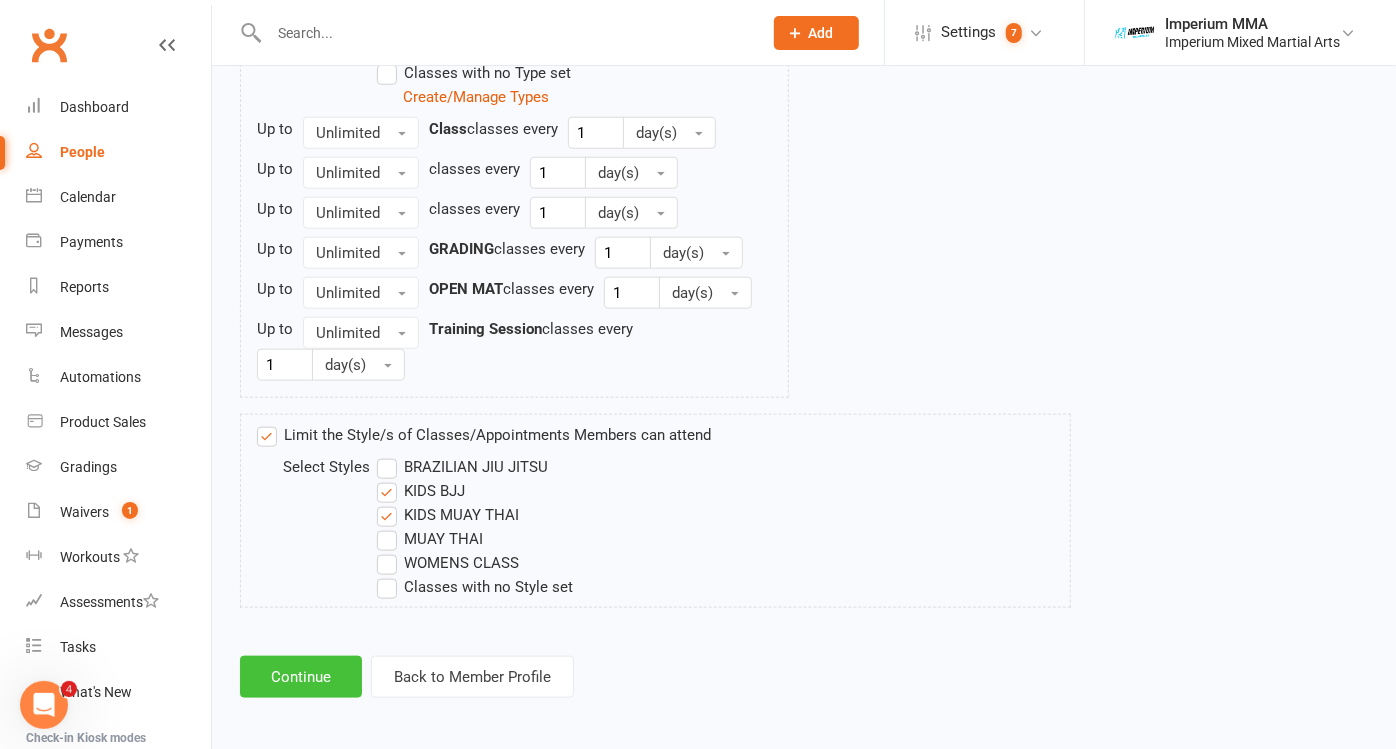 click on "Continue" at bounding box center (301, 677) 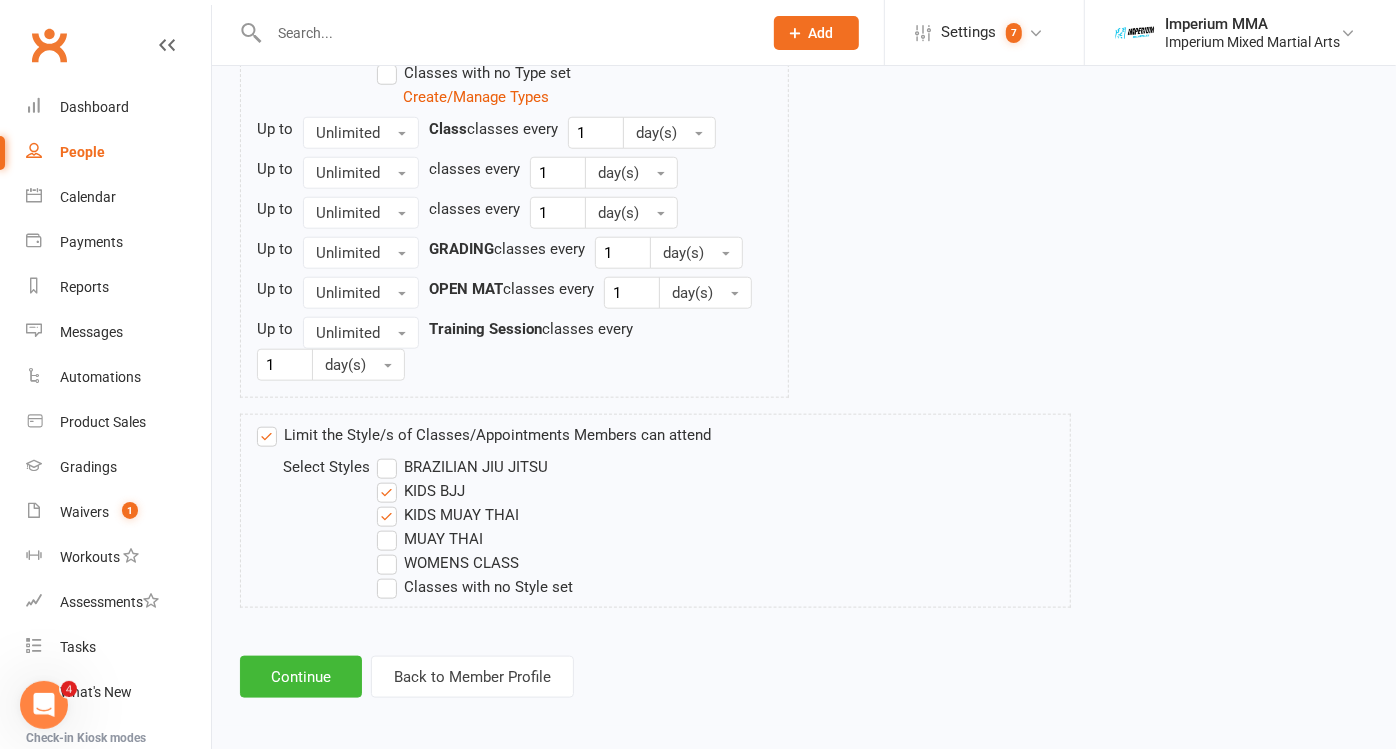 scroll, scrollTop: 0, scrollLeft: 0, axis: both 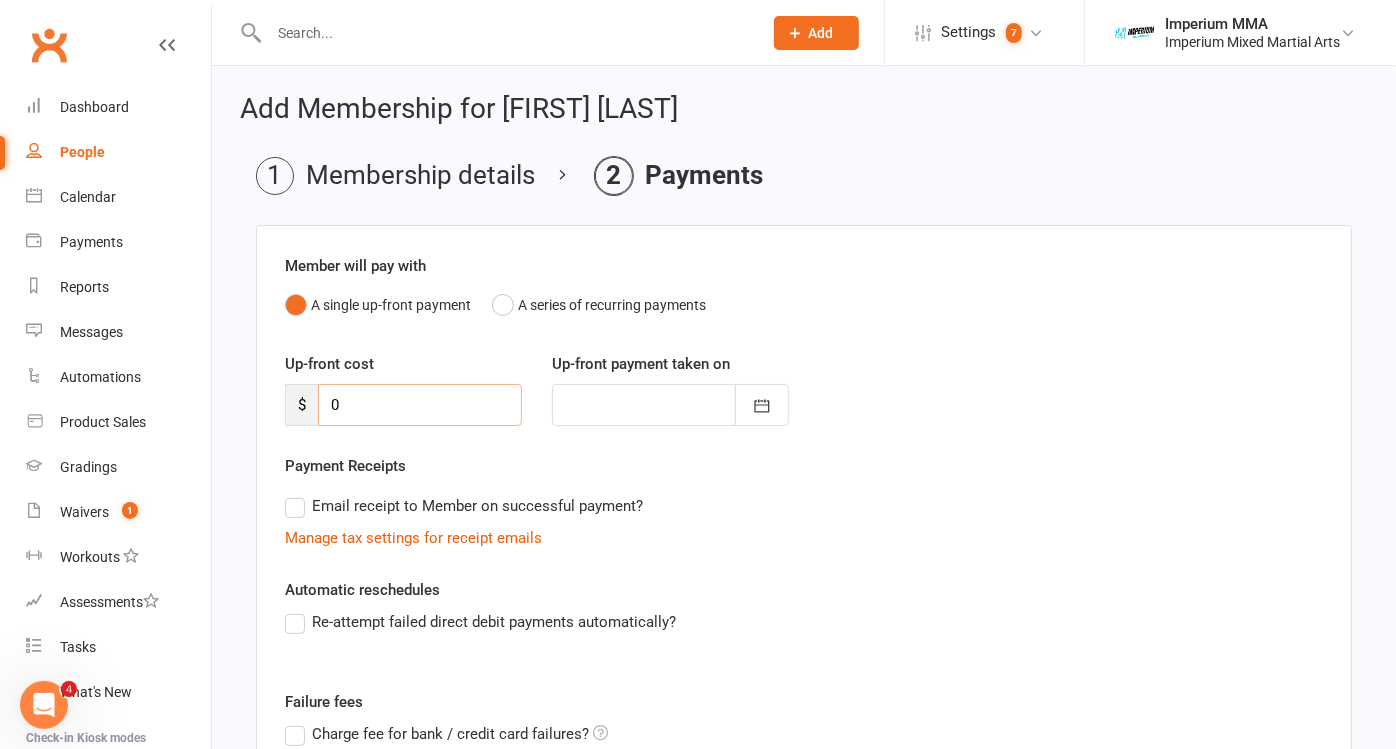 drag, startPoint x: 422, startPoint y: 385, endPoint x: 405, endPoint y: 386, distance: 17.029387 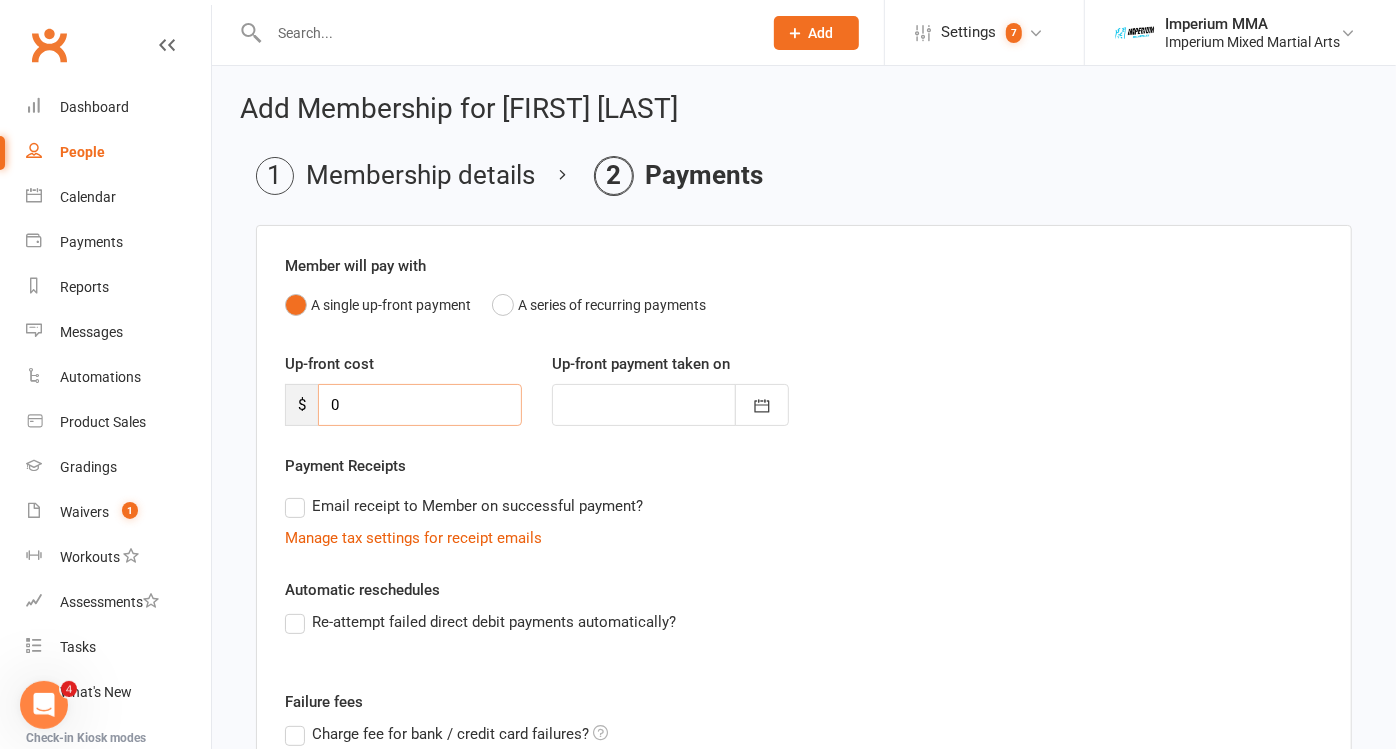 type on "2" 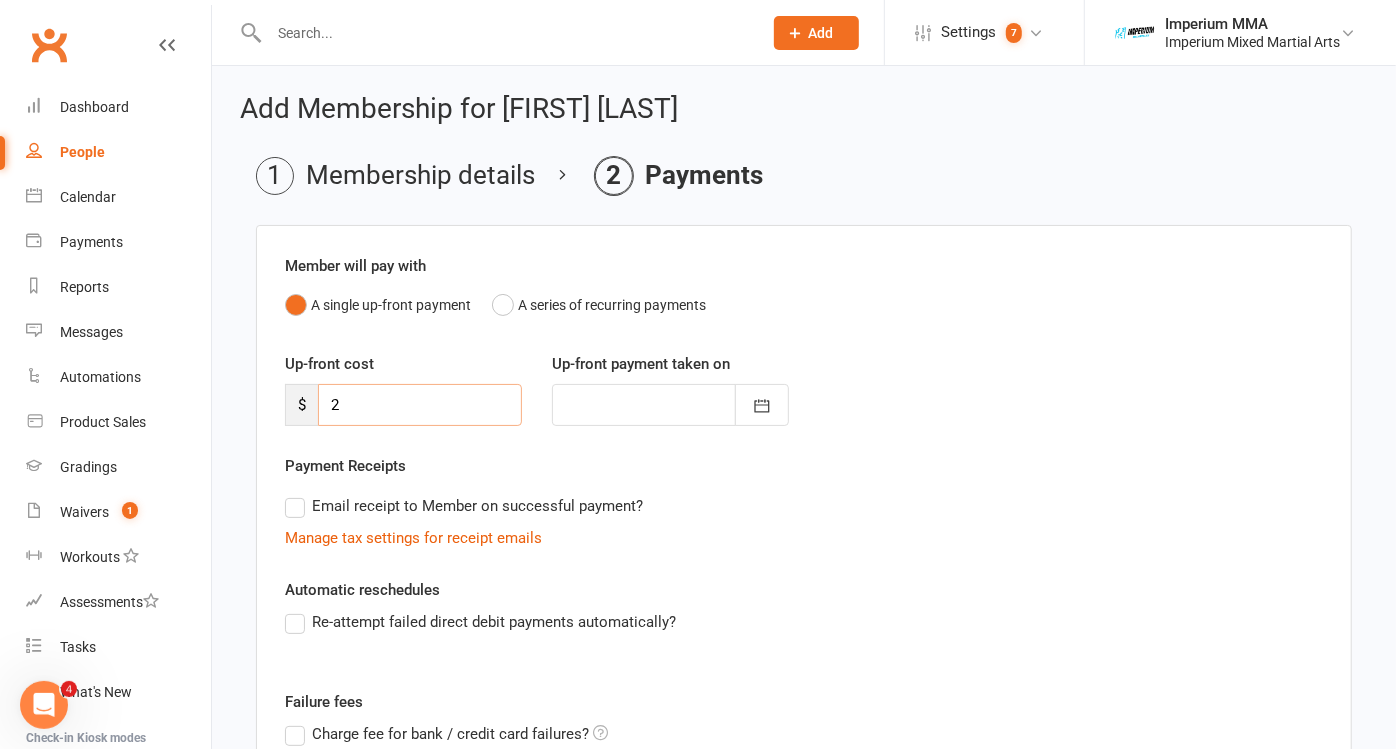 type on "05 Aug 2025" 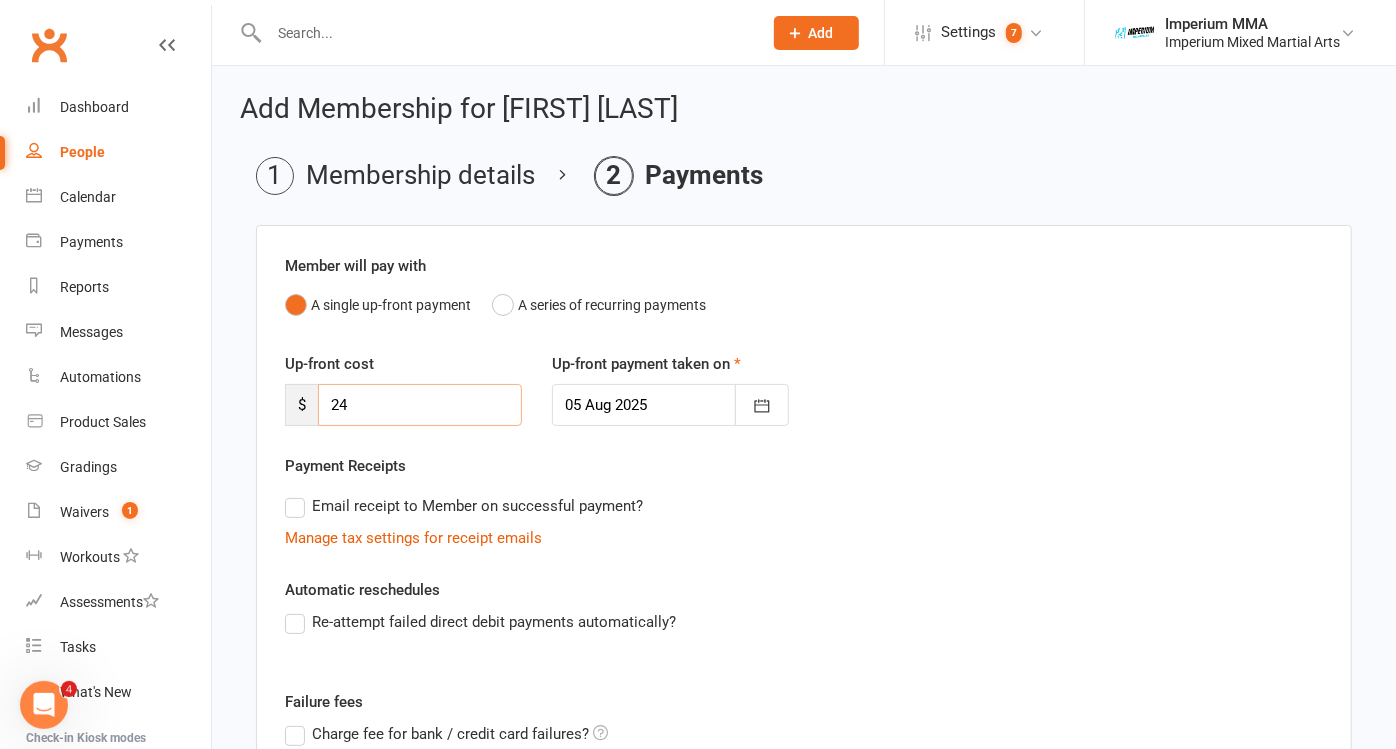 type on "245" 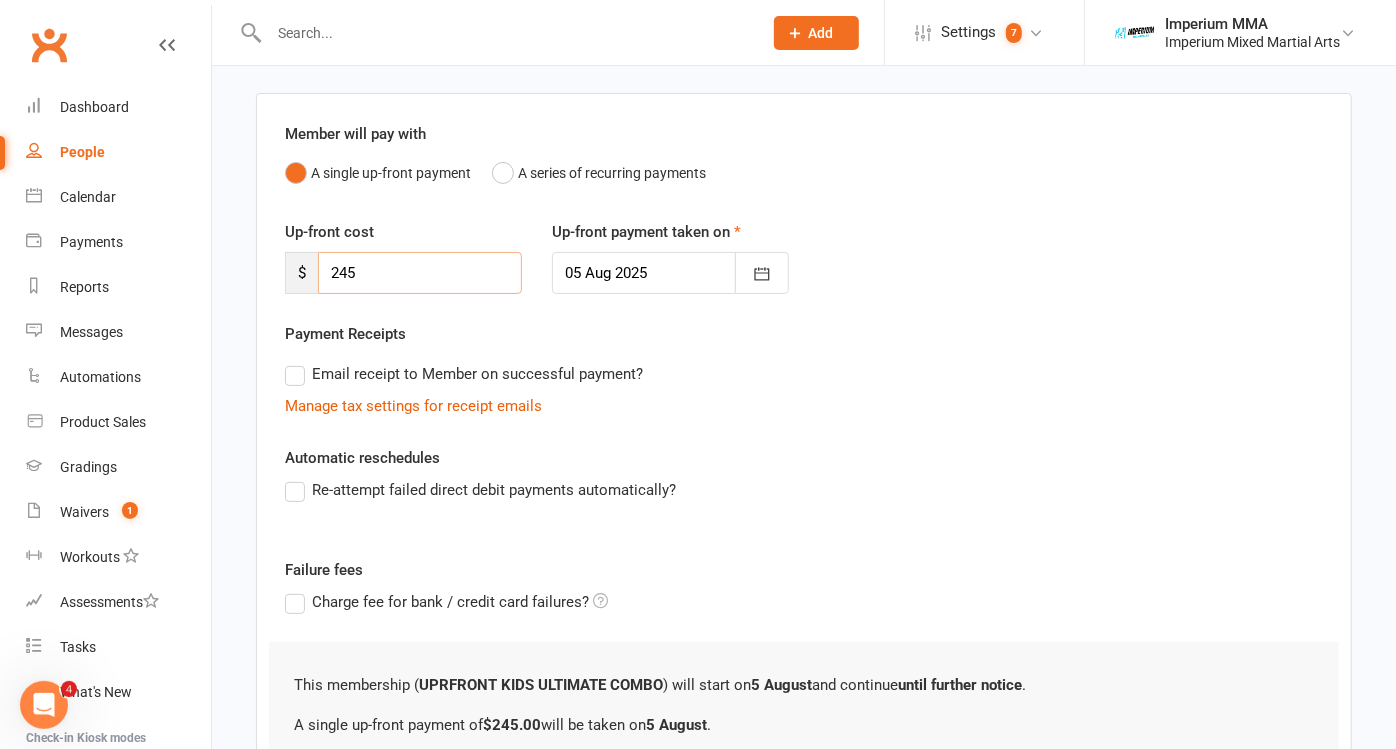 scroll, scrollTop: 0, scrollLeft: 0, axis: both 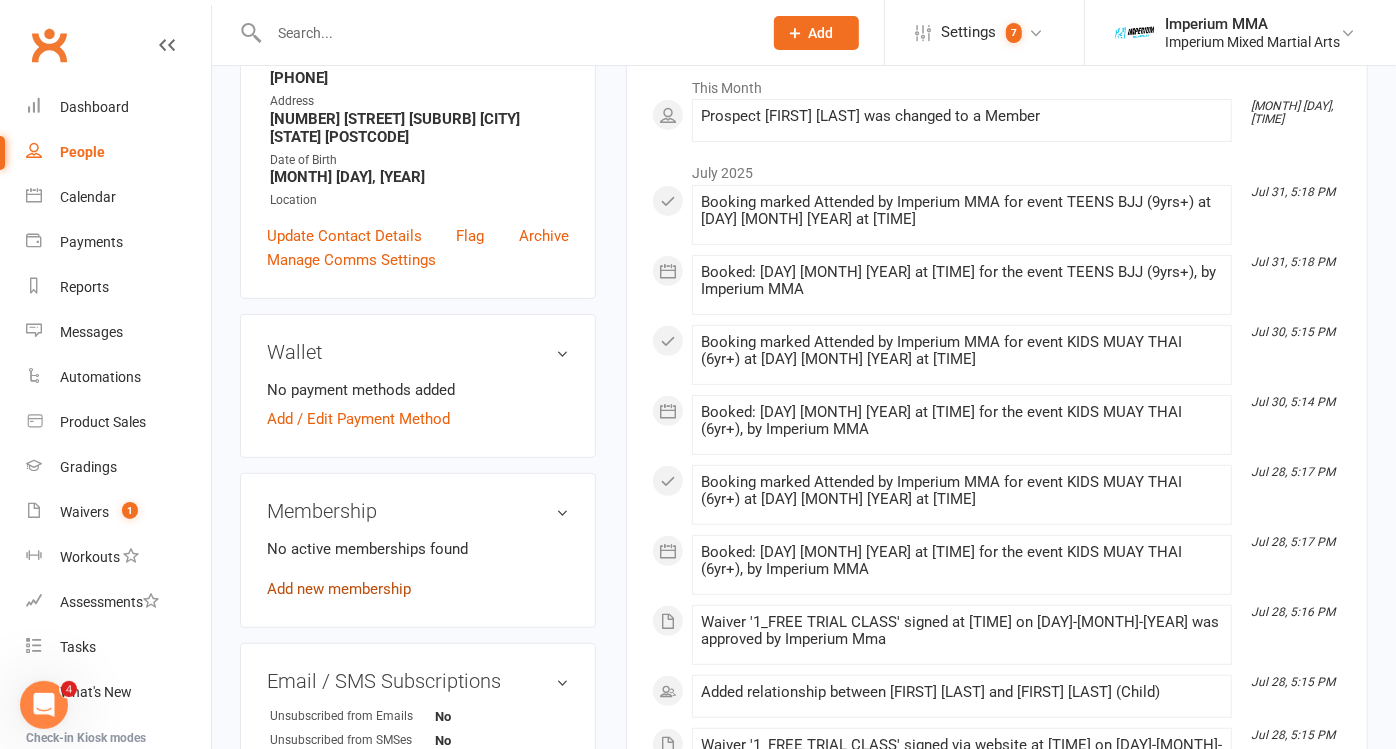 click on "Add new membership" at bounding box center [339, 589] 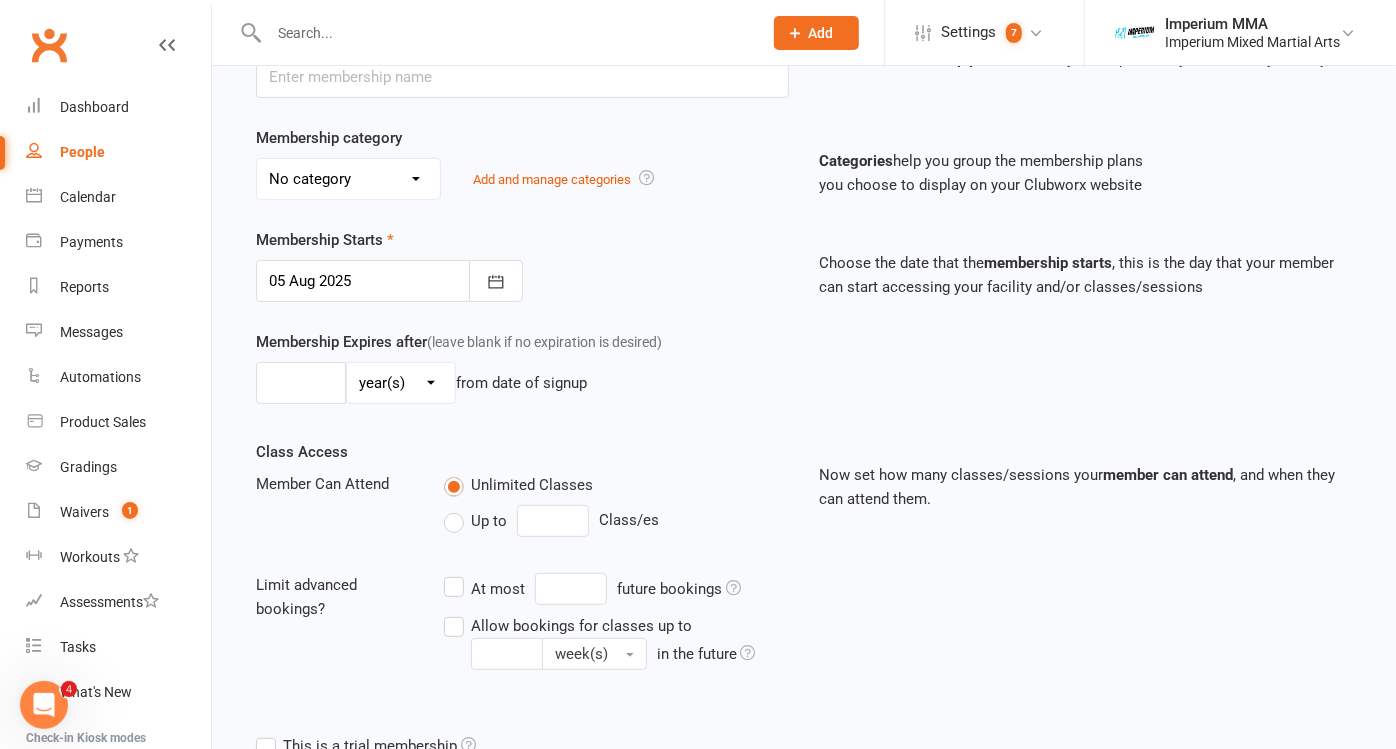scroll, scrollTop: 0, scrollLeft: 0, axis: both 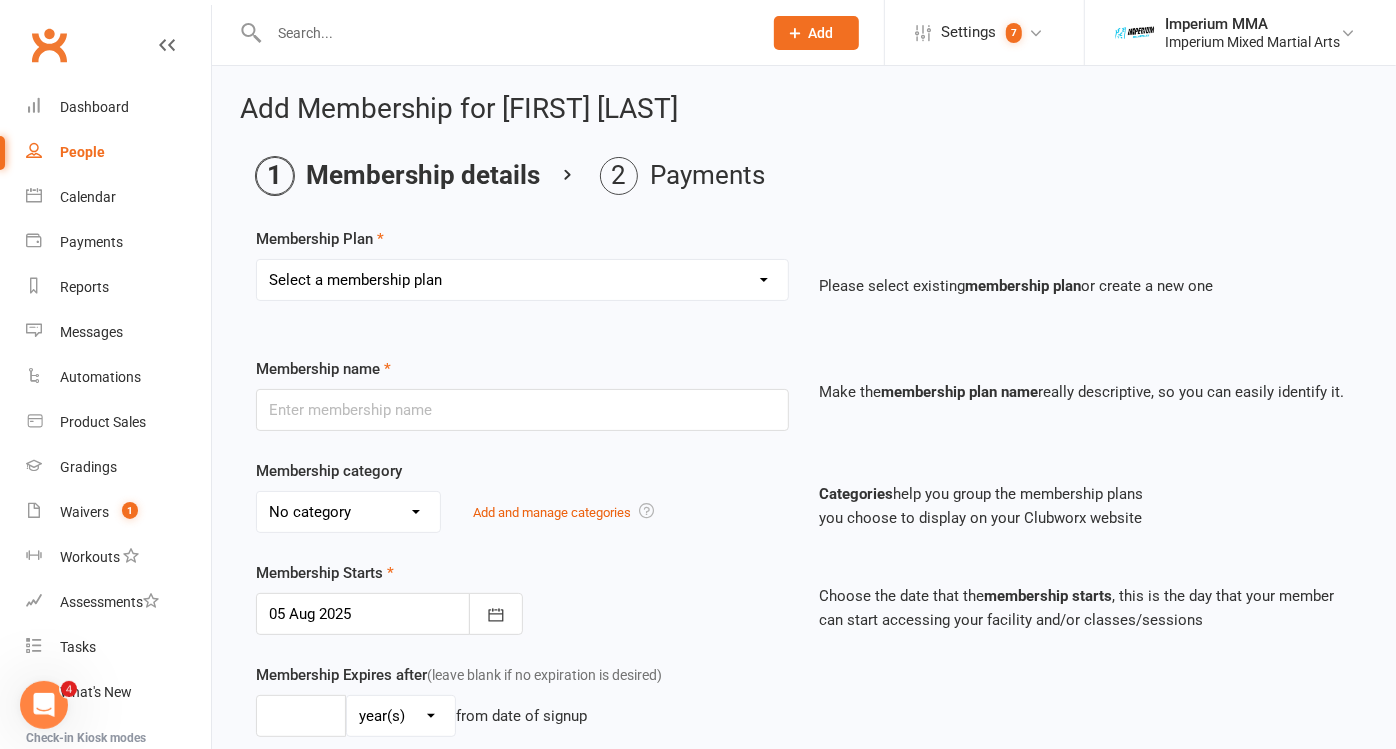 click on "Select a membership plan Create new Membership Plan ONE VISIT PASS KIDS 10 PACK - BJJ ONLY KIDS 10 PACK - MUAY THAI (BJJ INCLUDED) 10 CLASS PASS COMBO (ADULT) KIDS 2PW BJJ - 29(58) KIDS 3PW BJJ - 39(78) KIDS MUAY THAI - 35(70) KIDS ULTIMATE COMBO - 42(84) BJJ PROMO45 MUAY THAI PROMO45 UNLIMITED PROMO49 STUDENT ADJUSTABLE KIDS BJJ (29/39WK) ADJUSTABLE MUAY THAI (45WK) ADJUSTABLE BJJ (45WK) ADJUSTABLE KIDS M/T (35WK) BJJ-52 MUAY THAI - 52 UNLIMITED 55 FREE UNLIMITED FREE TRIAL KIDS MUAY THAI ADJUSTABLE UNLIMITED (49WK) UPRFRONT KIDS ULTIMATE COMBO" at bounding box center [522, 280] 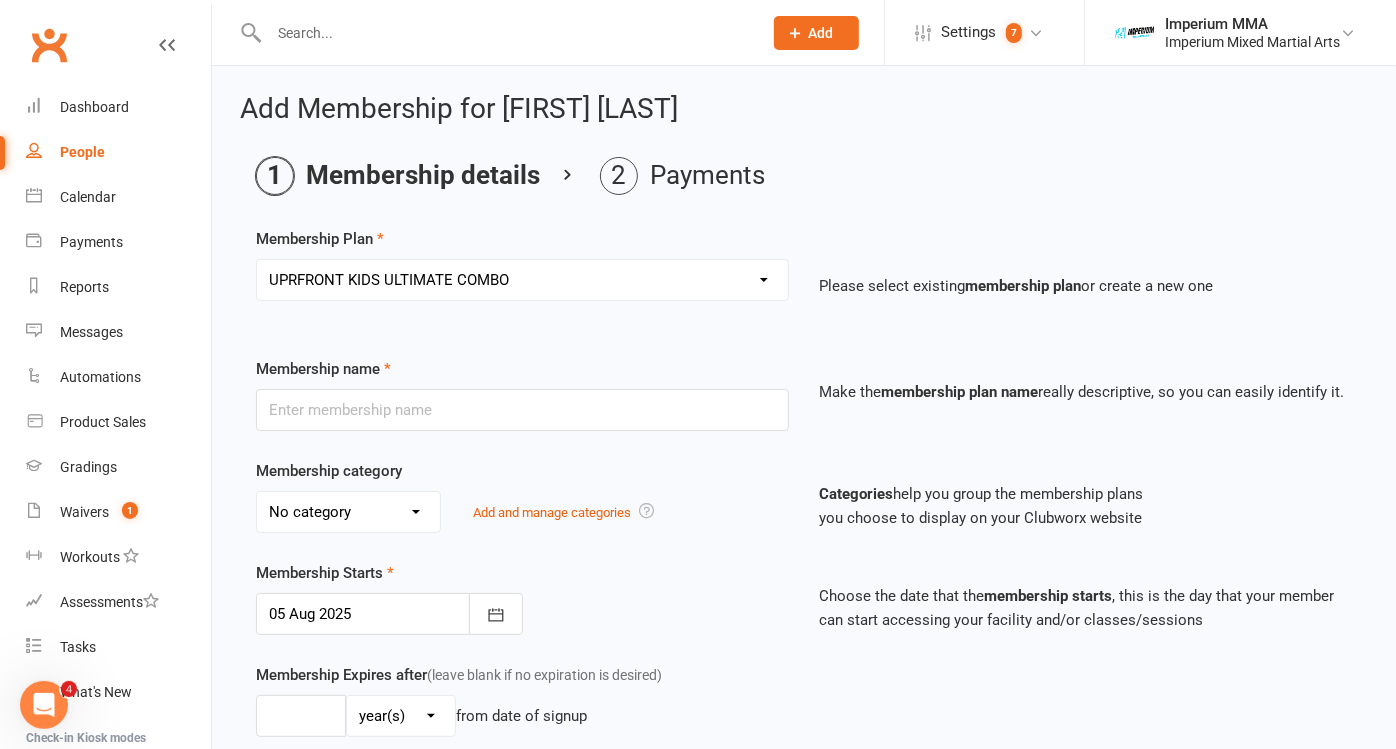 click on "Select a membership plan Create new Membership Plan ONE VISIT PASS KIDS 10 PACK - BJJ ONLY KIDS 10 PACK - MUAY THAI (BJJ INCLUDED) 10 CLASS PASS COMBO (ADULT) KIDS 2PW BJJ - 29(58) KIDS 3PW BJJ - 39(78) KIDS MUAY THAI - 35(70) KIDS ULTIMATE COMBO - 42(84) BJJ PROMO45 MUAY THAI PROMO45 UNLIMITED PROMO49 STUDENT ADJUSTABLE KIDS BJJ (29/39WK) ADJUSTABLE MUAY THAI (45WK) ADJUSTABLE BJJ (45WK) ADJUSTABLE KIDS M/T (35WK) BJJ-52 MUAY THAI - 52 UNLIMITED 55 FREE UNLIMITED FREE TRIAL KIDS MUAY THAI ADJUSTABLE UNLIMITED (49WK) UPRFRONT KIDS ULTIMATE COMBO" at bounding box center (522, 280) 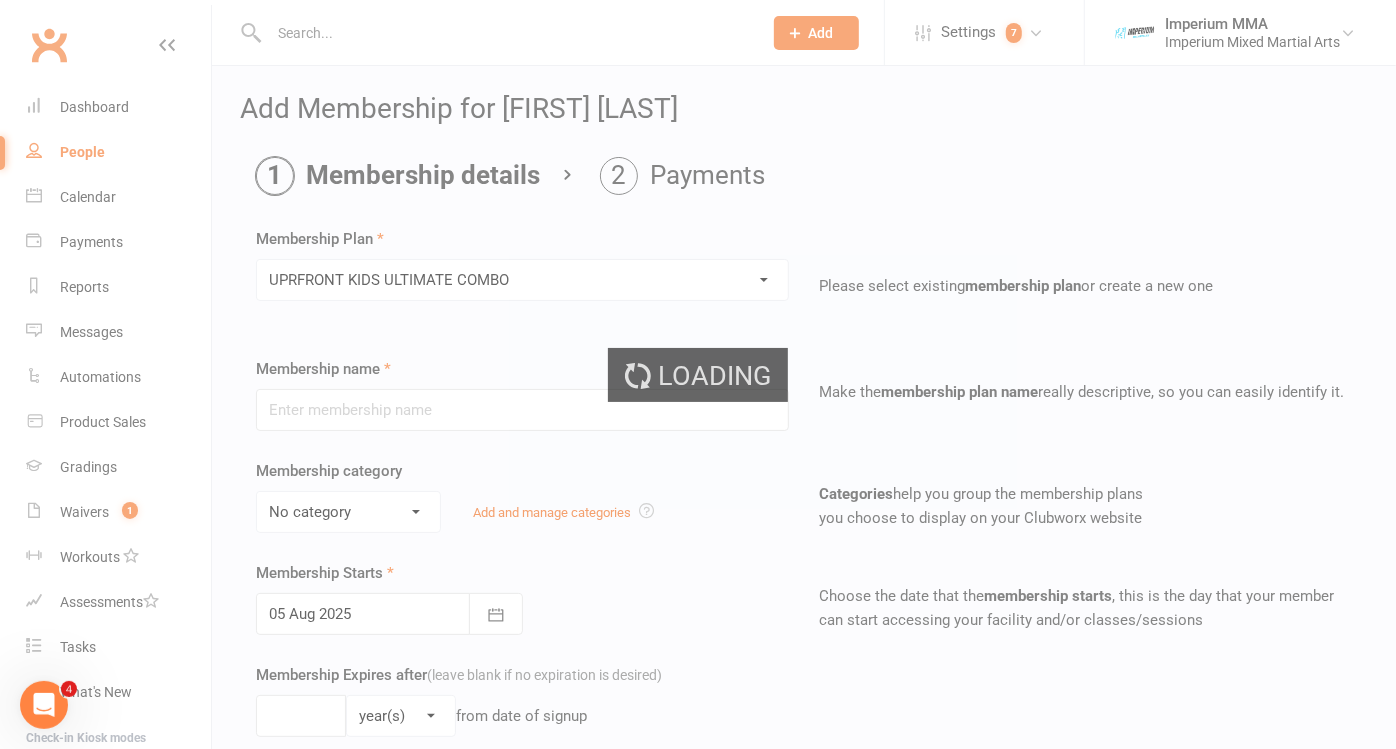 type on "UPRFRONT KIDS ULTIMATE COMBO" 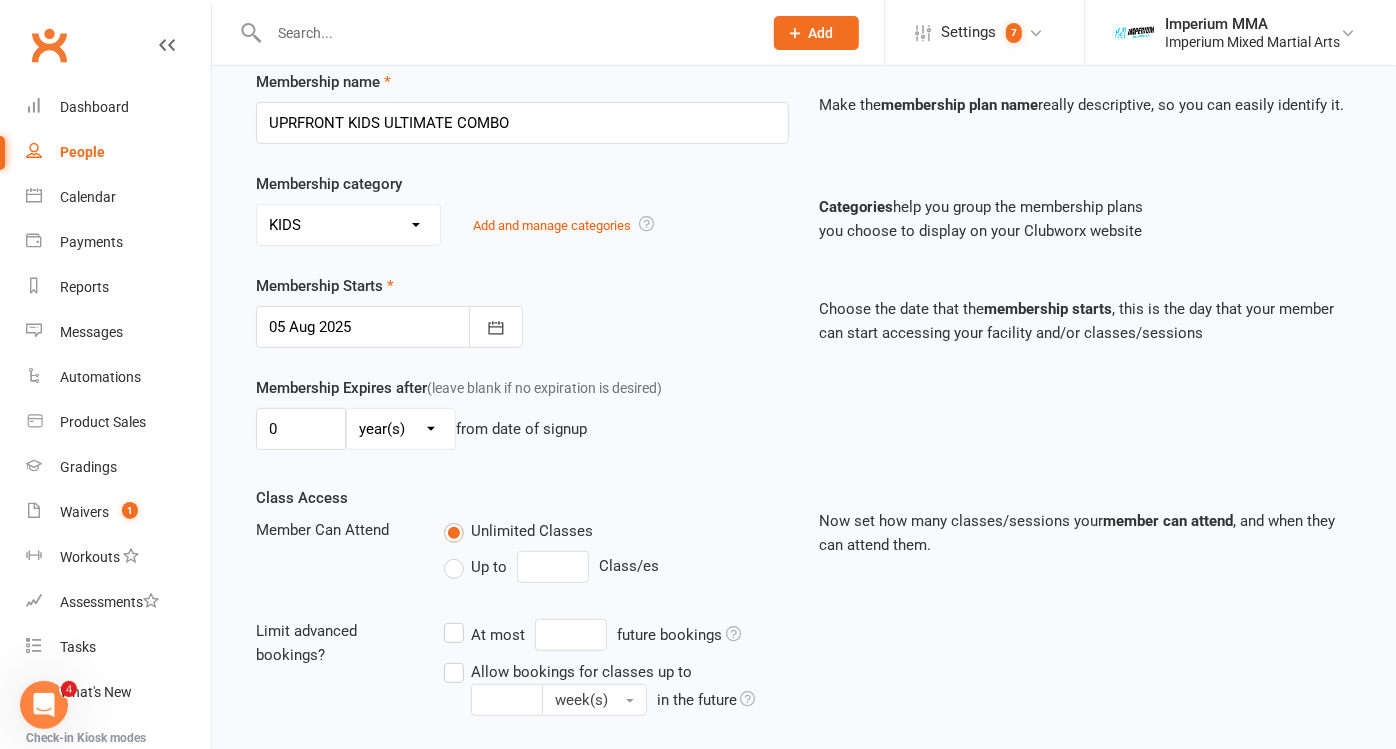 scroll, scrollTop: 333, scrollLeft: 0, axis: vertical 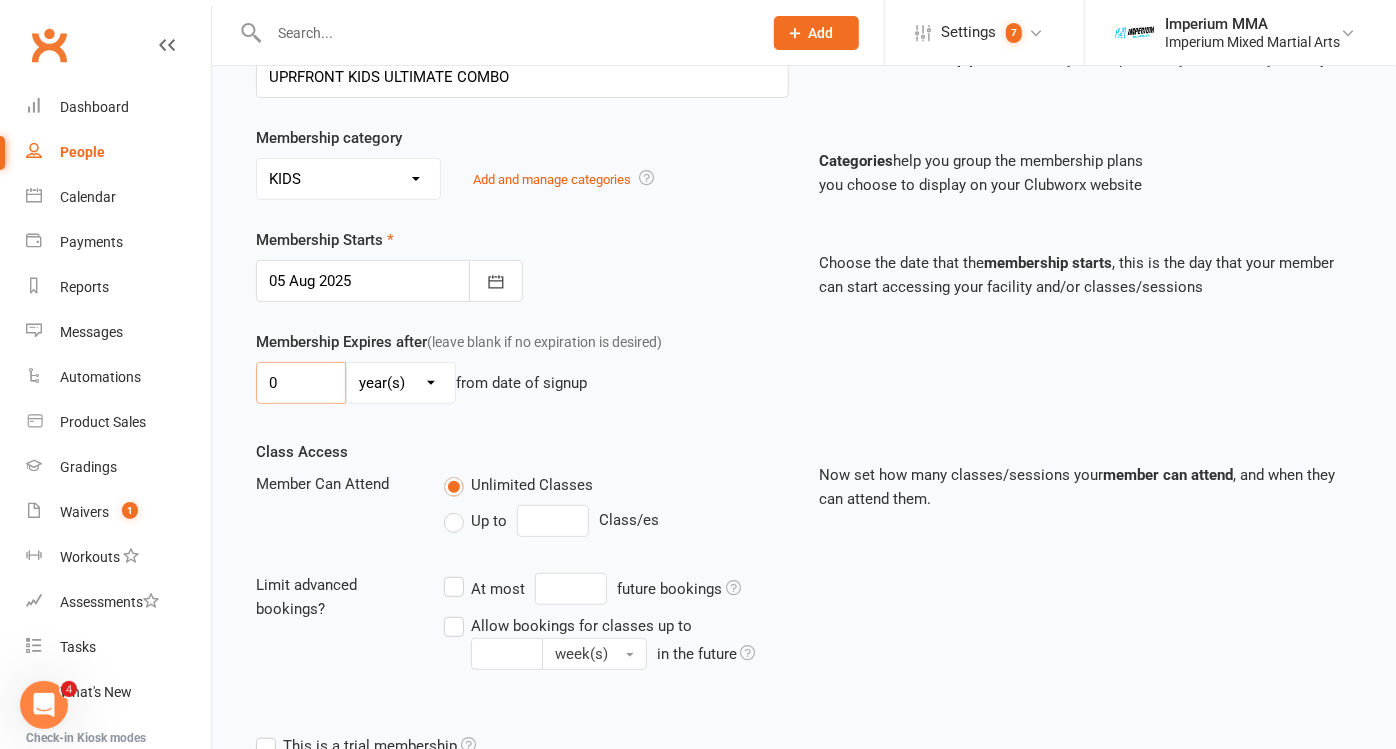 drag, startPoint x: 305, startPoint y: 374, endPoint x: 267, endPoint y: 377, distance: 38.118237 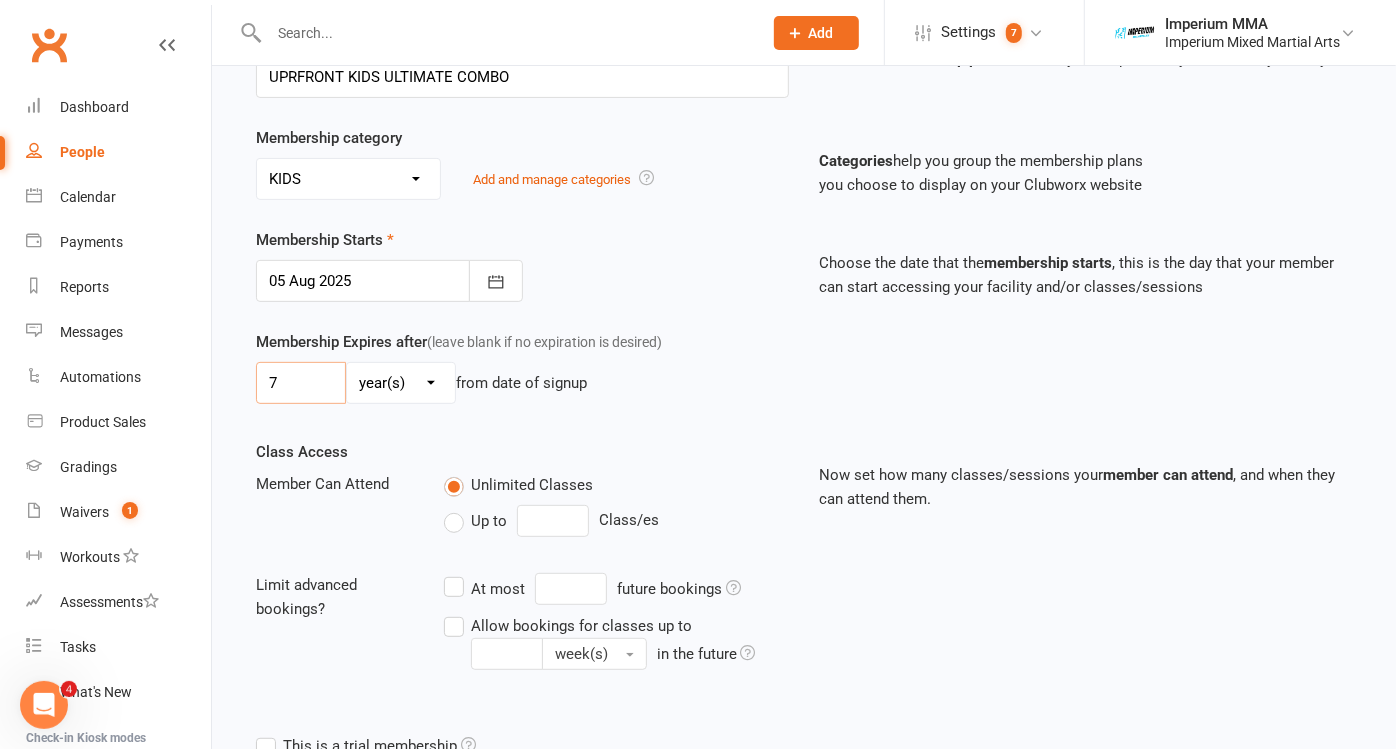 type on "7" 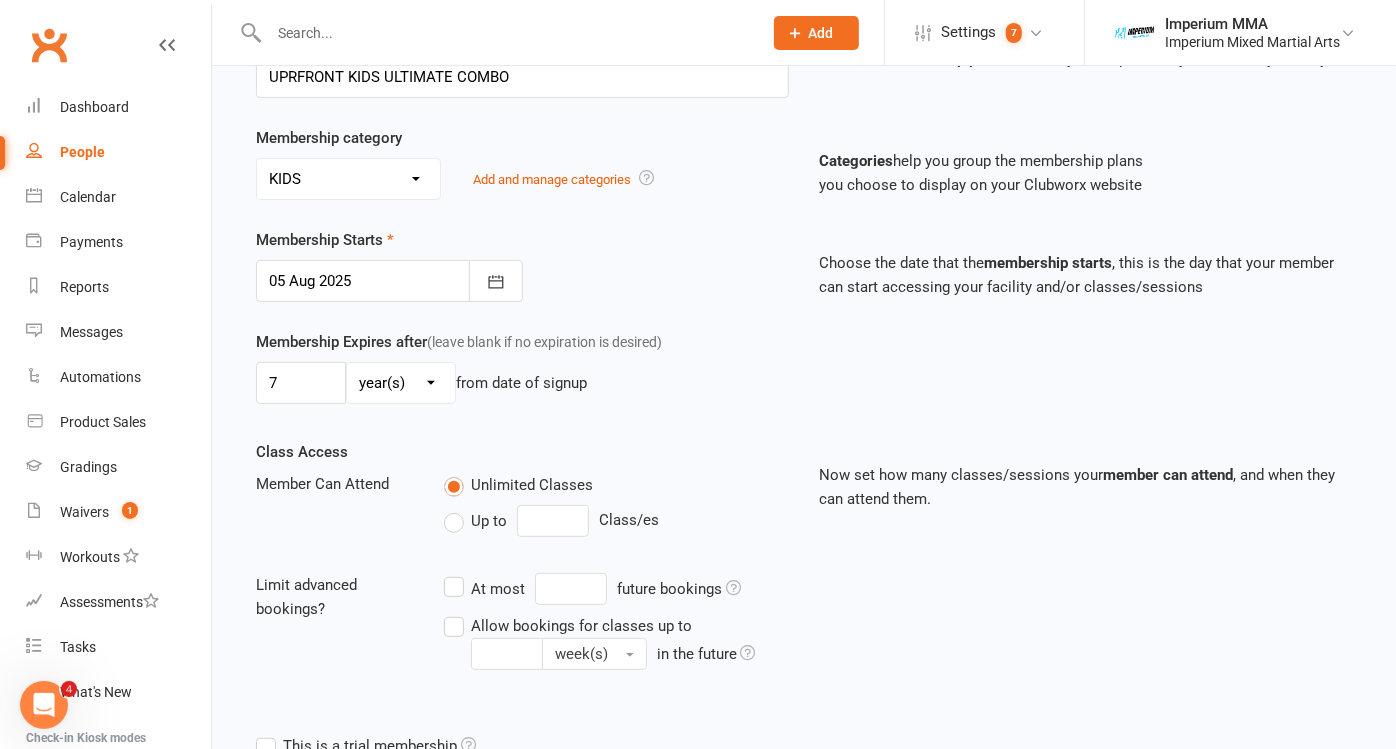 click on "day(s) week(s) month(s) year(s)" at bounding box center [401, 383] 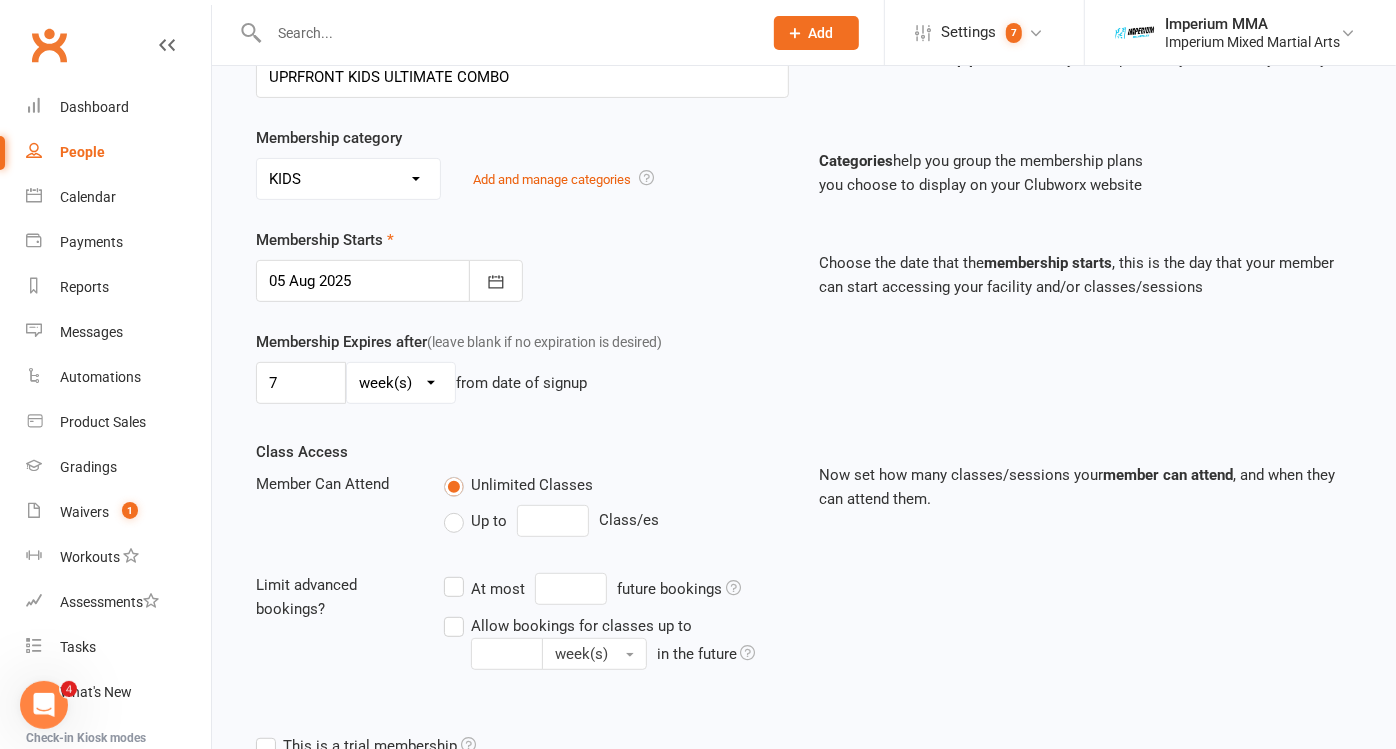 click on "day(s) week(s) month(s) year(s)" at bounding box center (401, 383) 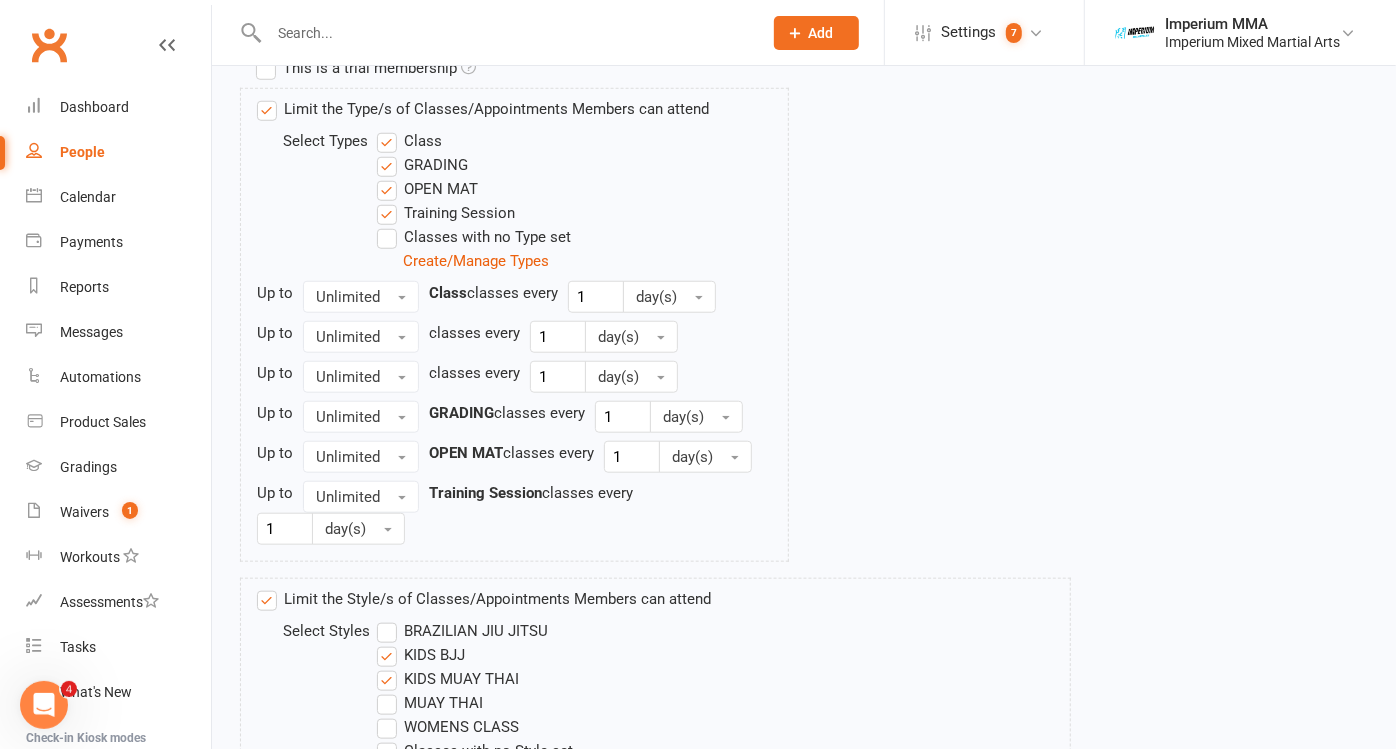 scroll, scrollTop: 1175, scrollLeft: 0, axis: vertical 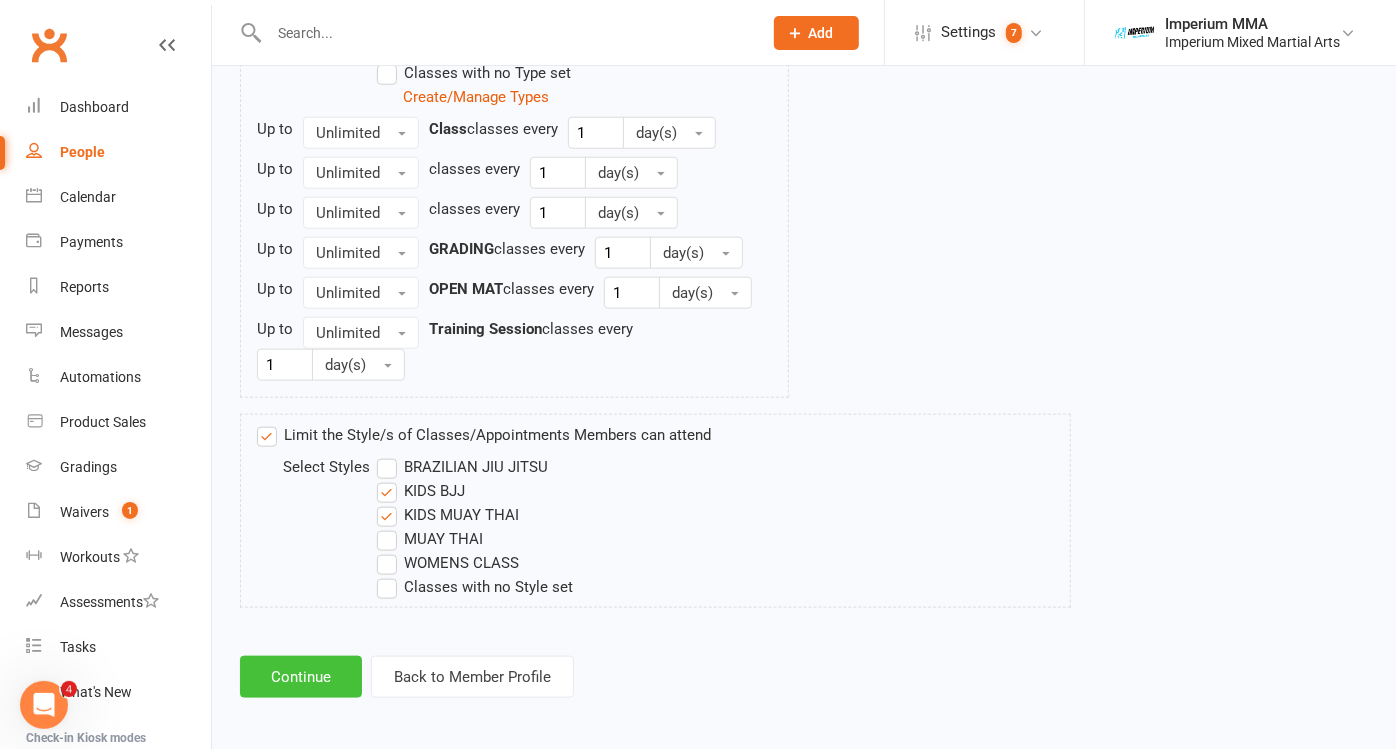 click on "Continue" at bounding box center [301, 677] 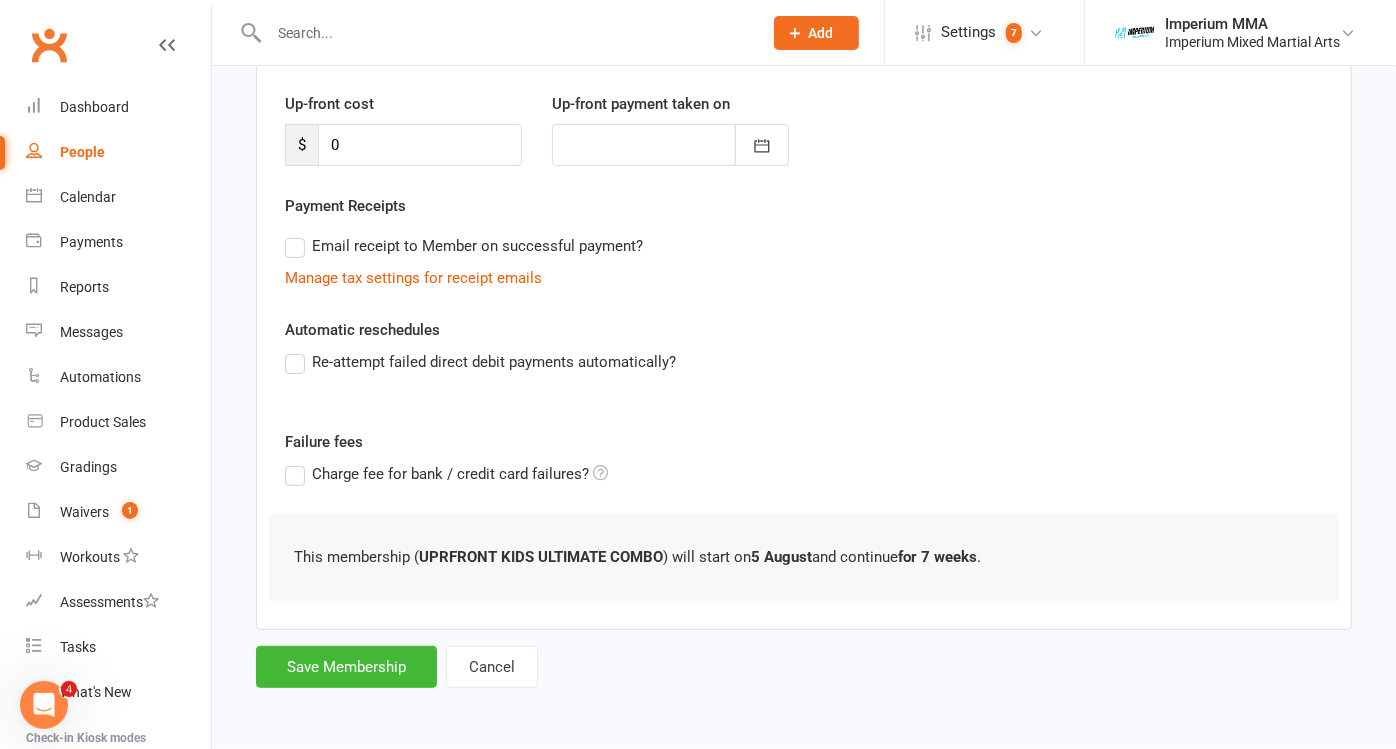 scroll, scrollTop: 0, scrollLeft: 0, axis: both 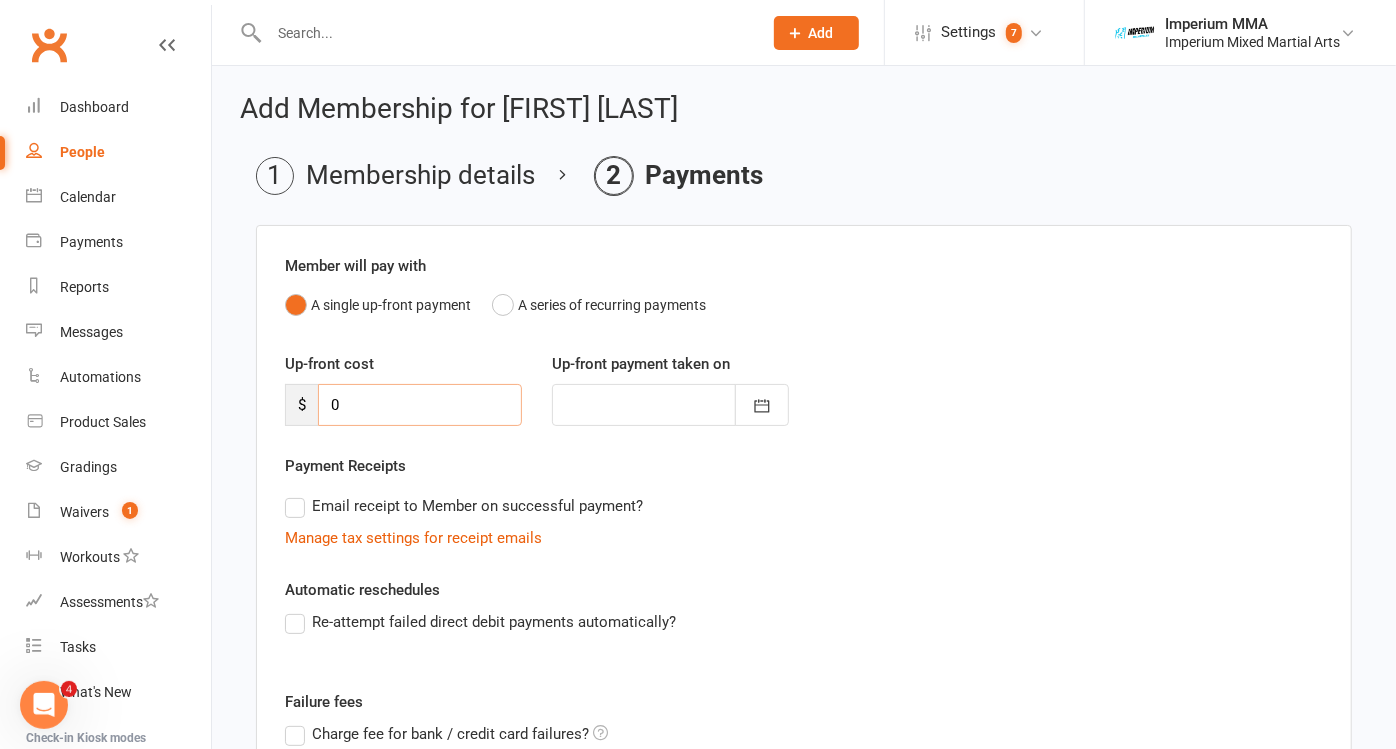 drag, startPoint x: 343, startPoint y: 403, endPoint x: 313, endPoint y: 400, distance: 30.149628 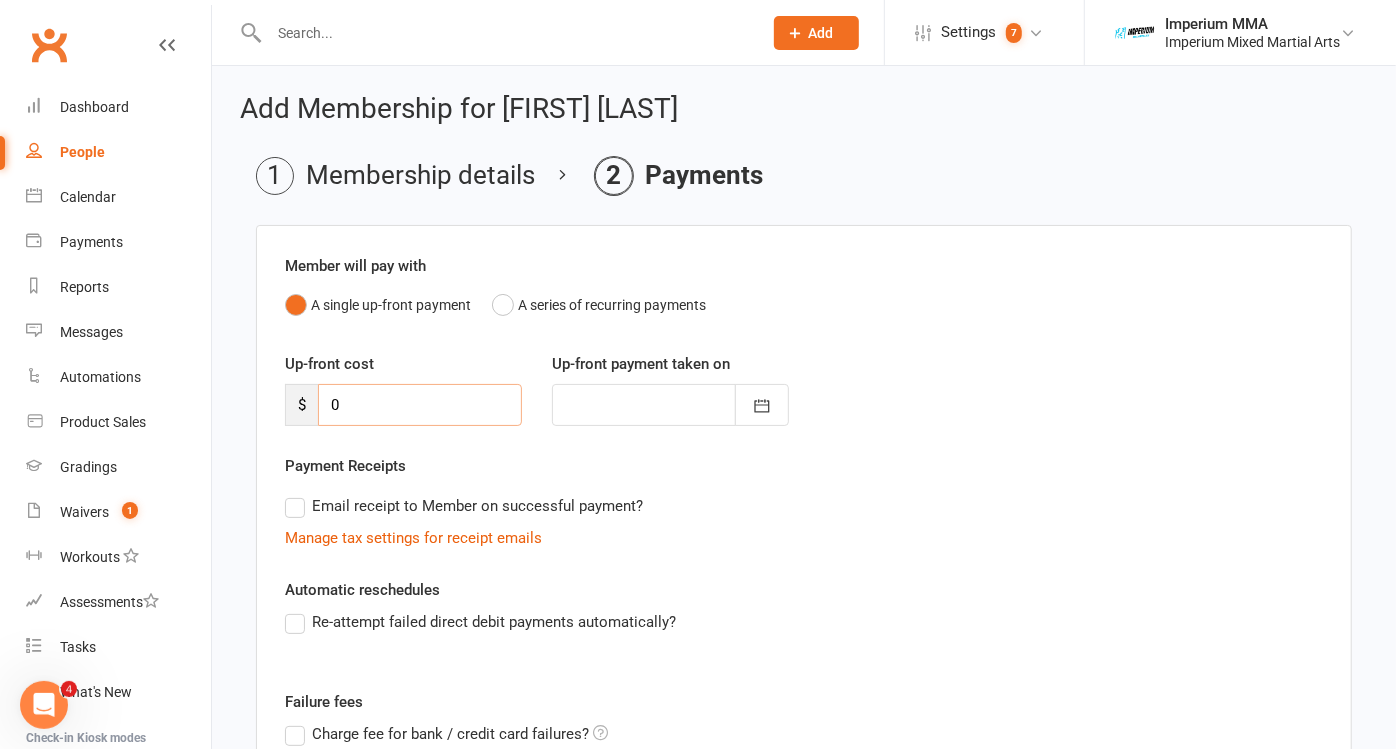 type on "2" 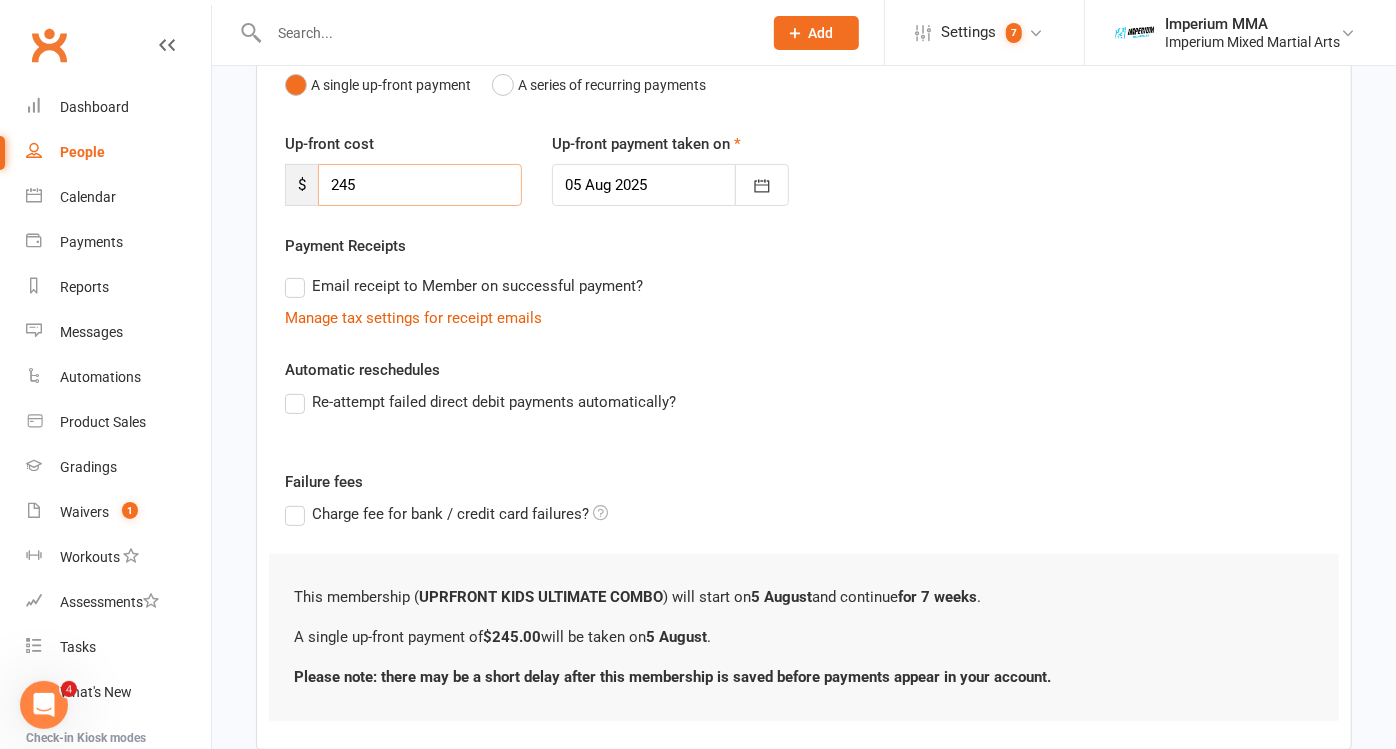scroll, scrollTop: 115, scrollLeft: 0, axis: vertical 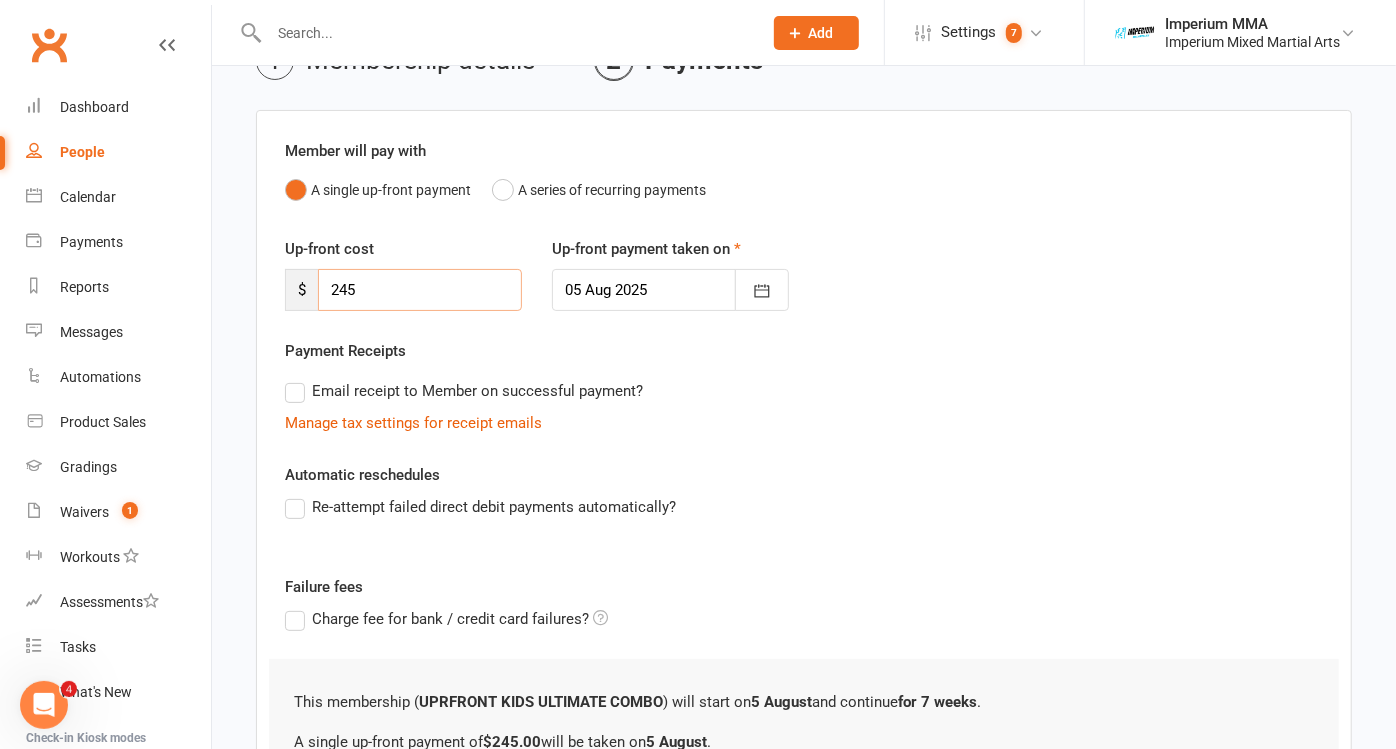 type on "245" 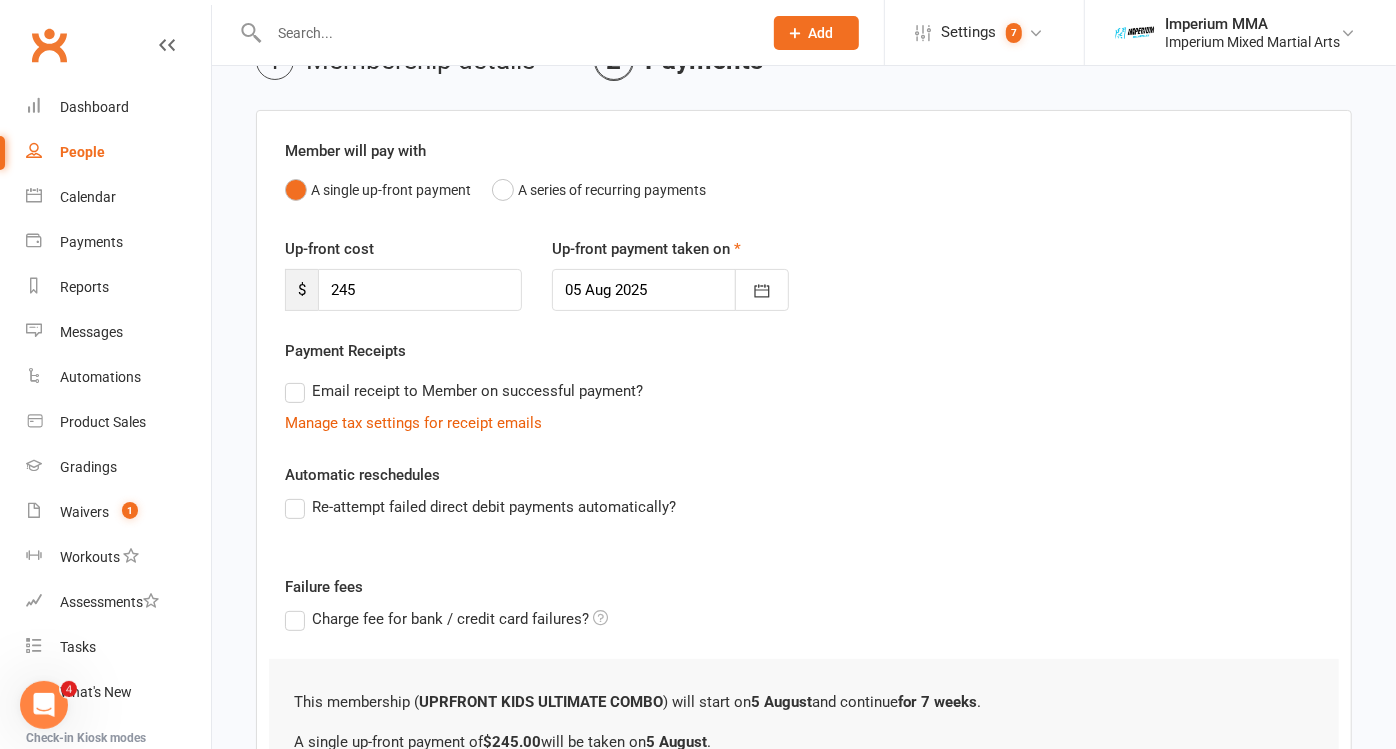click on "Email receipt to Member on successful payment?" at bounding box center (464, 391) 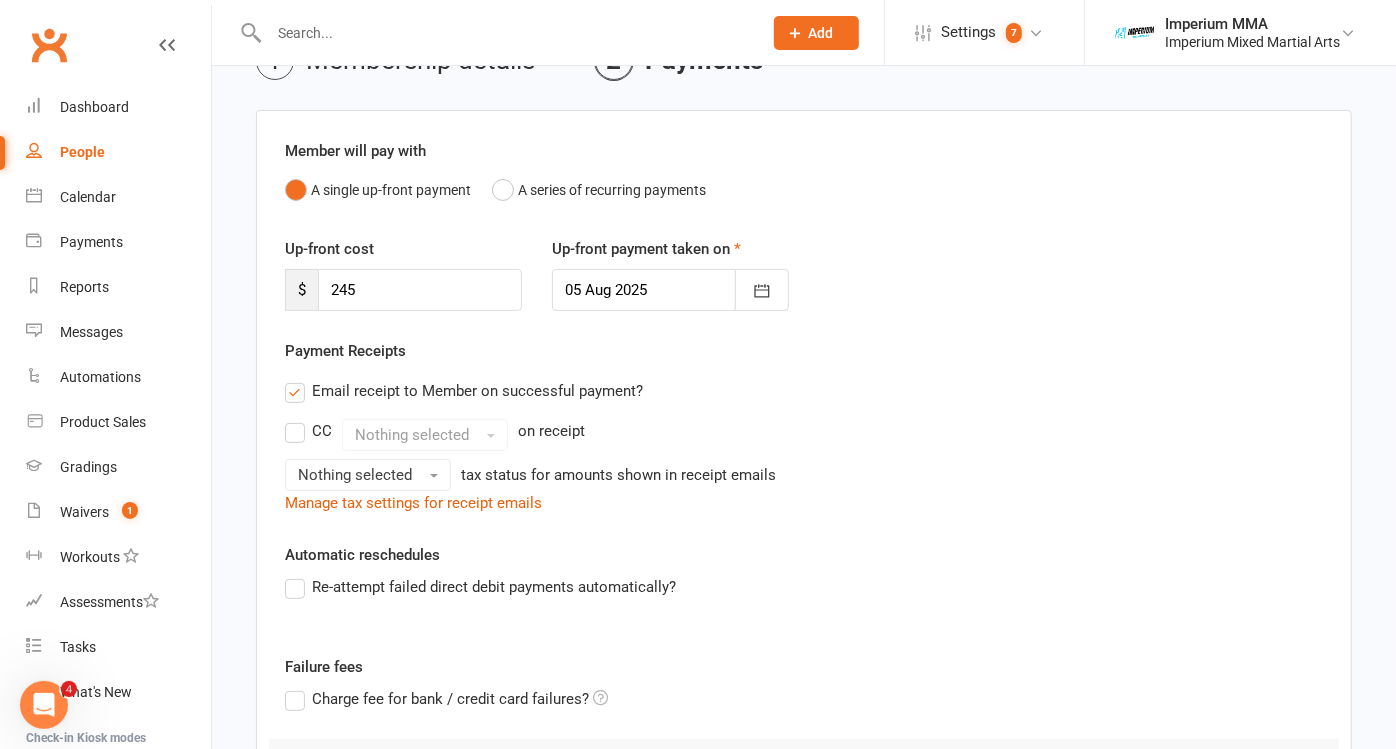 scroll, scrollTop: 417, scrollLeft: 0, axis: vertical 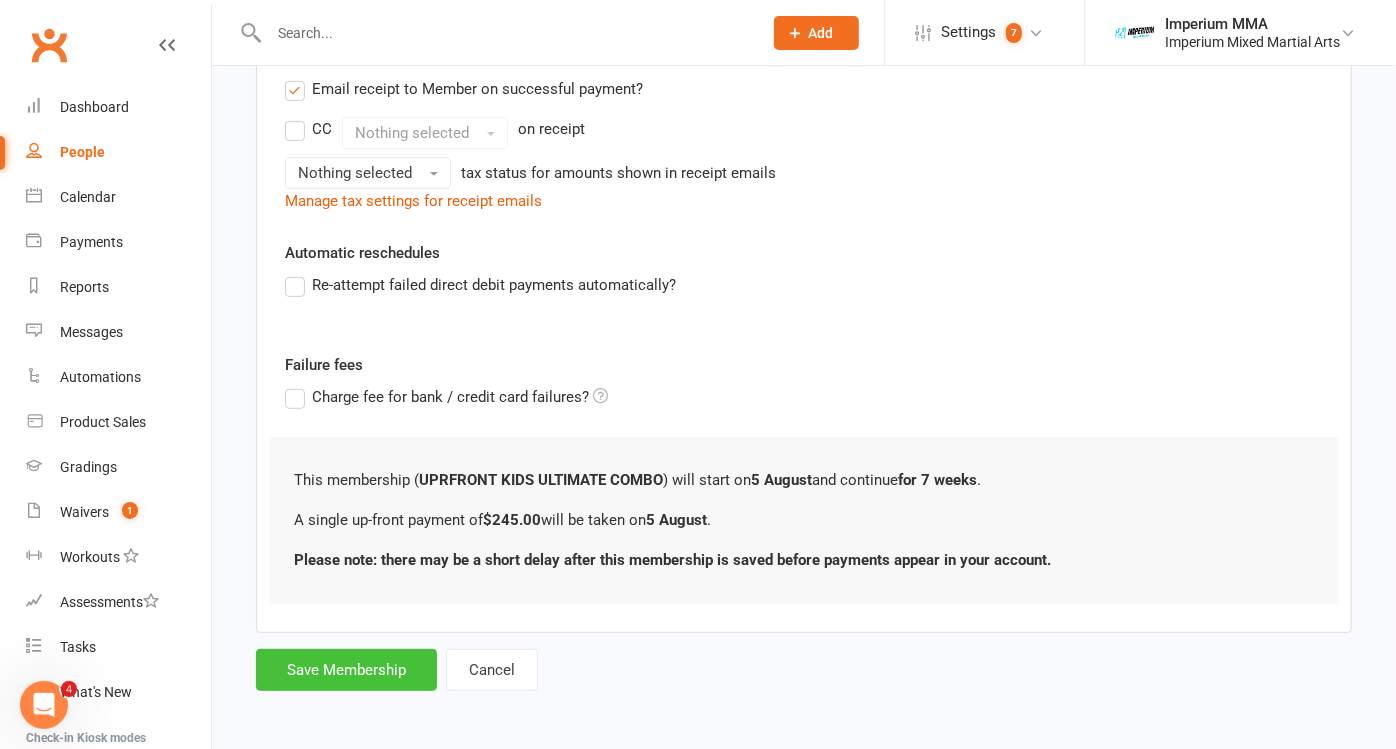 click on "Save Membership" at bounding box center [346, 670] 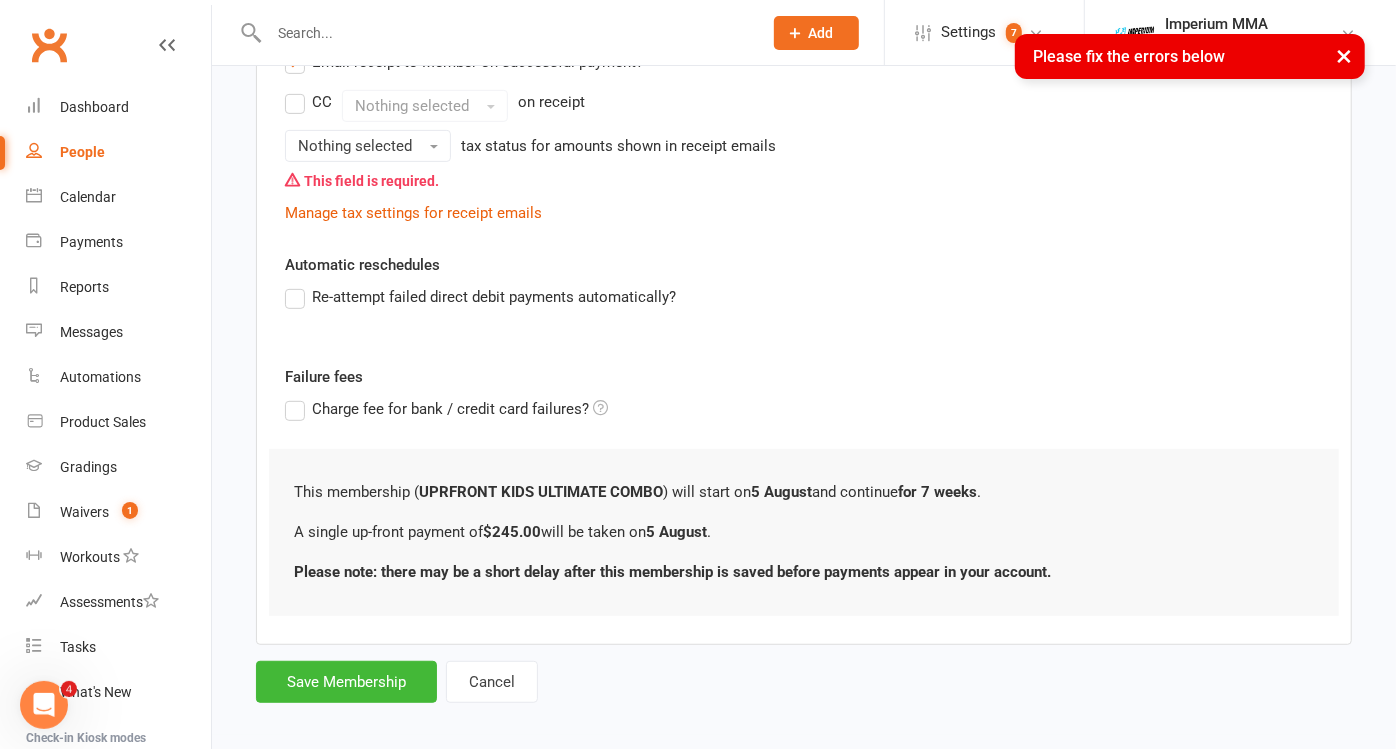 scroll, scrollTop: 222, scrollLeft: 0, axis: vertical 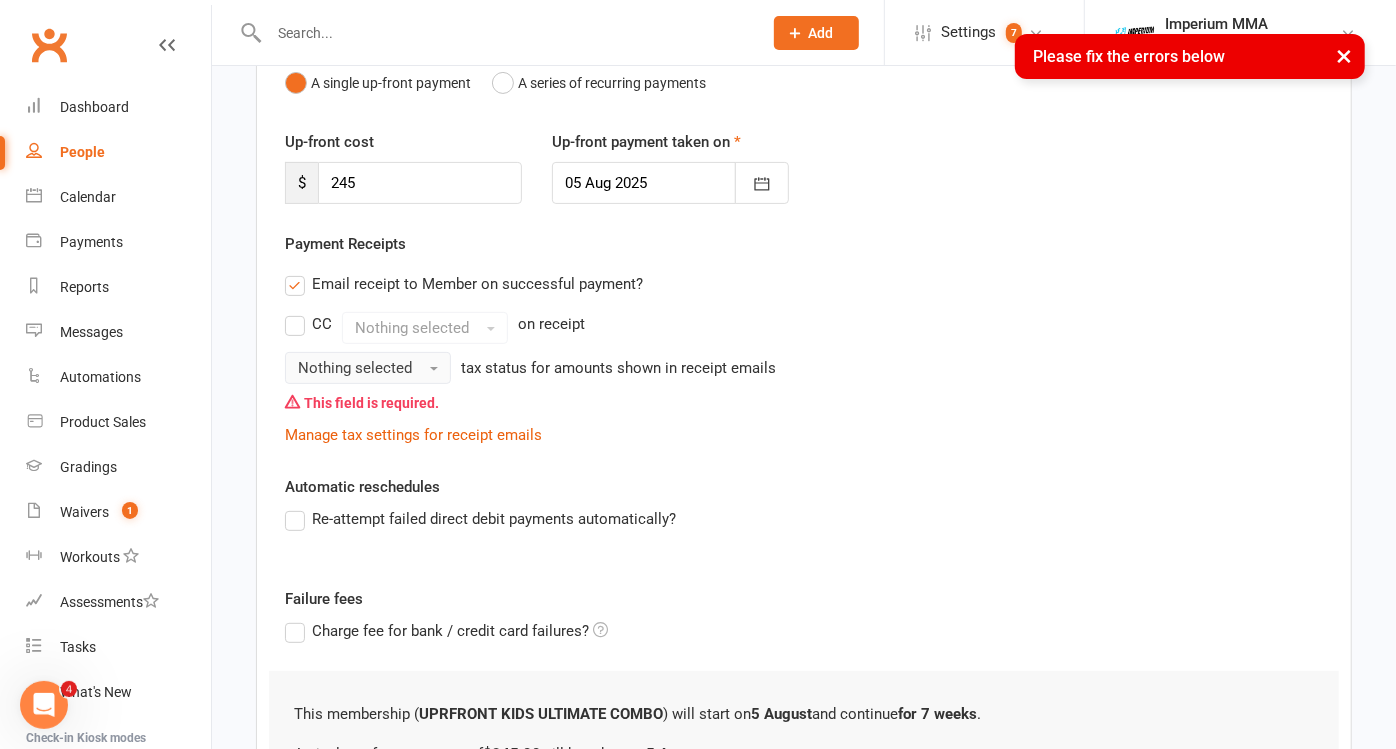 click on "Nothing selected" at bounding box center [368, 368] 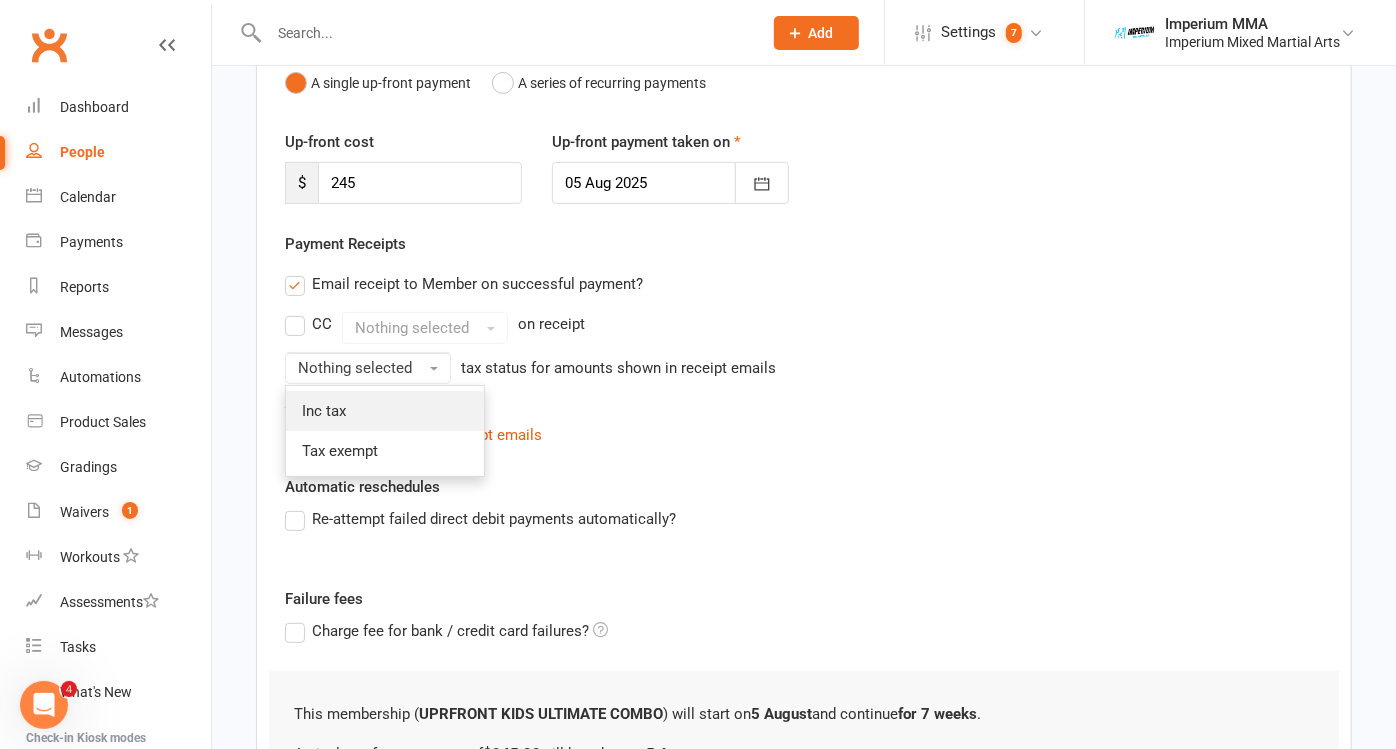 click on "Inc tax" at bounding box center [385, 411] 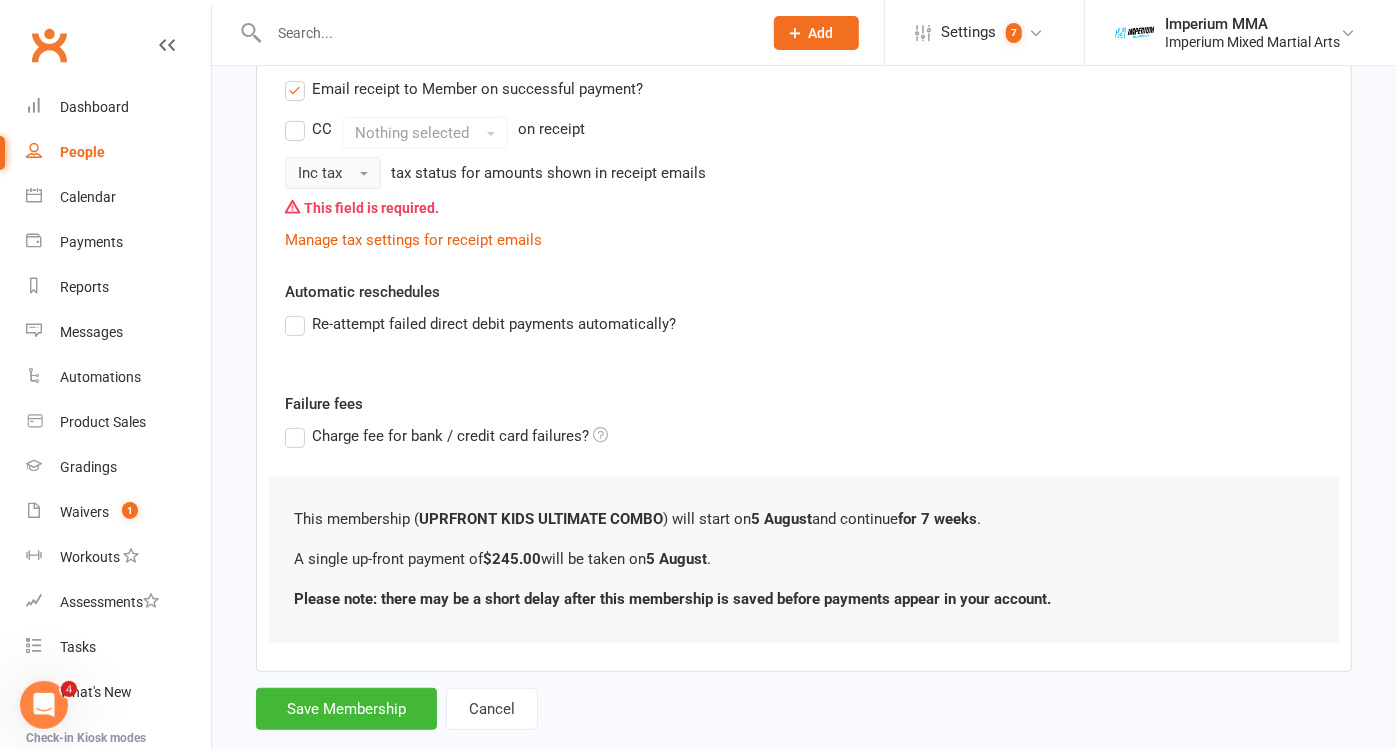 scroll, scrollTop: 455, scrollLeft: 0, axis: vertical 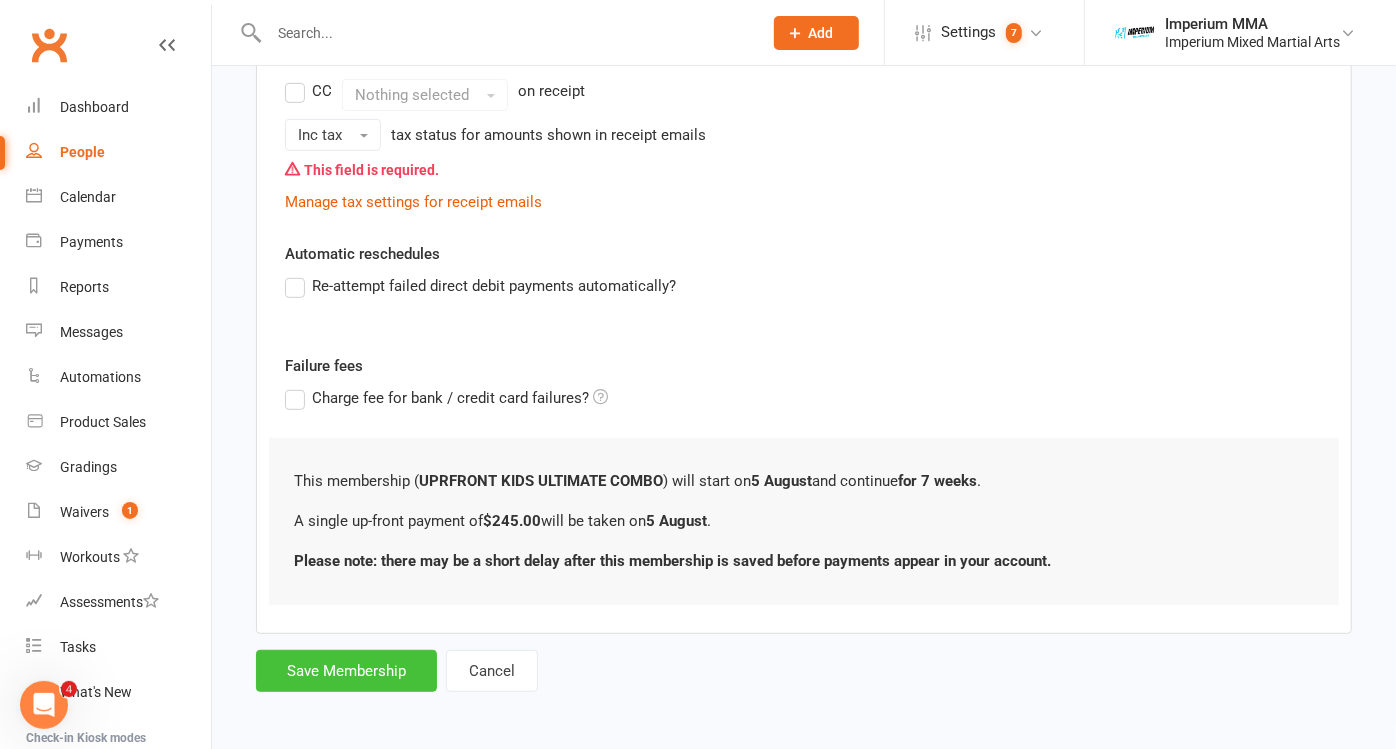 click on "Save Membership" at bounding box center (346, 671) 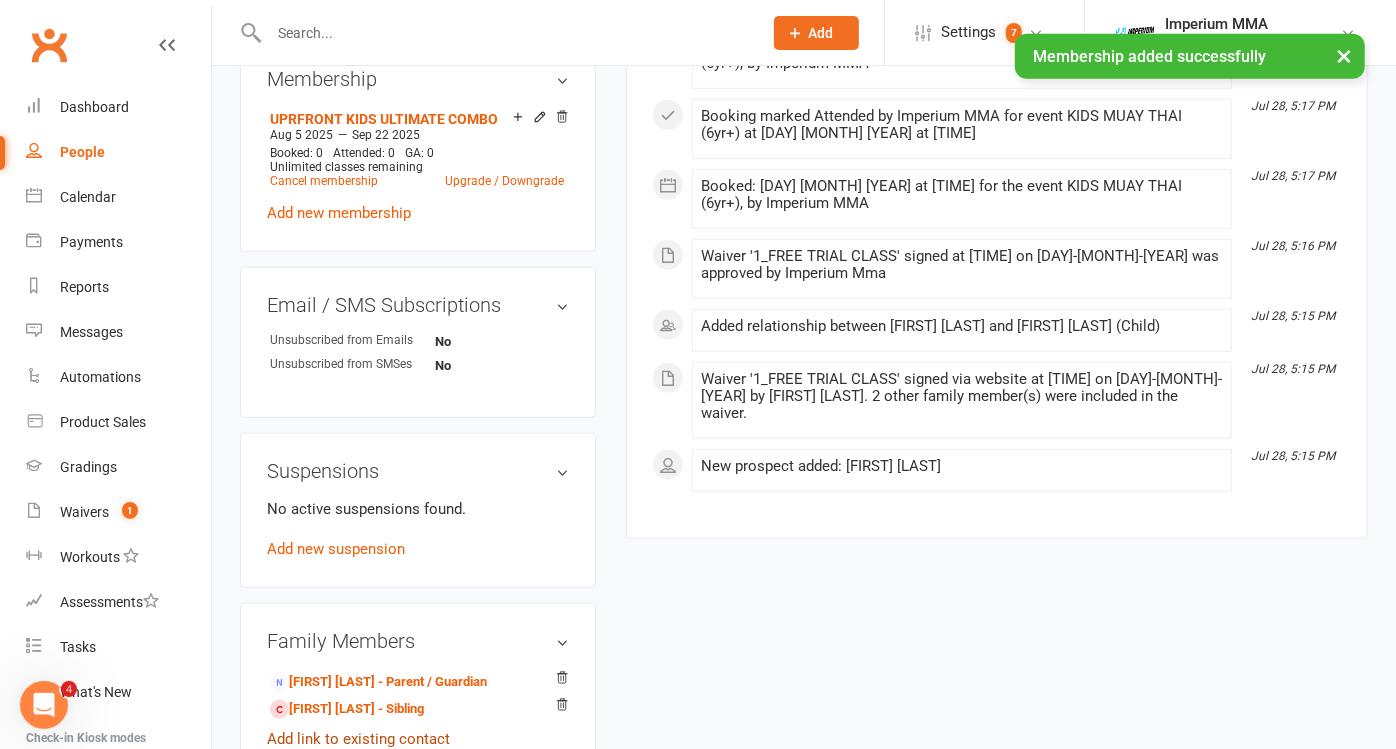 scroll, scrollTop: 888, scrollLeft: 0, axis: vertical 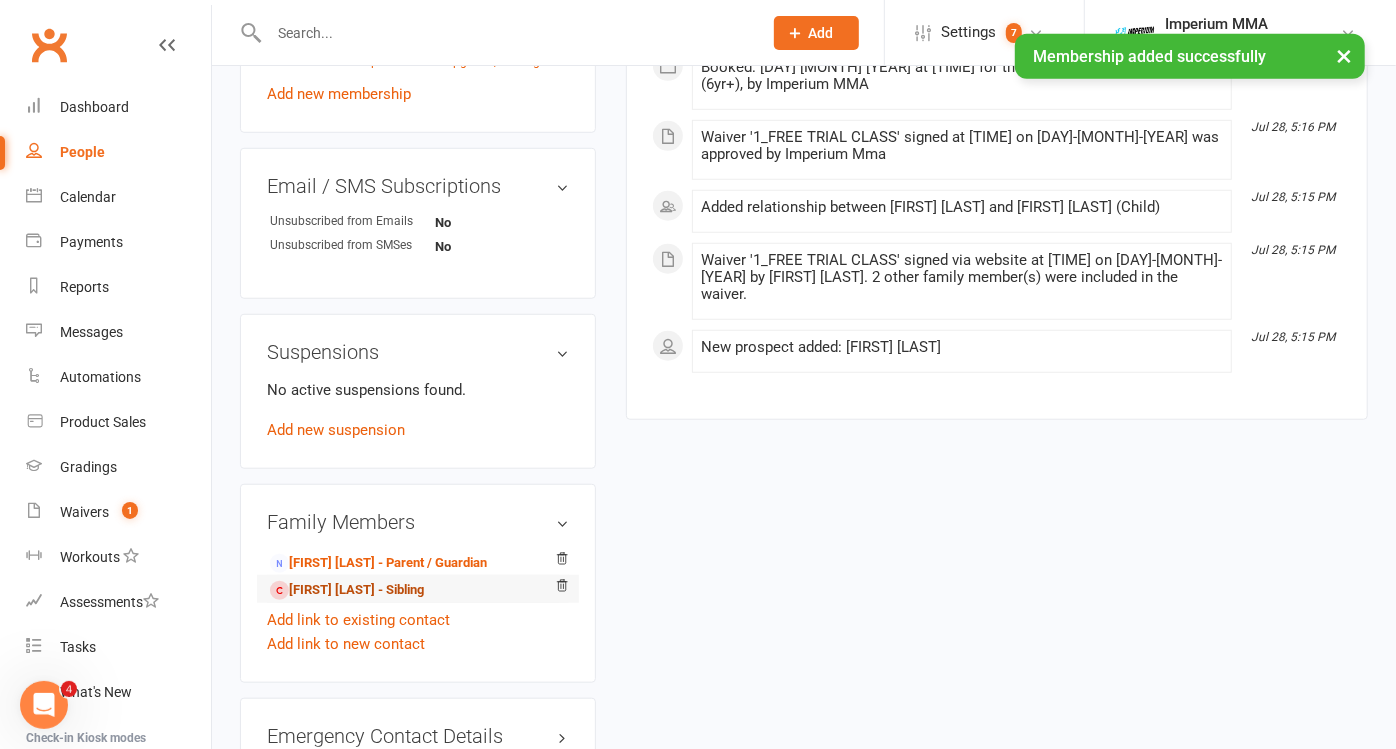 click on "[FIRST] [LAST] - Sibling" at bounding box center (347, 590) 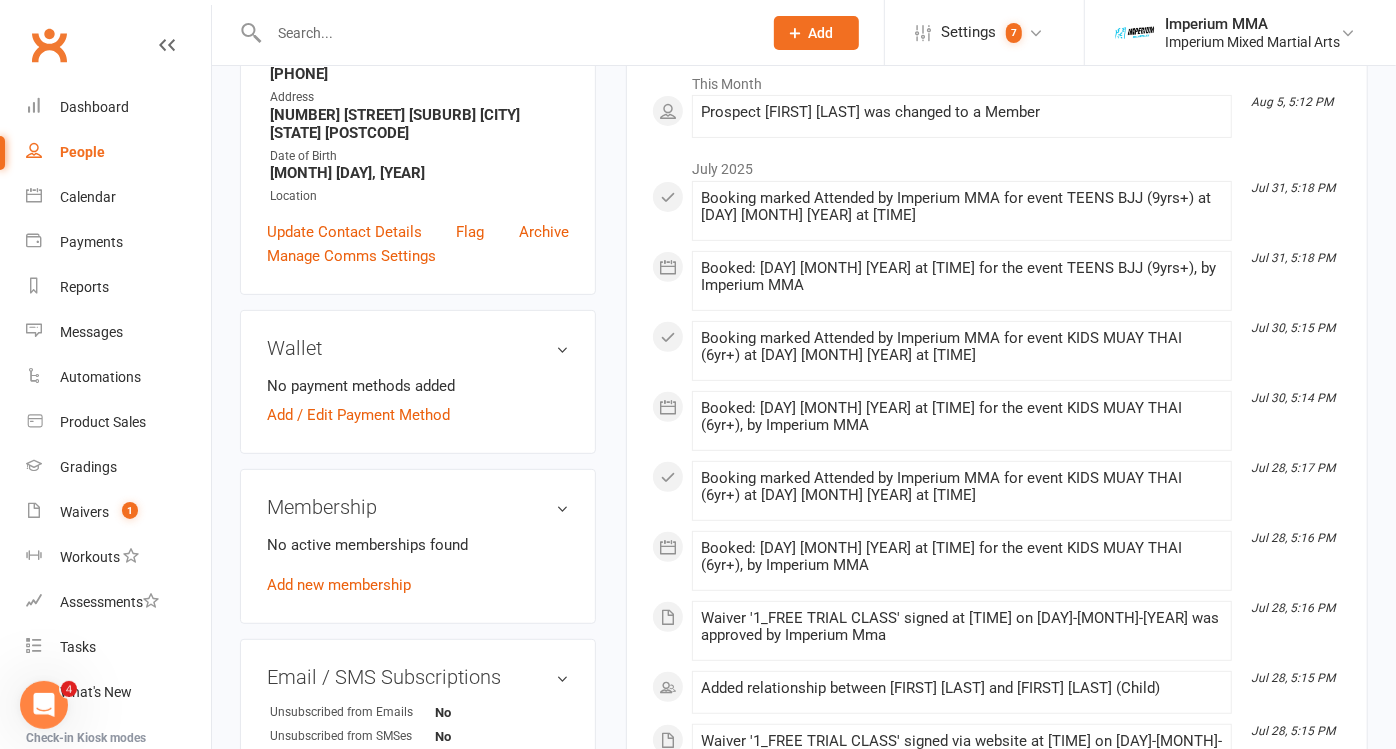 scroll, scrollTop: 444, scrollLeft: 0, axis: vertical 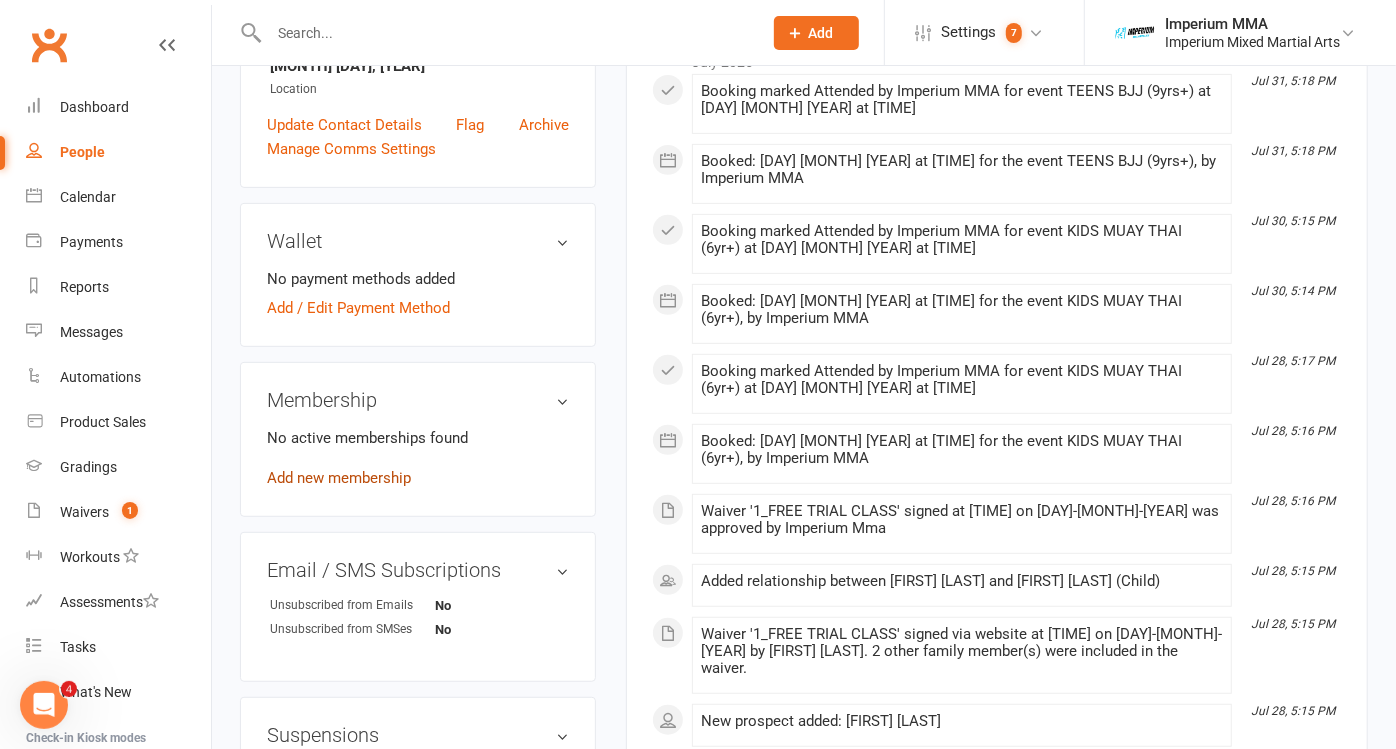 click on "Add new membership" at bounding box center (339, 478) 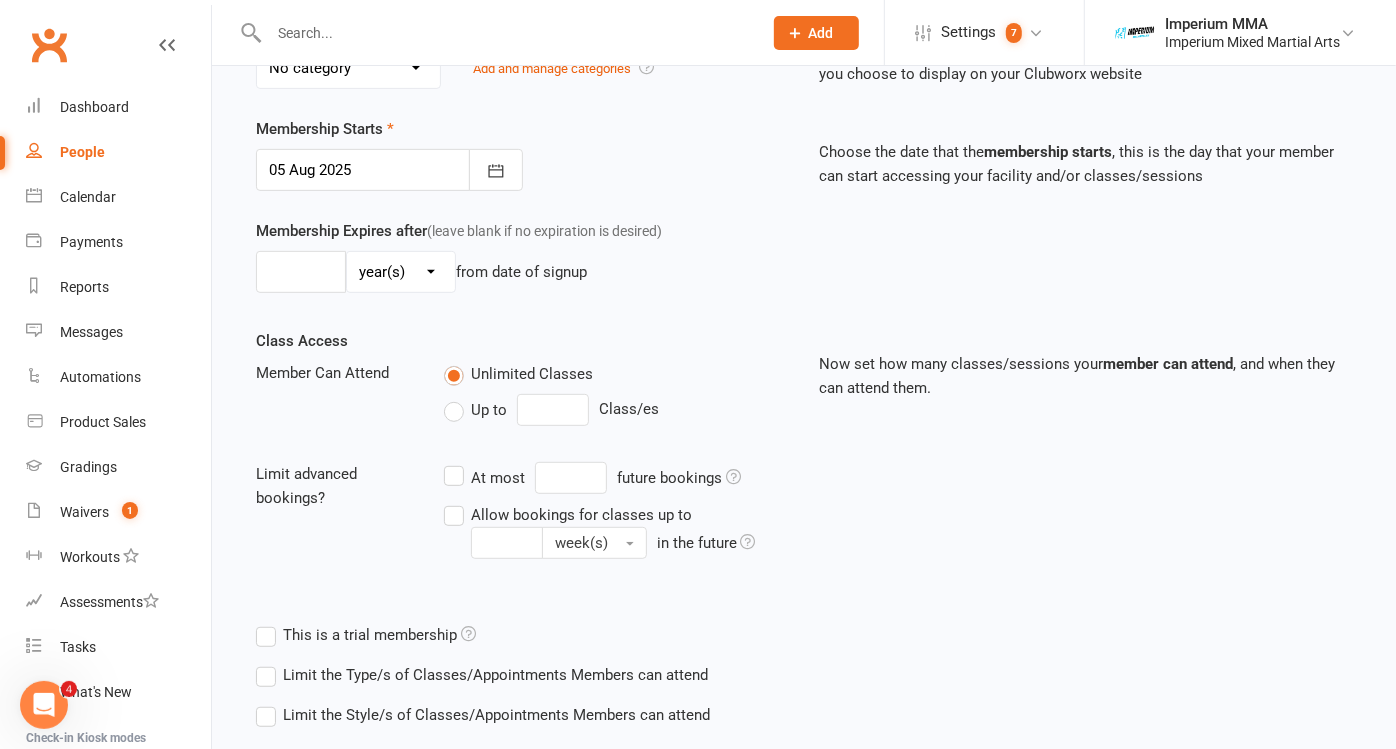 scroll, scrollTop: 0, scrollLeft: 0, axis: both 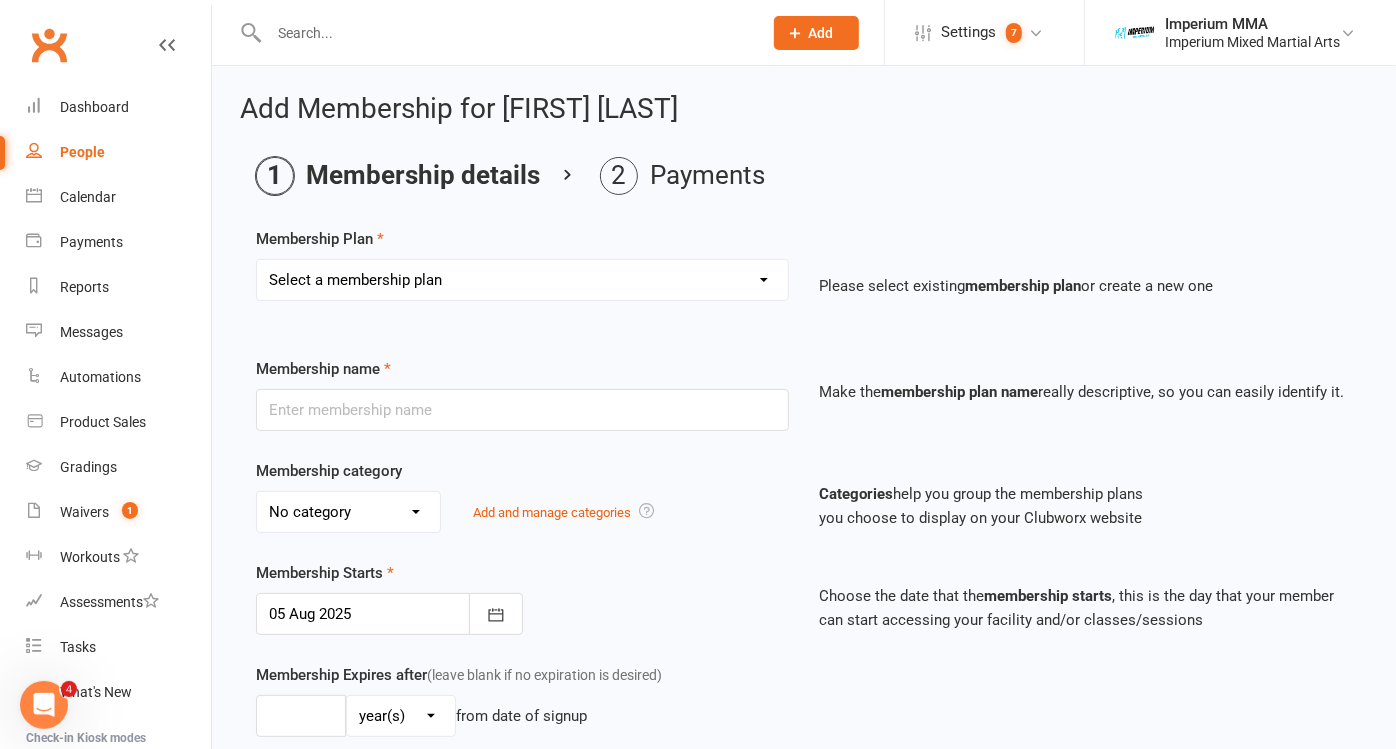 click on "Select a membership plan Create new Membership Plan ONE VISIT PASS KIDS 10 PACK - BJJ ONLY KIDS 10 PACK - MUAY THAI (BJJ INCLUDED) 10 CLASS PASS COMBO (ADULT) KIDS 2PW BJJ - 29(58) KIDS 3PW BJJ - 39(78) KIDS MUAY THAI - 35(70) KIDS ULTIMATE COMBO - 42(84) BJJ PROMO45 MUAY THAI PROMO45 UNLIMITED PROMO49 STUDENT ADJUSTABLE KIDS BJJ (29/39WK) ADJUSTABLE MUAY THAI (45WK) ADJUSTABLE BJJ (45WK) ADJUSTABLE KIDS M/T (35WK) BJJ-52 MUAY THAI - 52 UNLIMITED 55 FREE UNLIMITED FREE TRIAL KIDS MUAY THAI ADJUSTABLE UNLIMITED (49WK) UPRFRONT KIDS ULTIMATE COMBO" at bounding box center (522, 280) 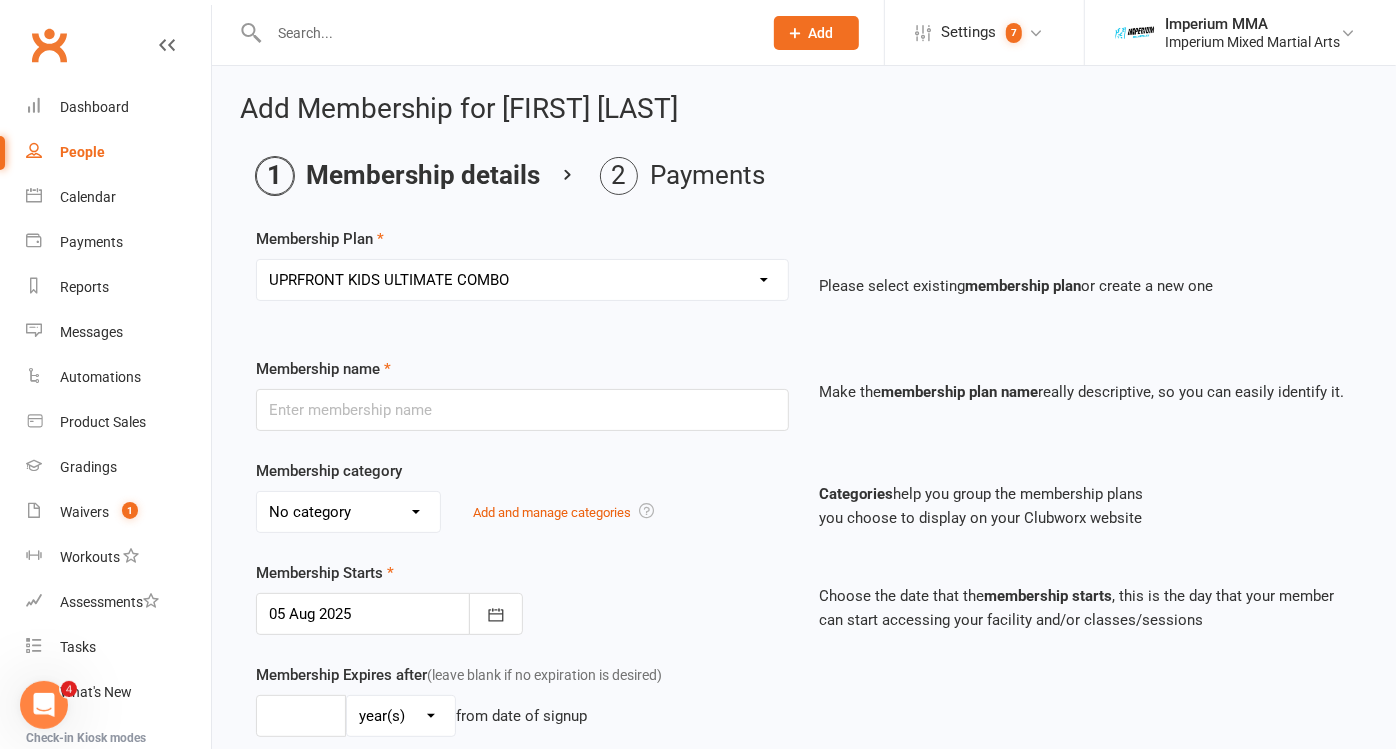 click on "Select a membership plan Create new Membership Plan ONE VISIT PASS KIDS 10 PACK - BJJ ONLY KIDS 10 PACK - MUAY THAI (BJJ INCLUDED) 10 CLASS PASS COMBO (ADULT) KIDS 2PW BJJ - 29(58) KIDS 3PW BJJ - 39(78) KIDS MUAY THAI - 35(70) KIDS ULTIMATE COMBO - 42(84) BJJ PROMO45 MUAY THAI PROMO45 UNLIMITED PROMO49 STUDENT ADJUSTABLE KIDS BJJ (29/39WK) ADJUSTABLE MUAY THAI (45WK) ADJUSTABLE BJJ (45WK) ADJUSTABLE KIDS M/T (35WK) BJJ-52 MUAY THAI - 52 UNLIMITED 55 FREE UNLIMITED FREE TRIAL KIDS MUAY THAI ADJUSTABLE UNLIMITED (49WK) UPRFRONT KIDS ULTIMATE COMBO" at bounding box center [522, 280] 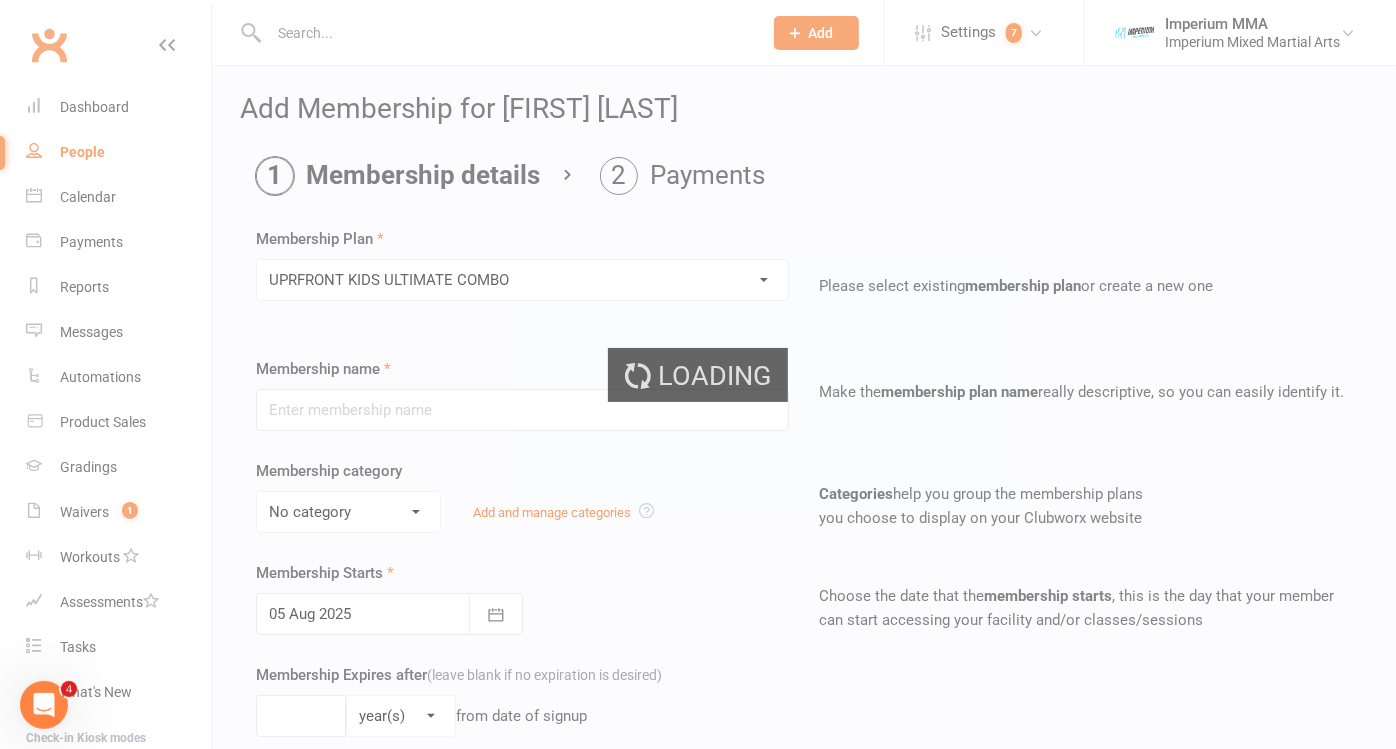 type on "UPRFRONT KIDS ULTIMATE COMBO" 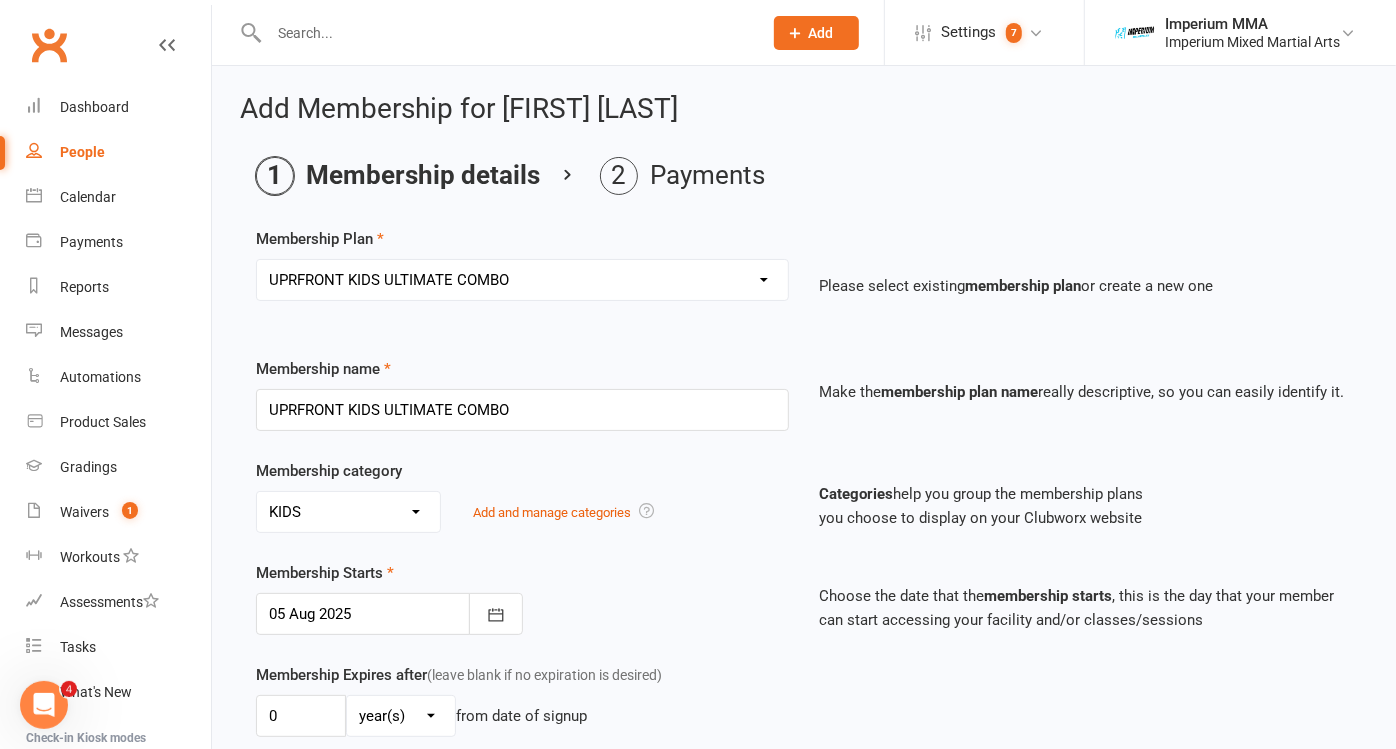 scroll, scrollTop: 222, scrollLeft: 0, axis: vertical 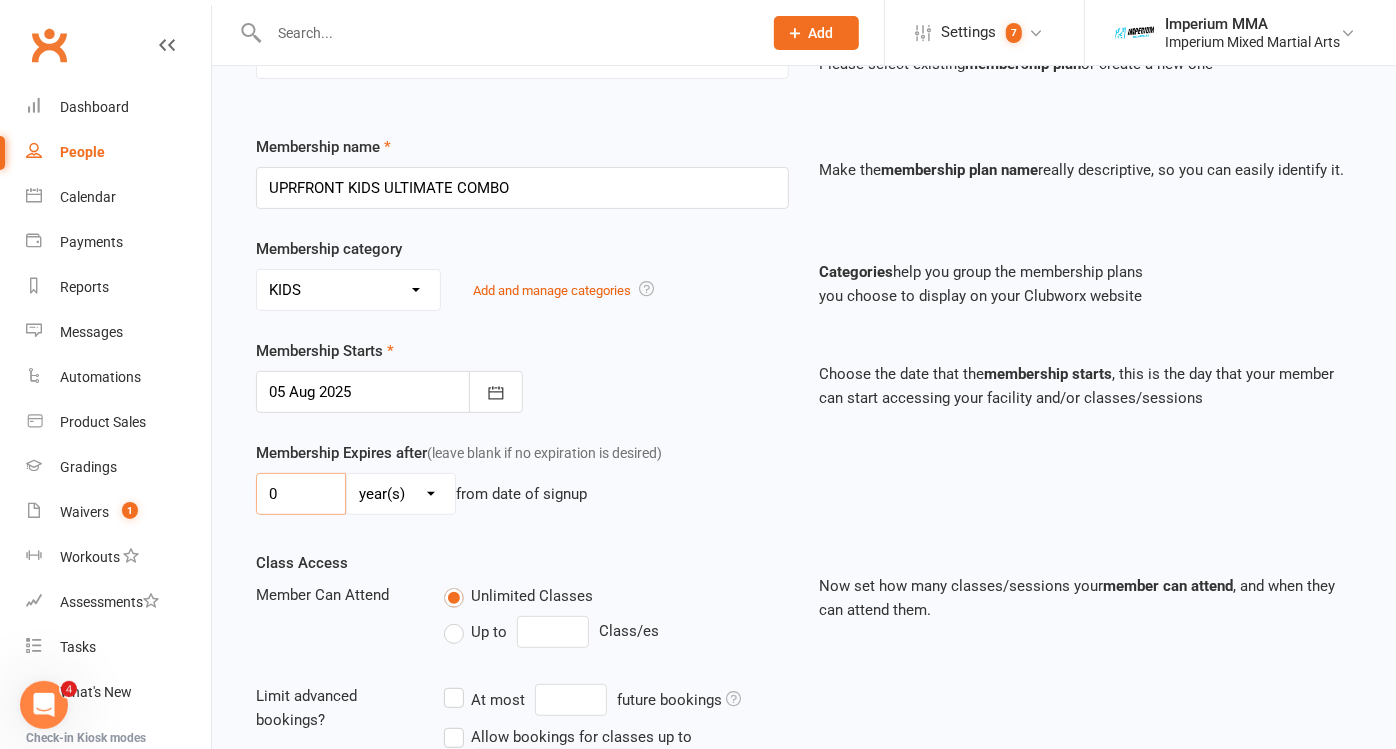 drag, startPoint x: 328, startPoint y: 488, endPoint x: 237, endPoint y: 486, distance: 91.02197 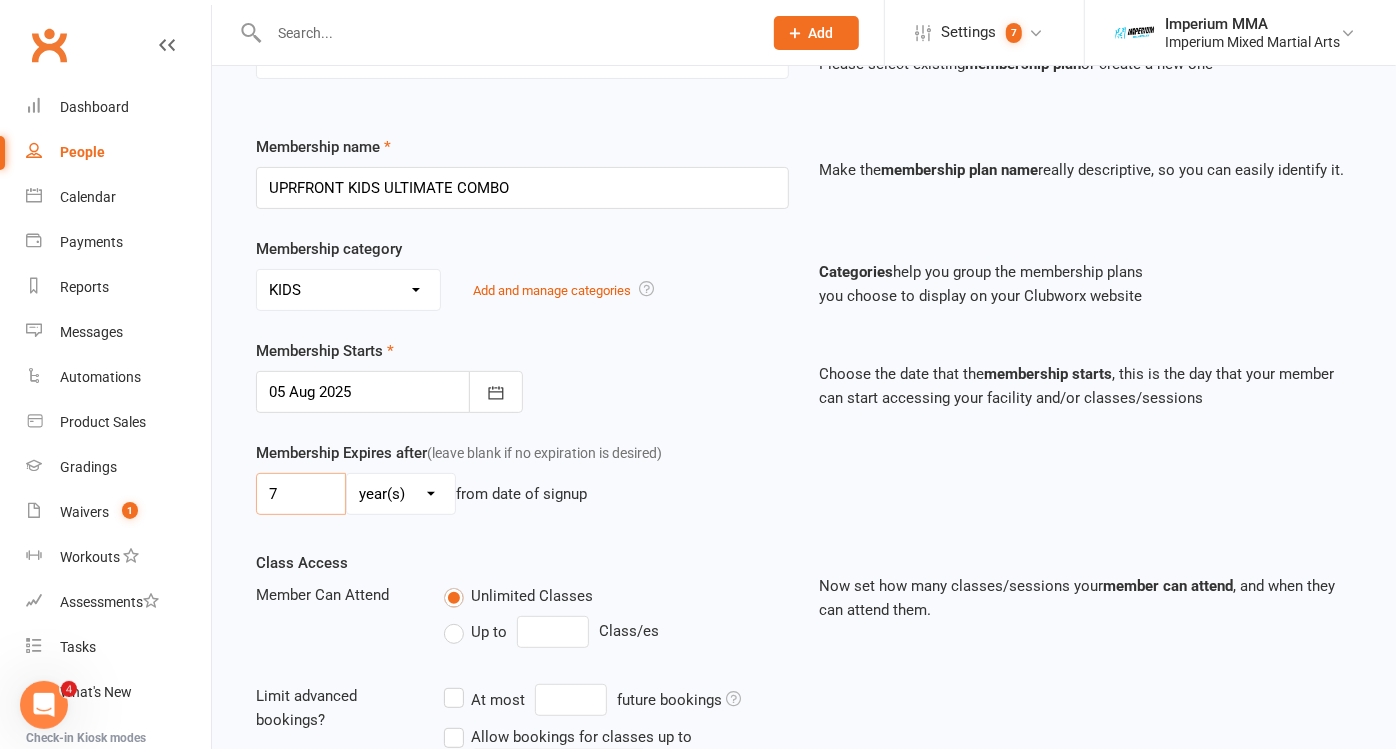 type on "7" 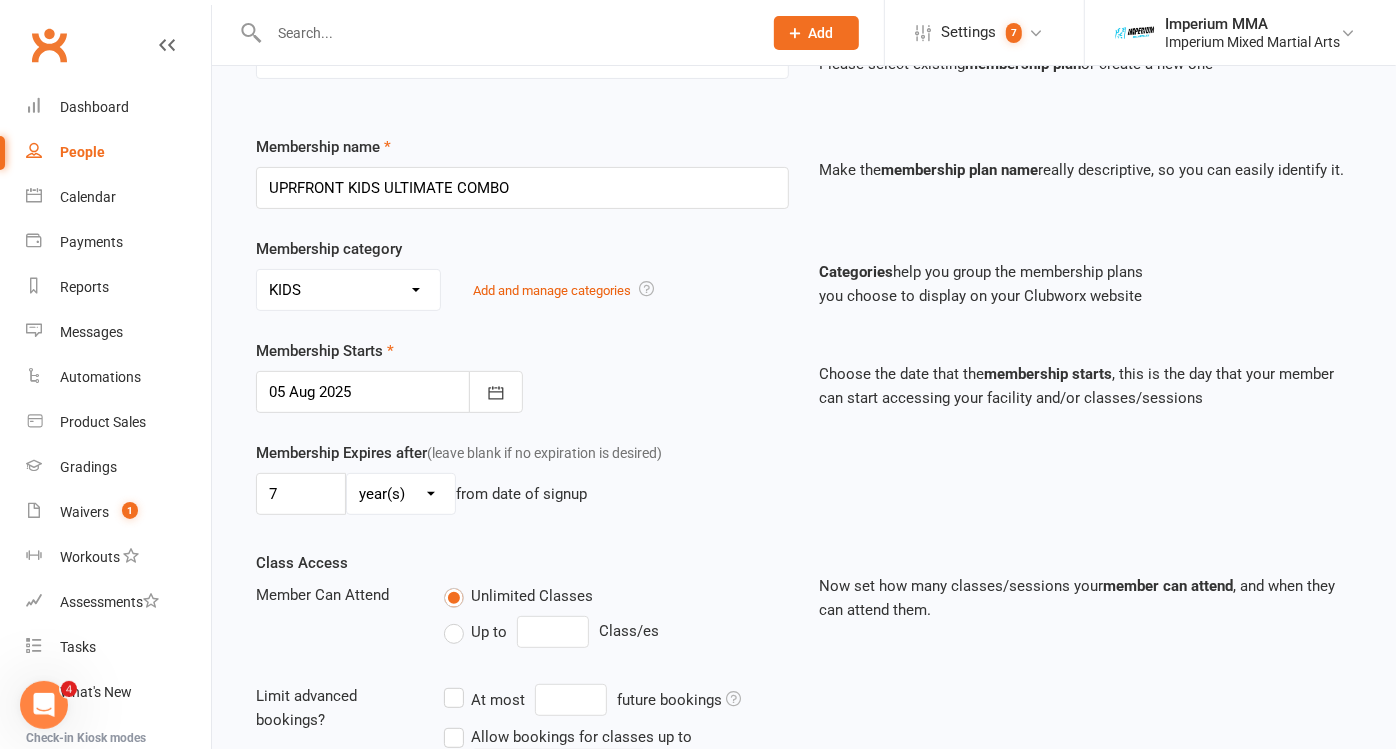click on "day(s) week(s) month(s) year(s)" at bounding box center [401, 494] 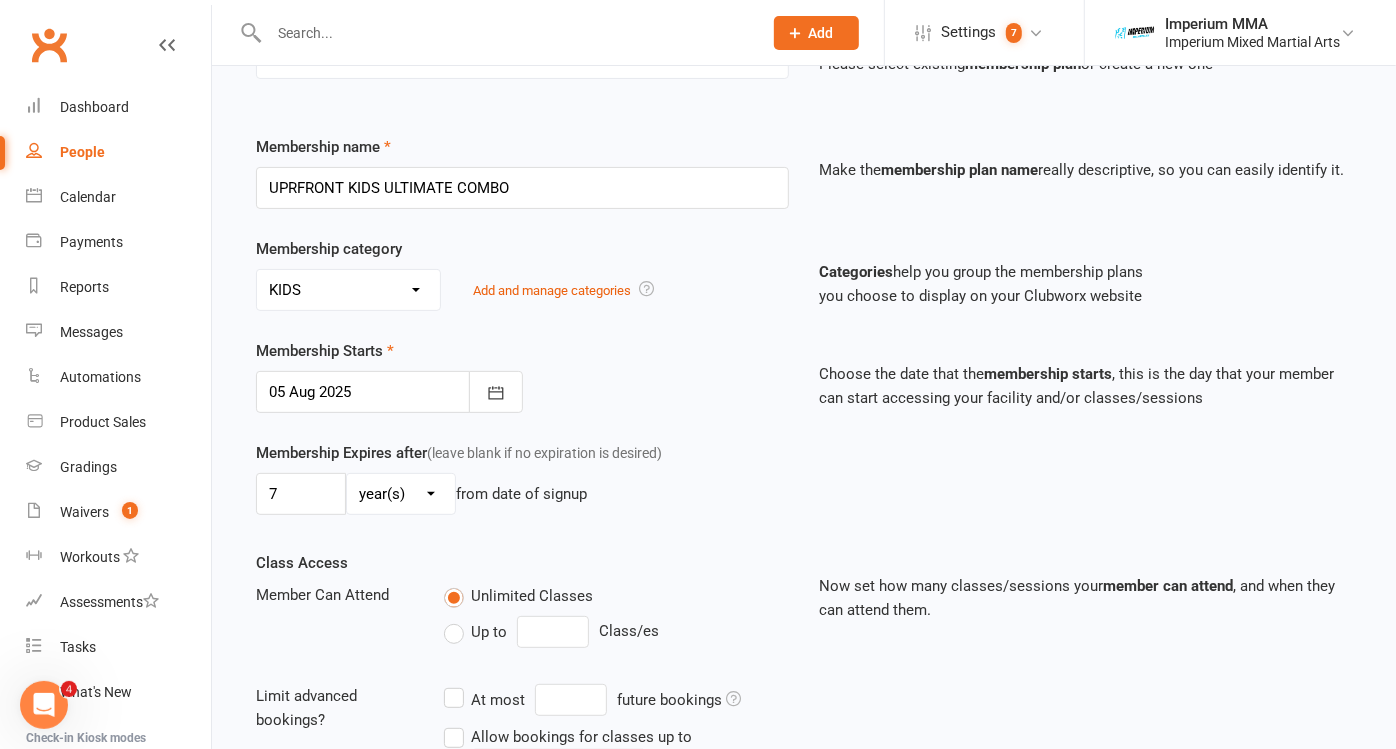 select on "1" 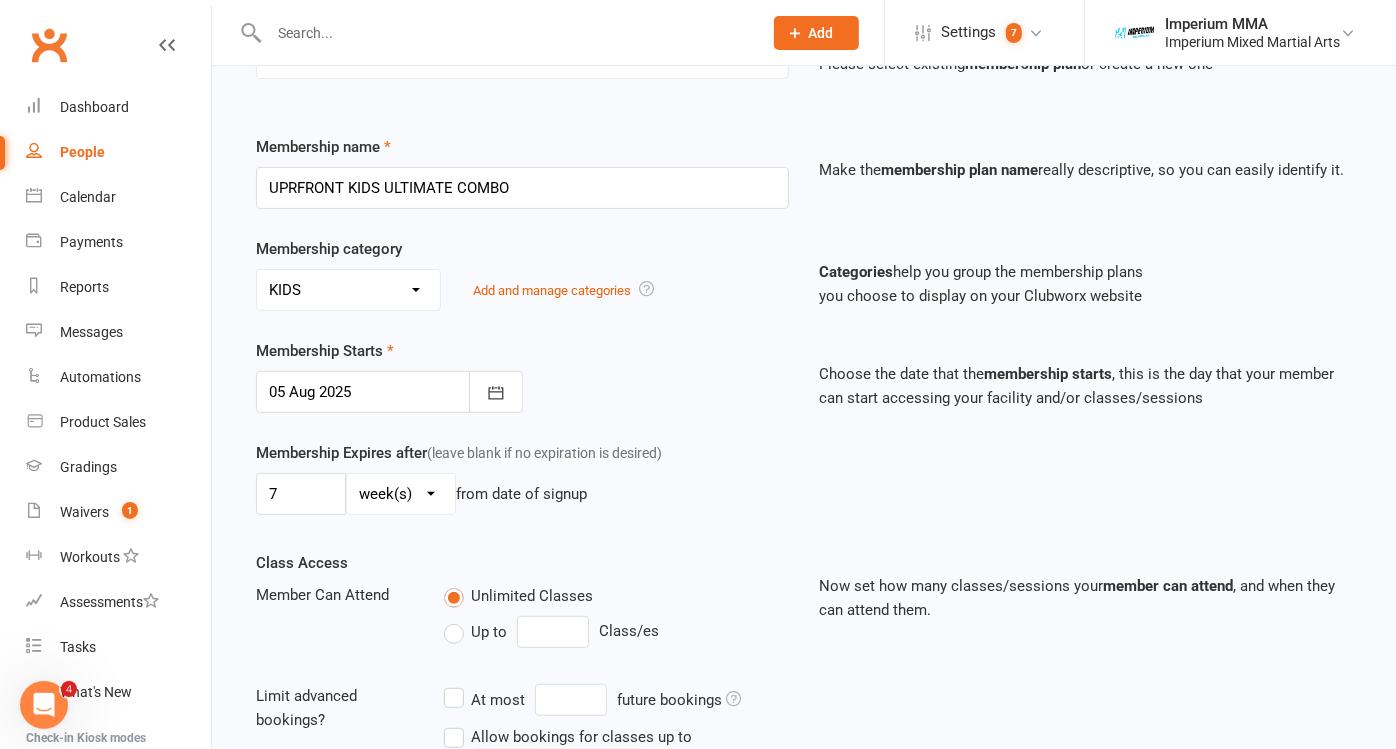 click on "day(s) week(s) month(s) year(s)" at bounding box center (401, 494) 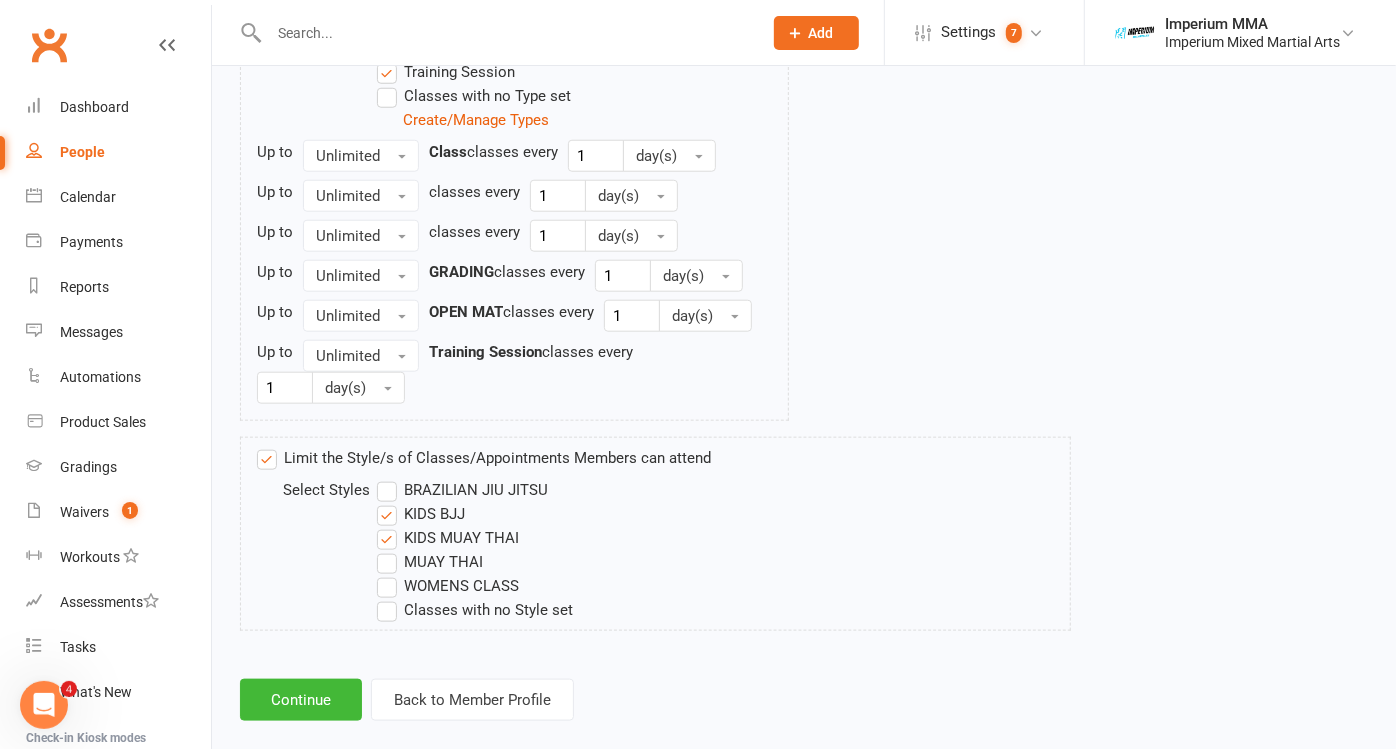 scroll, scrollTop: 1175, scrollLeft: 0, axis: vertical 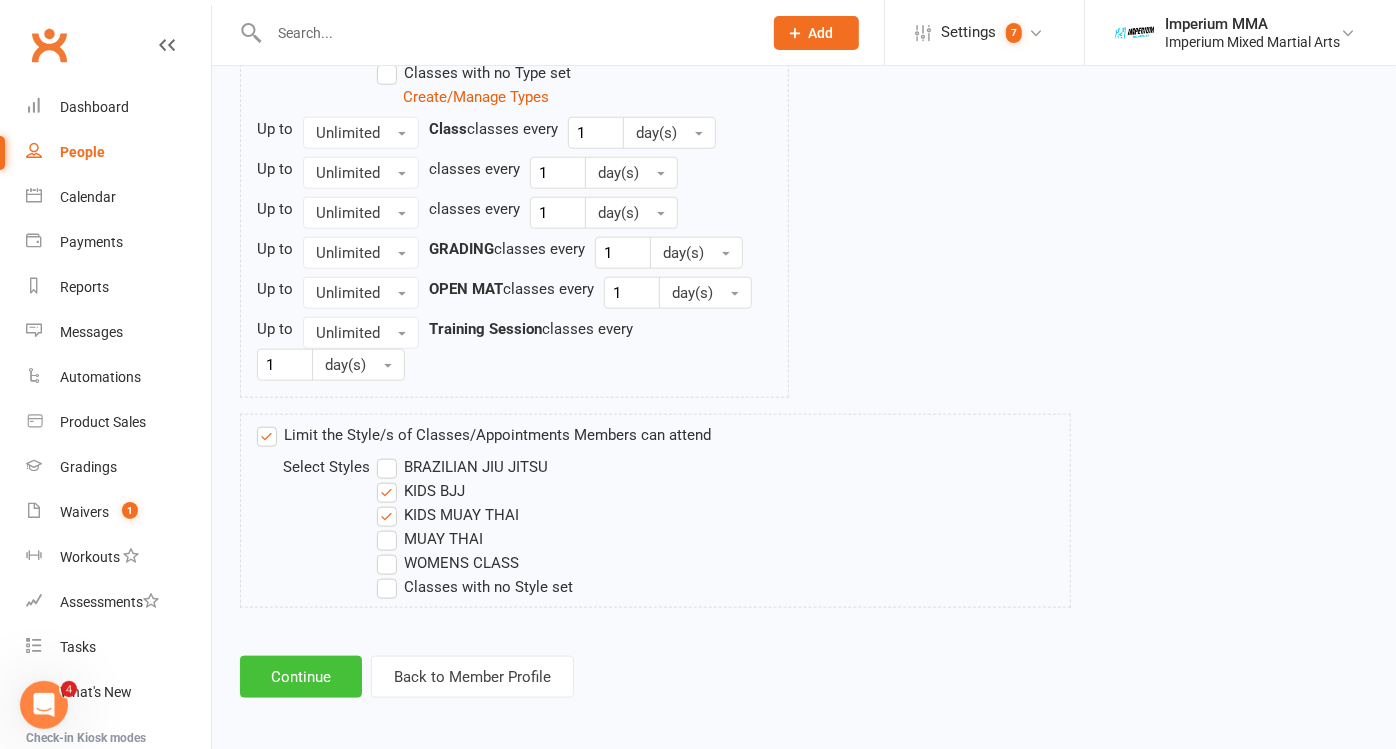 click on "Continue" at bounding box center (301, 677) 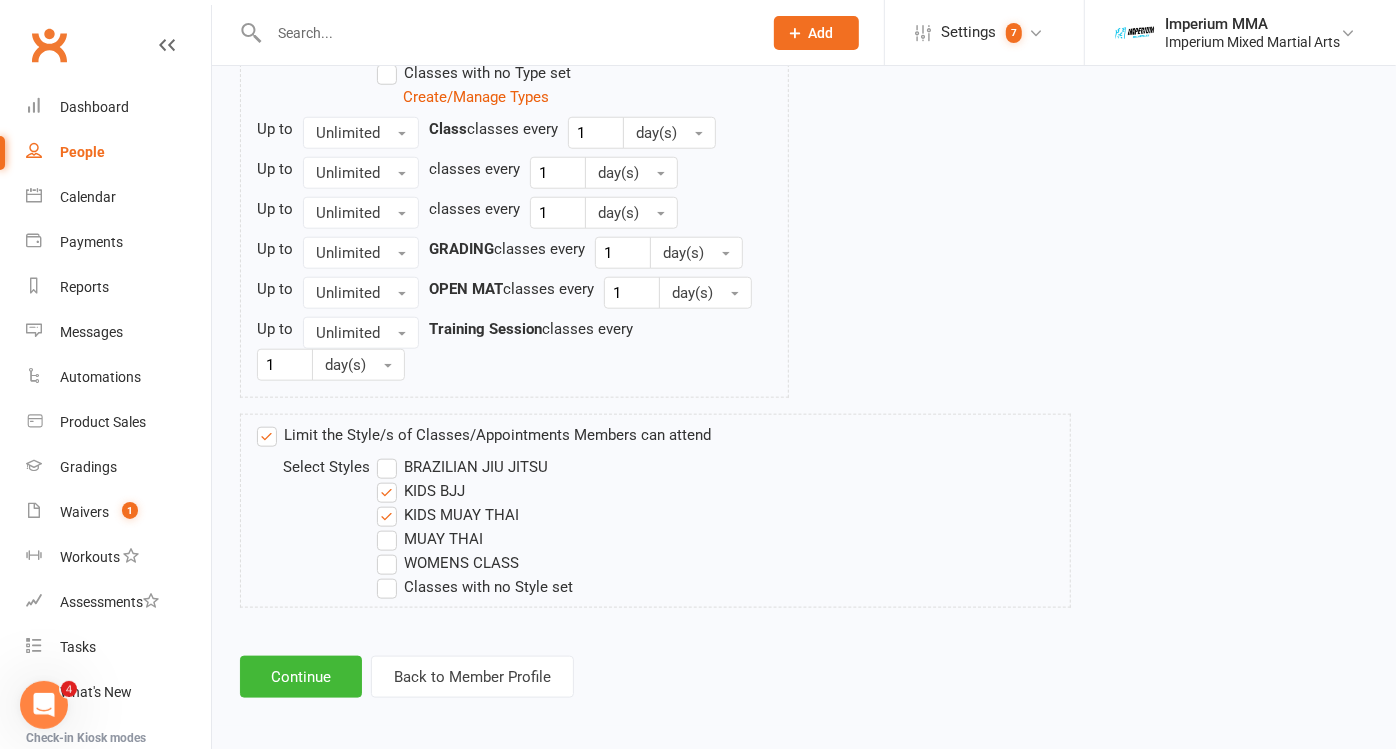 scroll, scrollTop: 0, scrollLeft: 0, axis: both 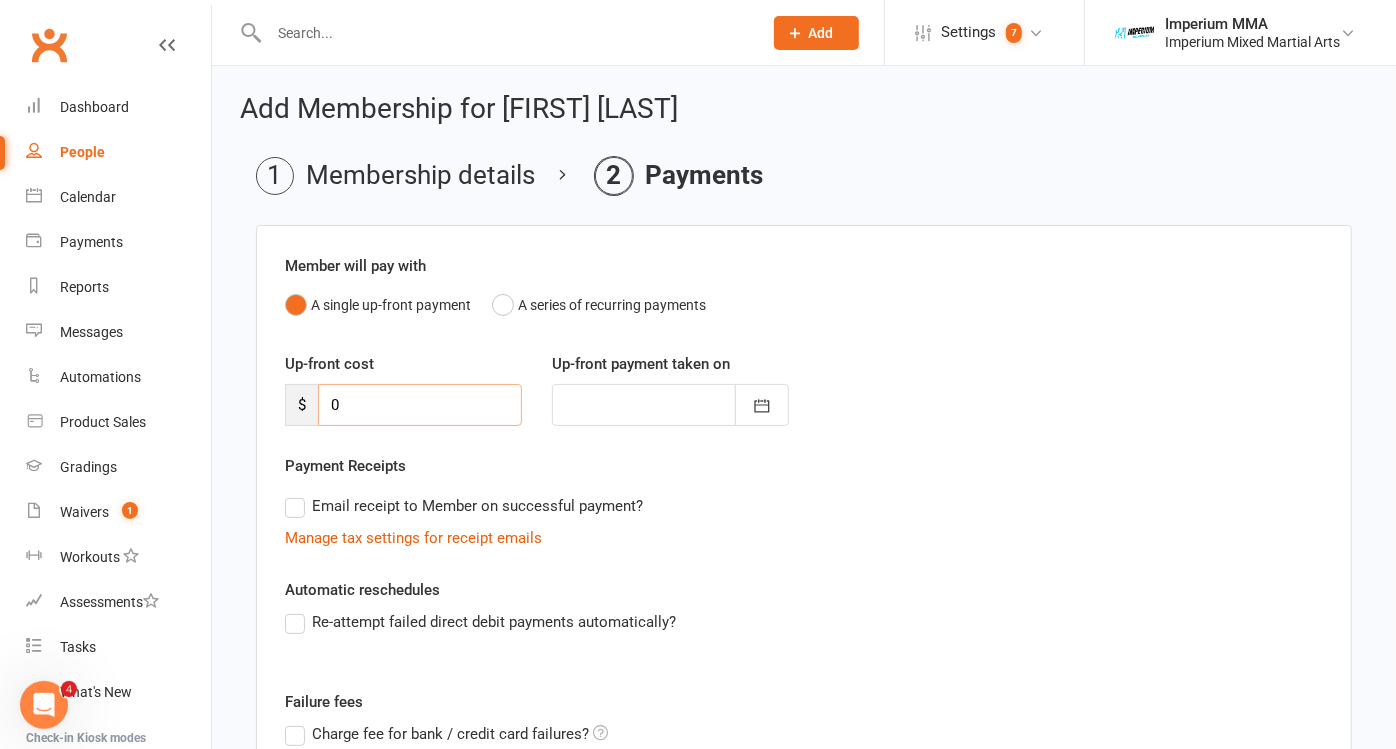 drag, startPoint x: 362, startPoint y: 398, endPoint x: 300, endPoint y: 397, distance: 62.008064 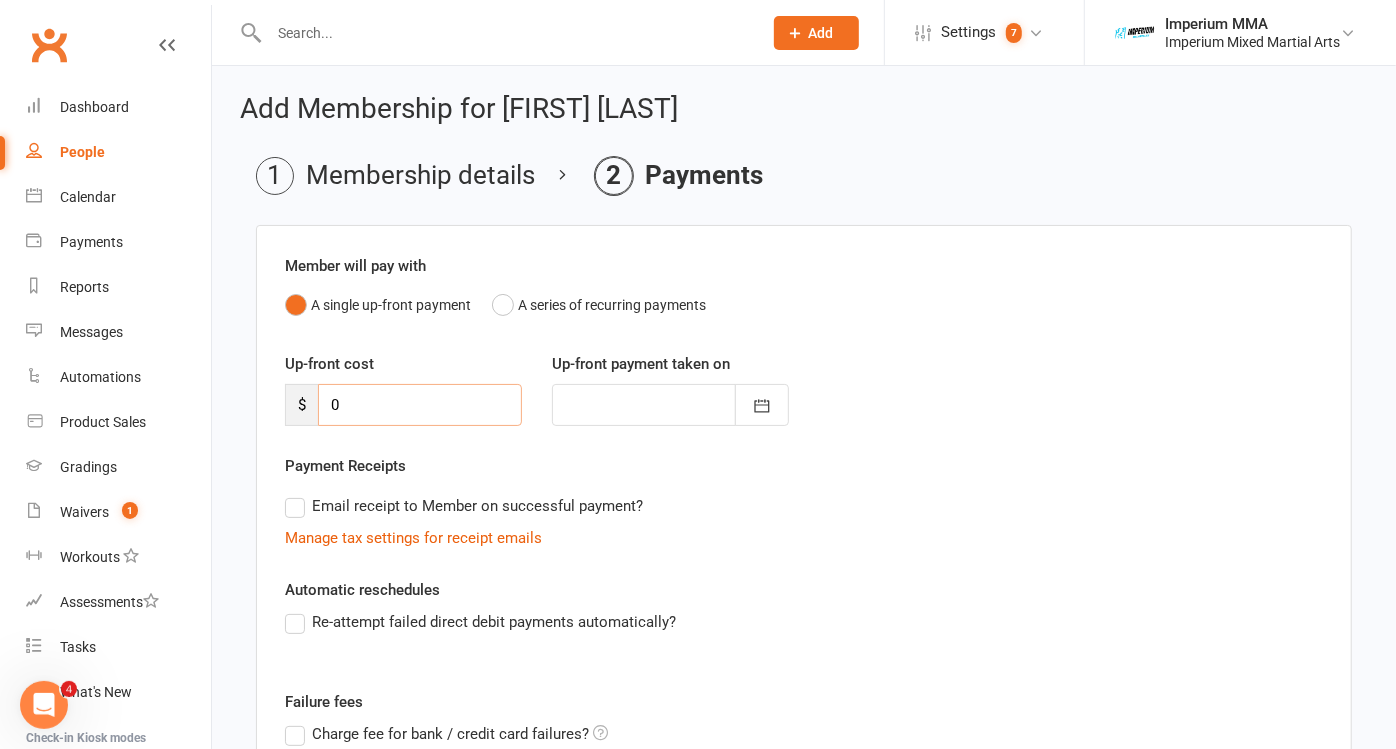 type on "2" 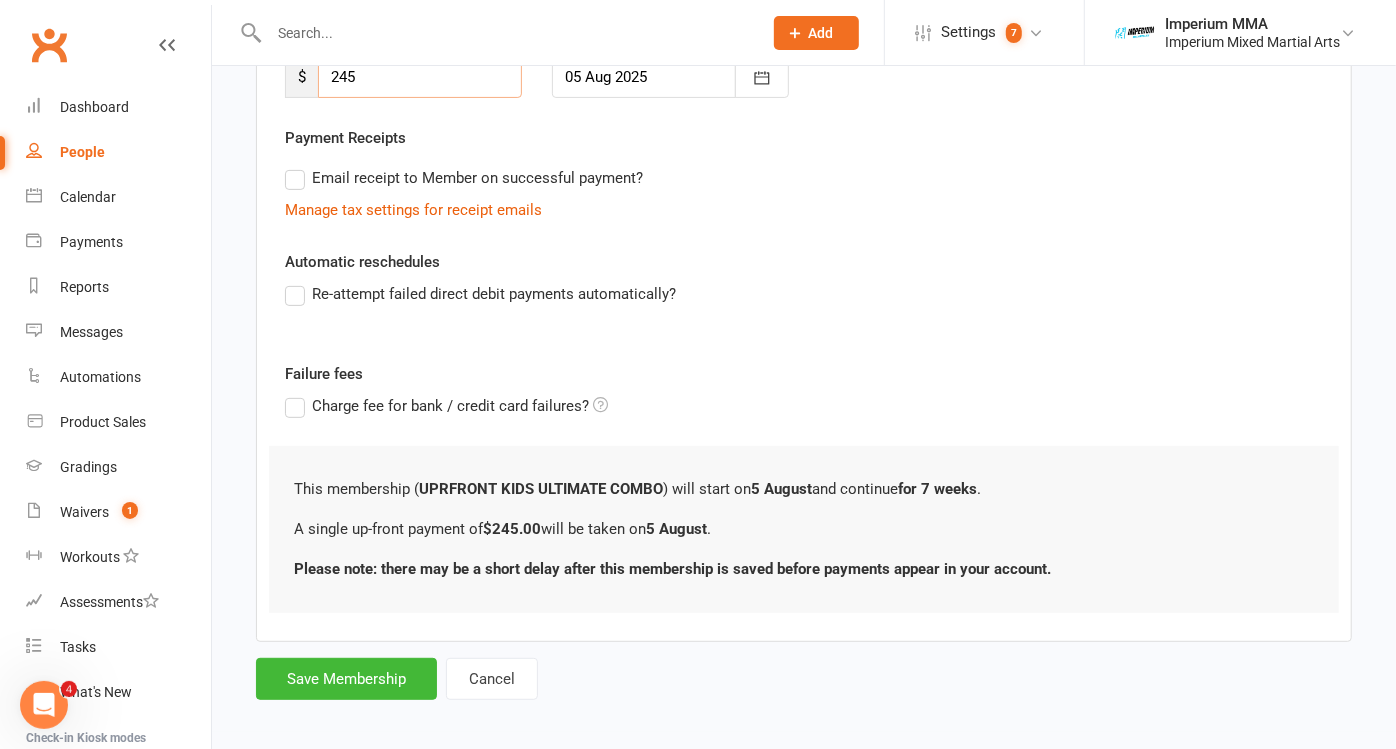 scroll, scrollTop: 333, scrollLeft: 0, axis: vertical 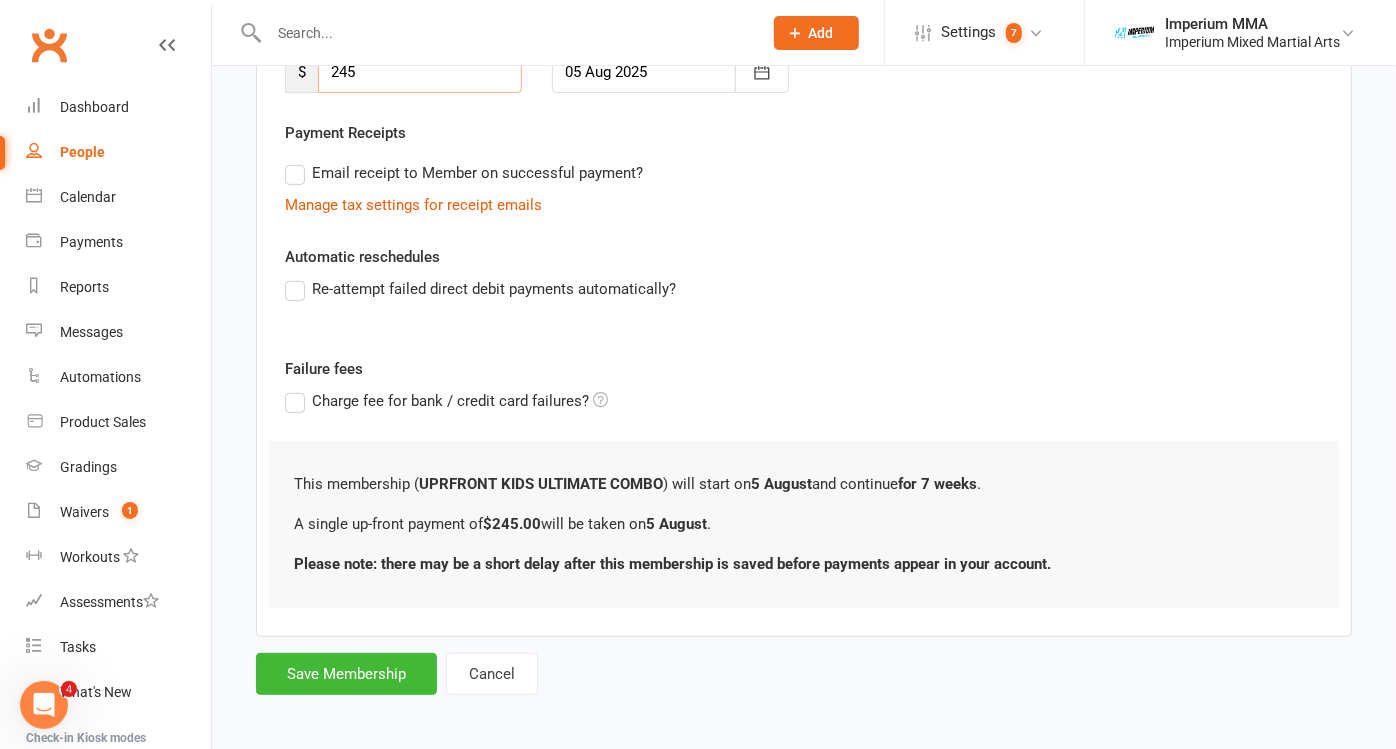 type on "245" 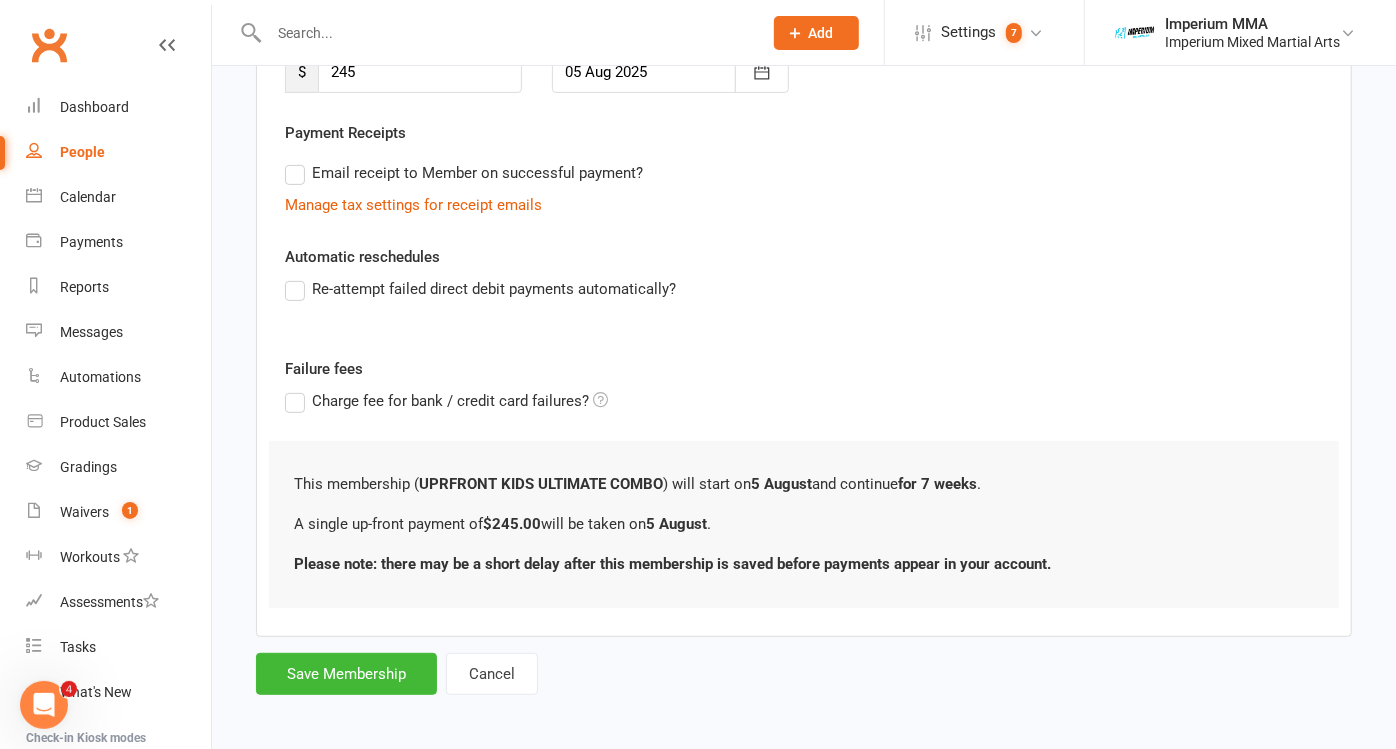 click on "Email receipt to Member on successful payment?" at bounding box center [464, 173] 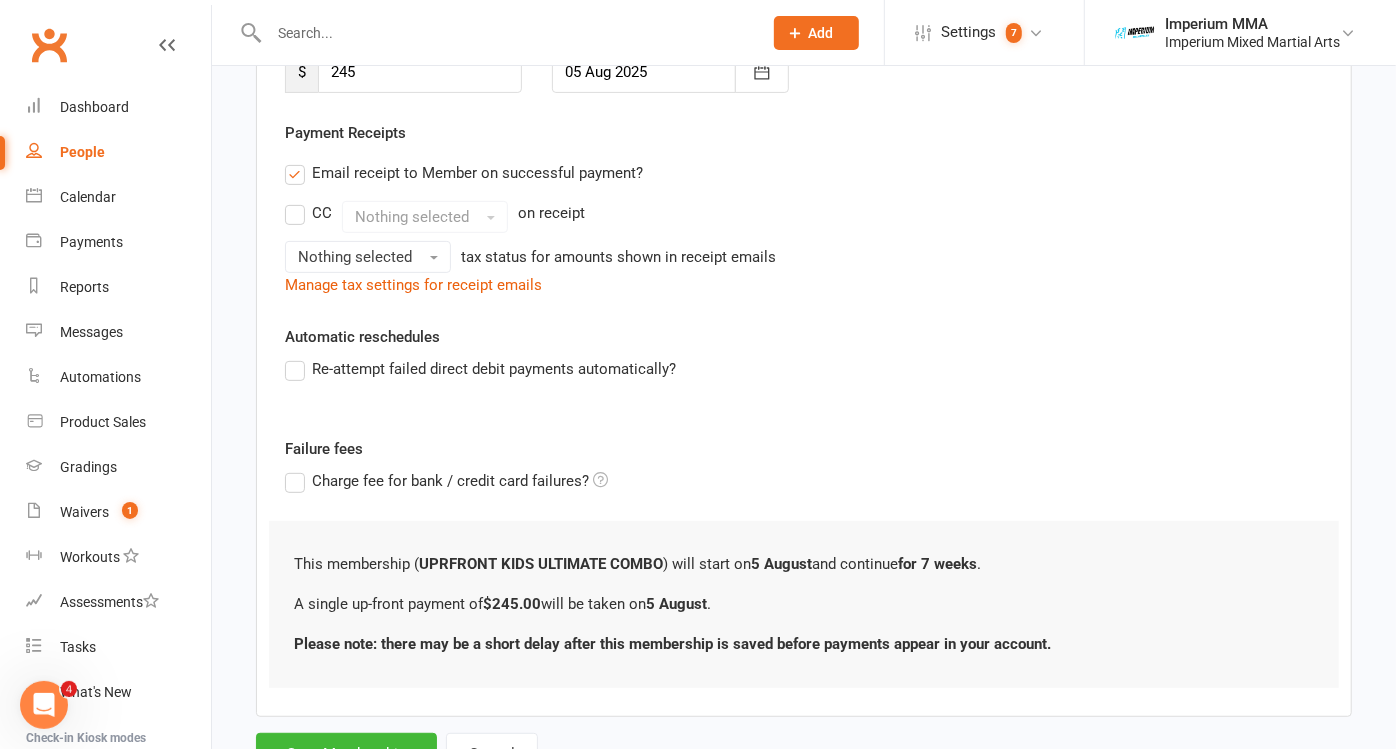 scroll, scrollTop: 417, scrollLeft: 0, axis: vertical 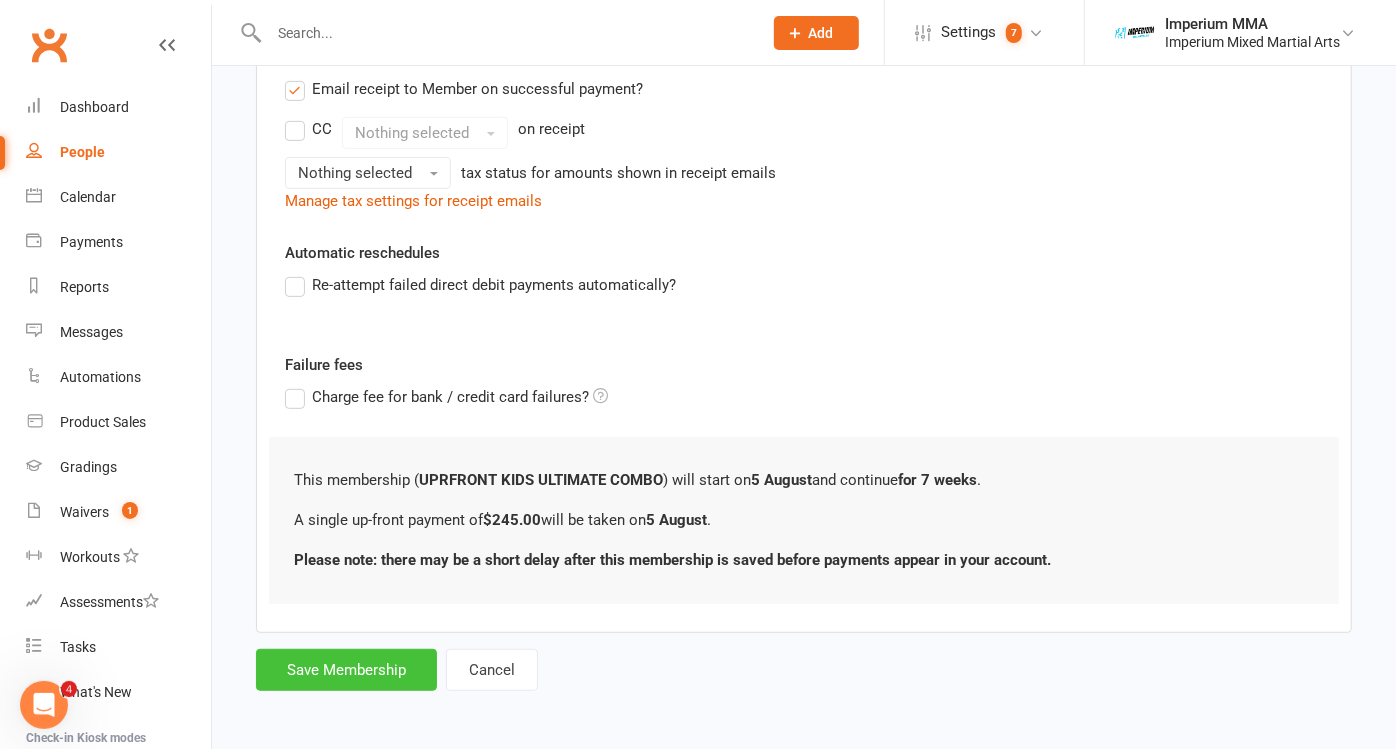 click on "Save Membership" at bounding box center [346, 670] 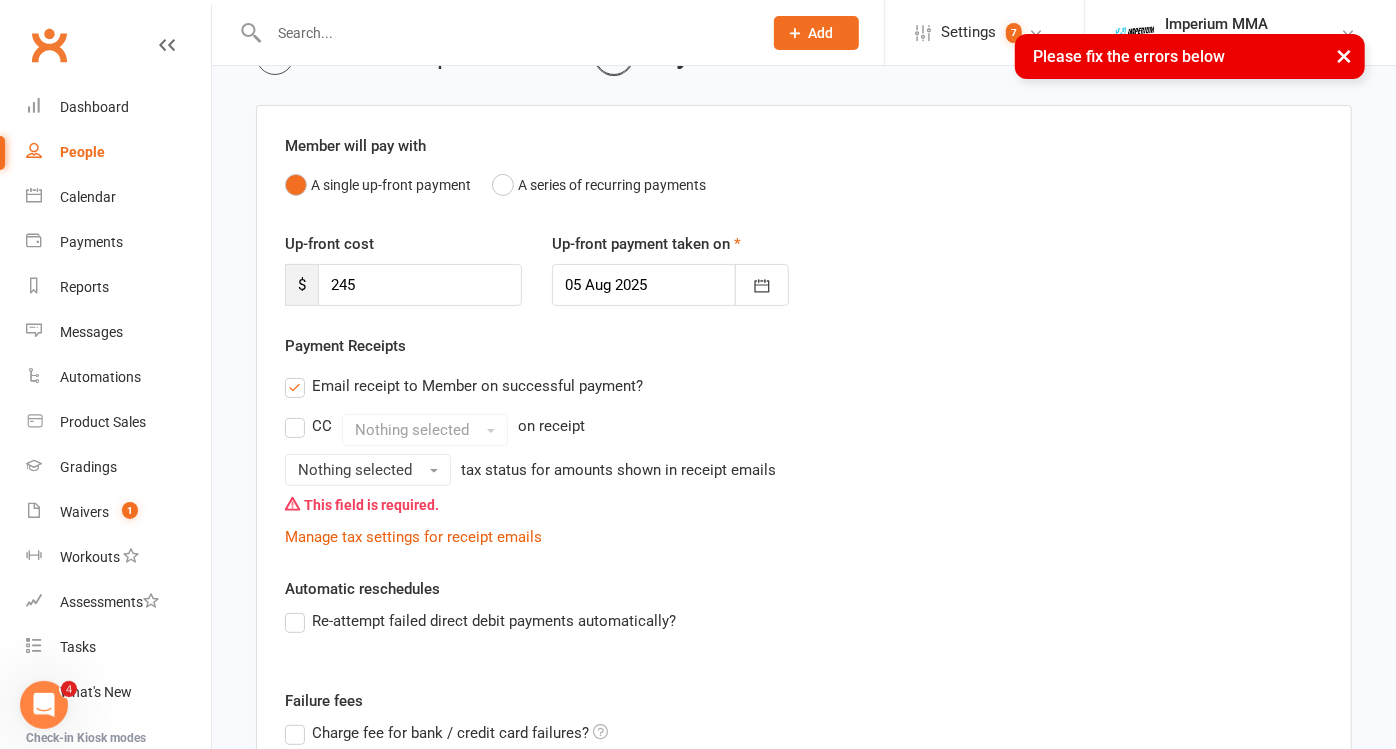 scroll, scrollTop: 333, scrollLeft: 0, axis: vertical 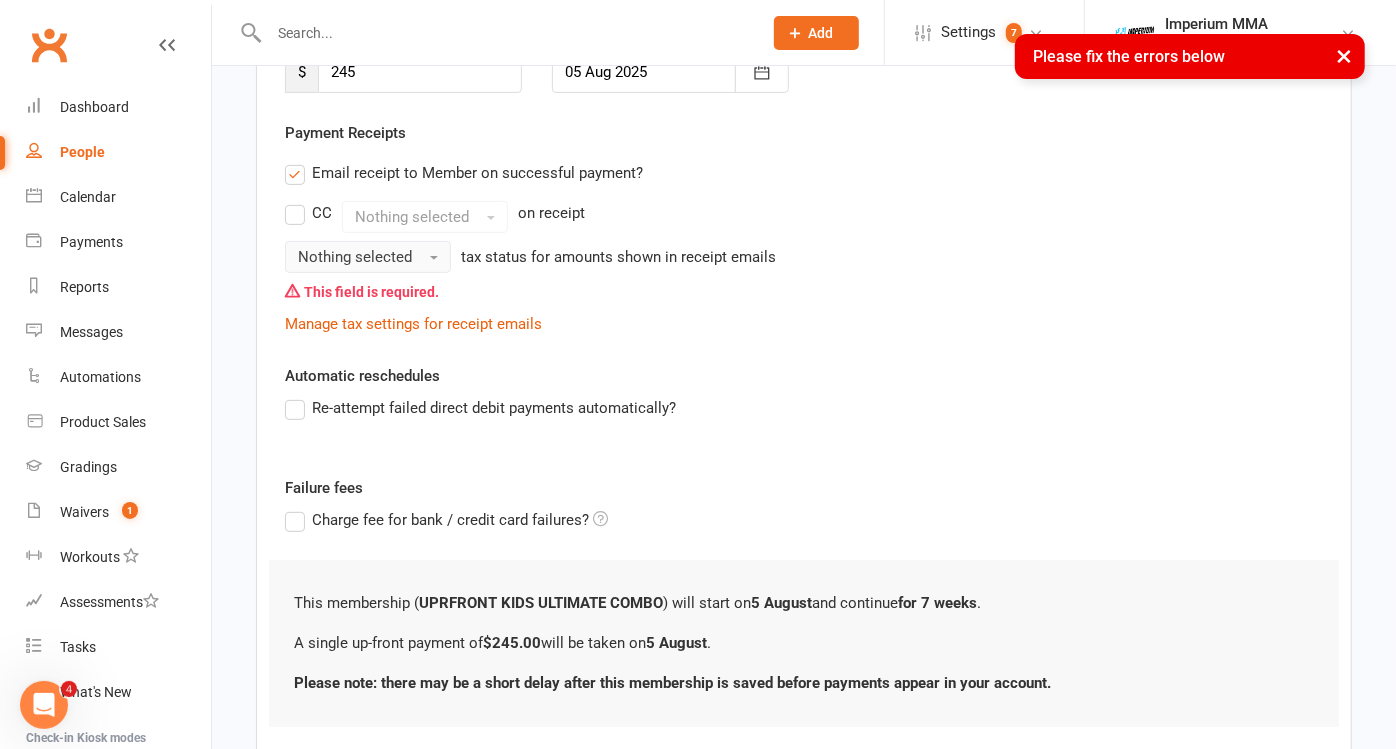 click on "Nothing selected" at bounding box center [355, 257] 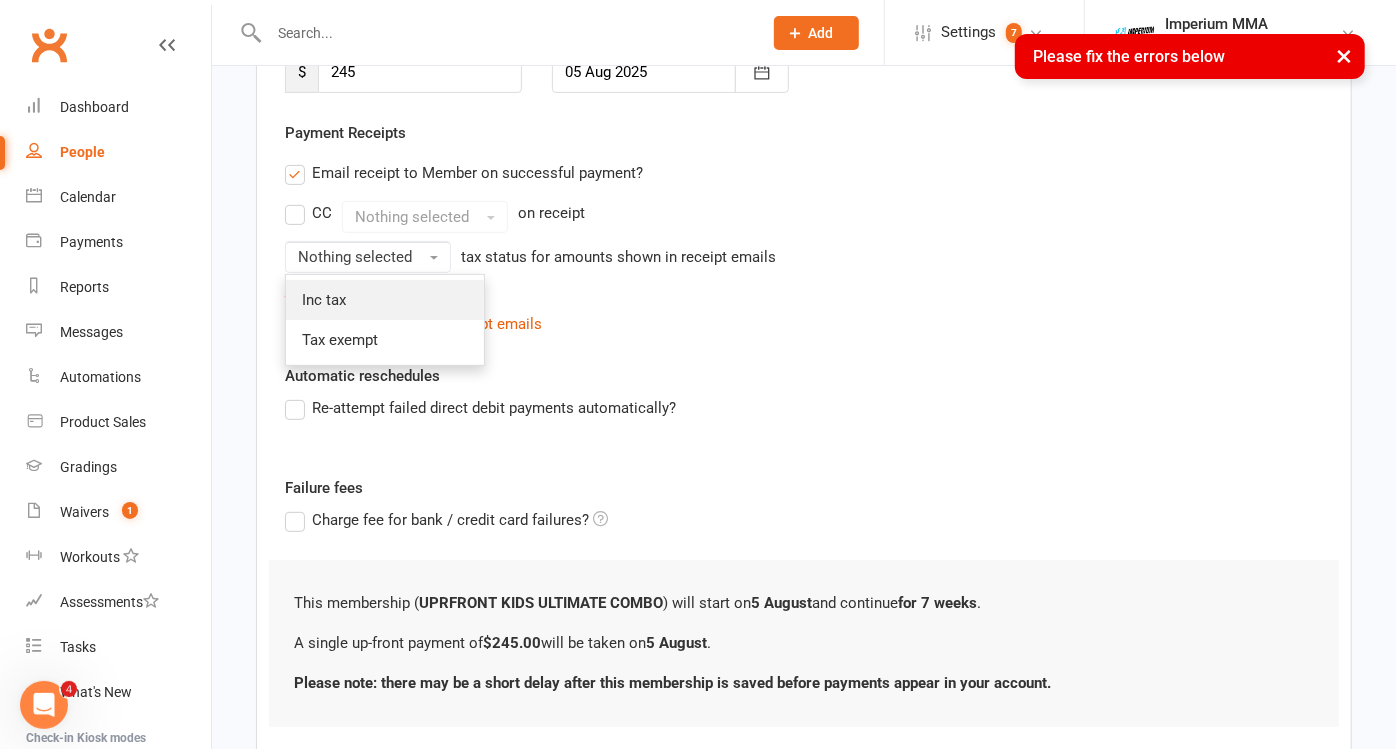click on "Inc tax" at bounding box center [385, 300] 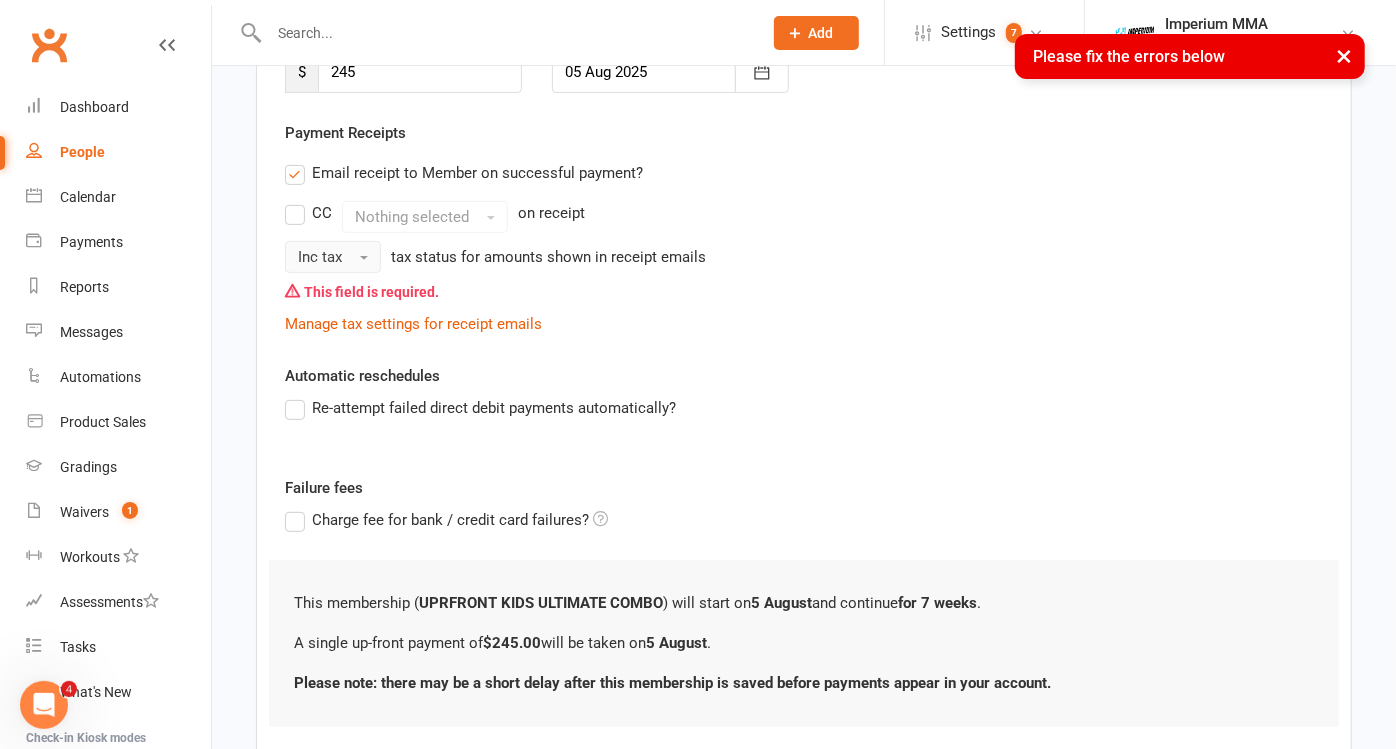 scroll, scrollTop: 455, scrollLeft: 0, axis: vertical 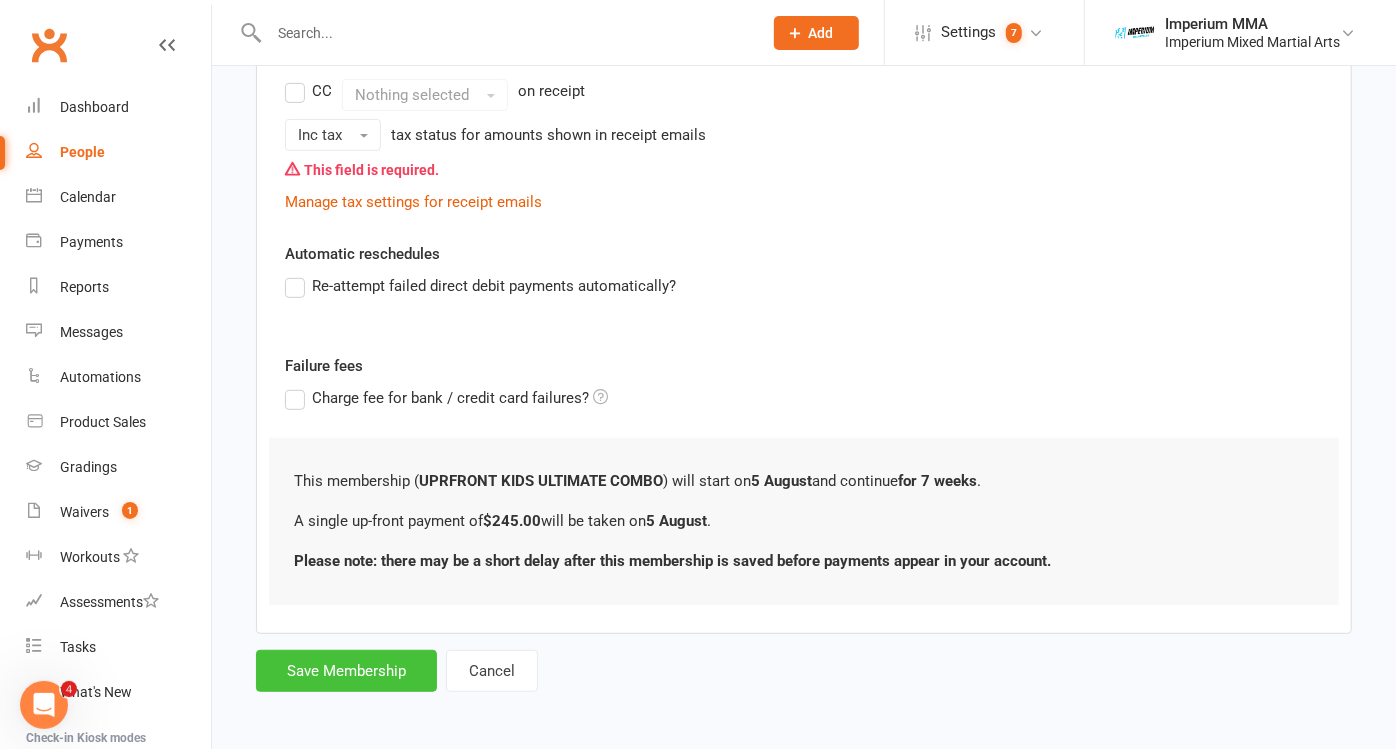 click on "Save Membership" at bounding box center (346, 671) 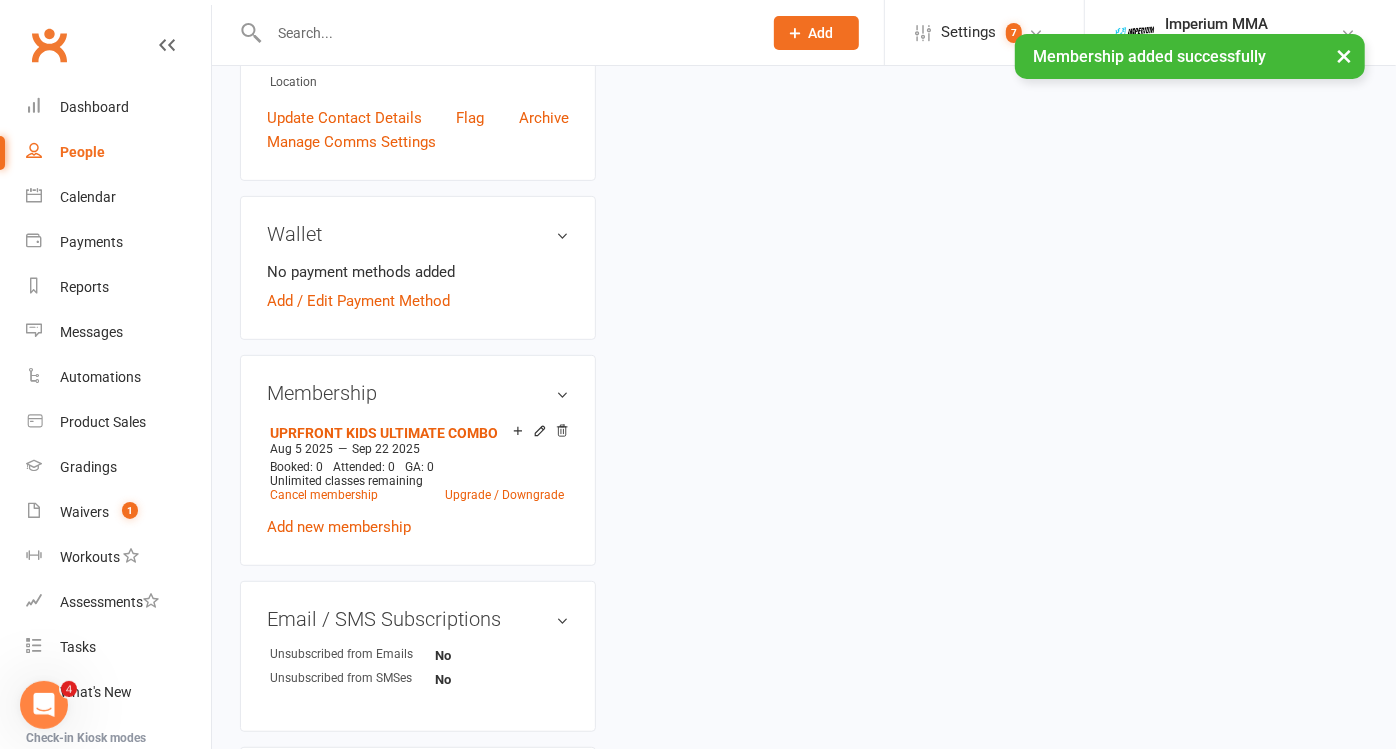 scroll, scrollTop: 0, scrollLeft: 0, axis: both 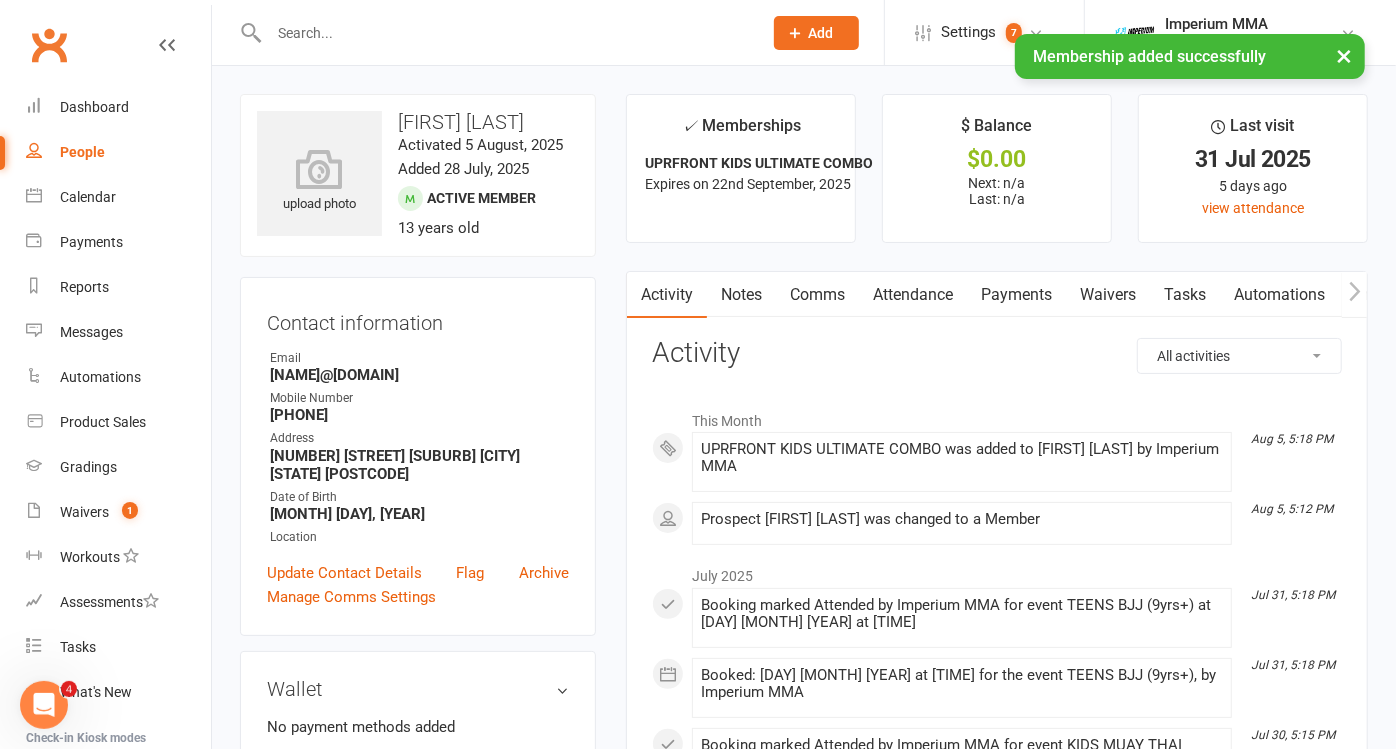 click on "Payments" at bounding box center [1016, 295] 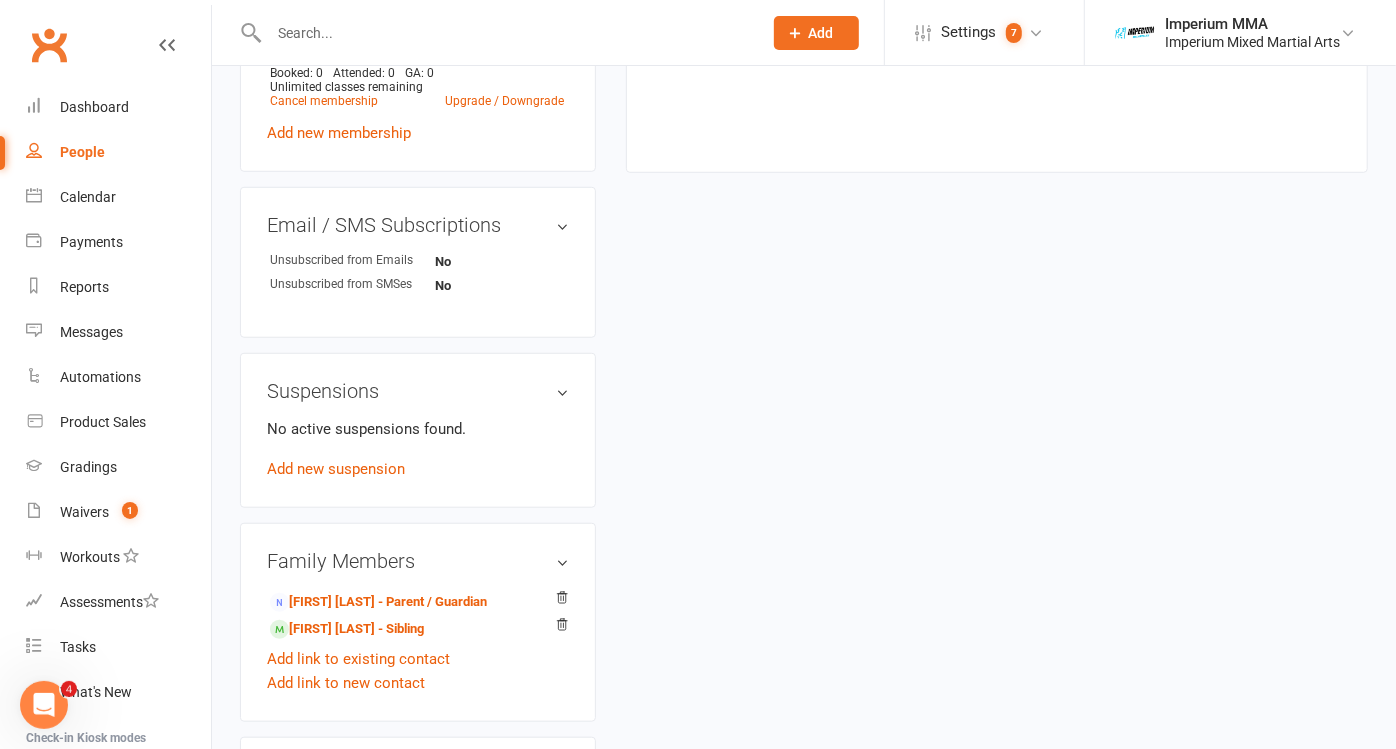 scroll, scrollTop: 1111, scrollLeft: 0, axis: vertical 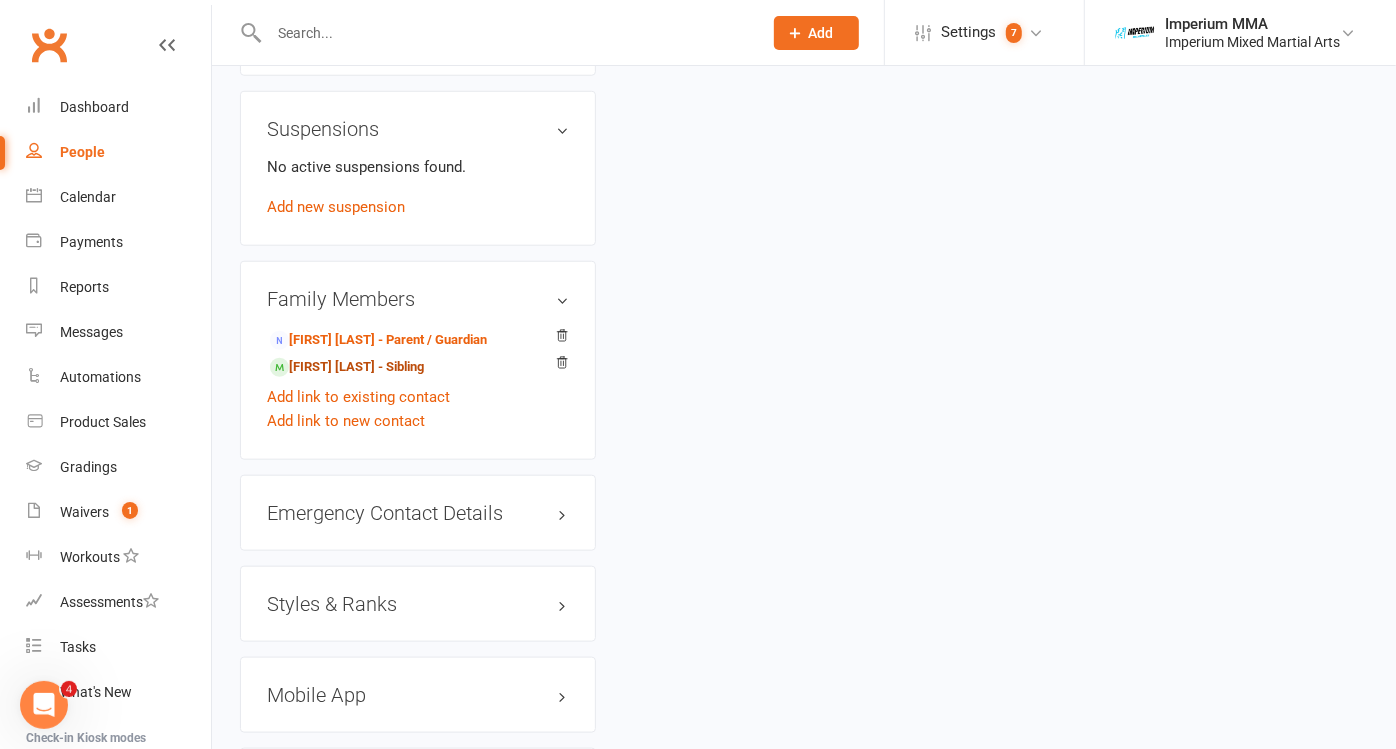 drag, startPoint x: 365, startPoint y: 339, endPoint x: 377, endPoint y: 331, distance: 14.422205 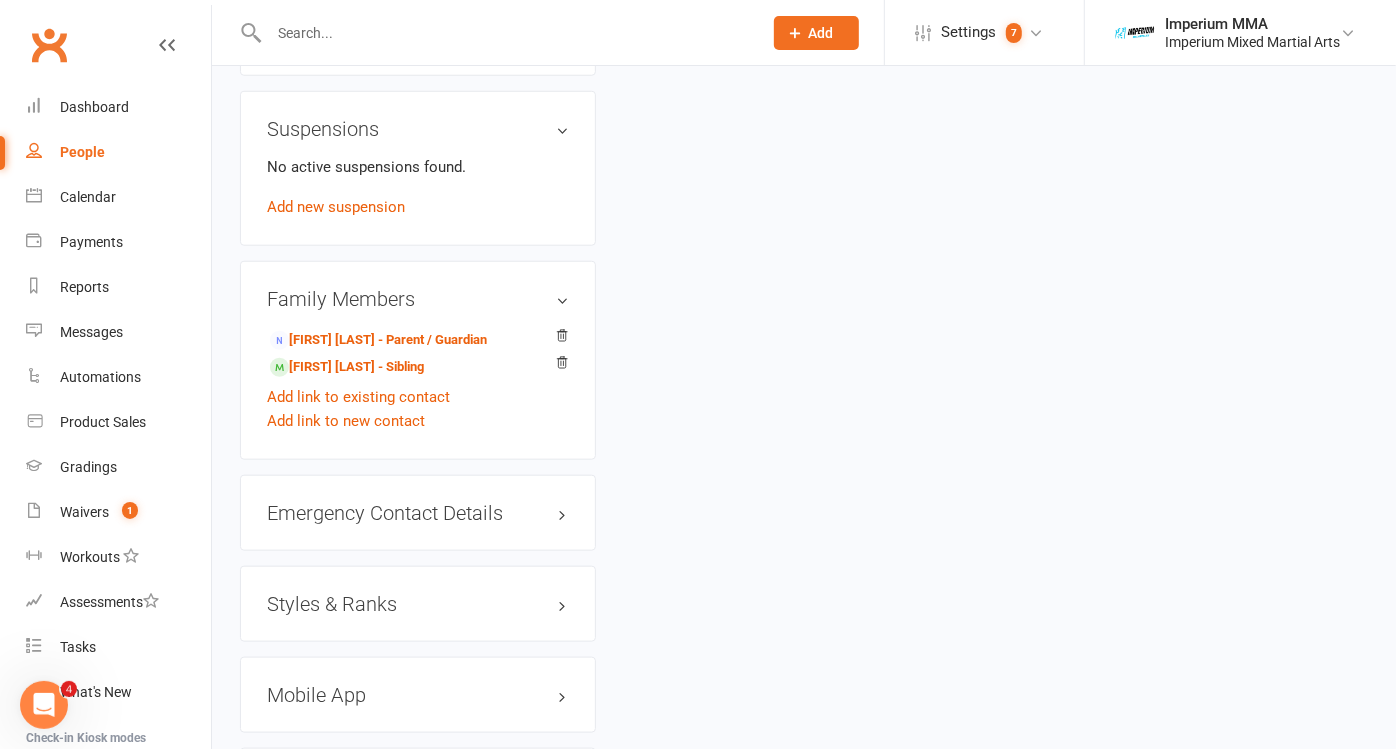 scroll, scrollTop: 0, scrollLeft: 0, axis: both 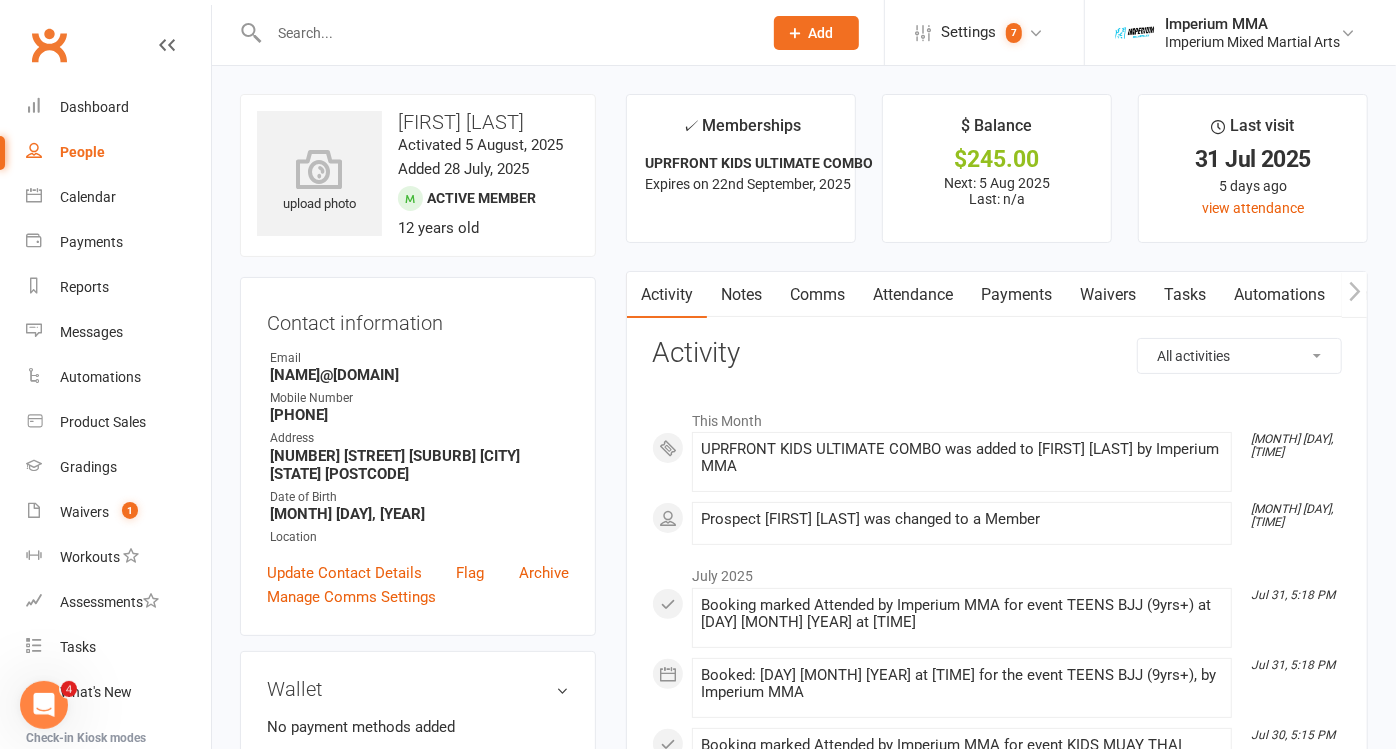 click on "Payments" at bounding box center (1016, 295) 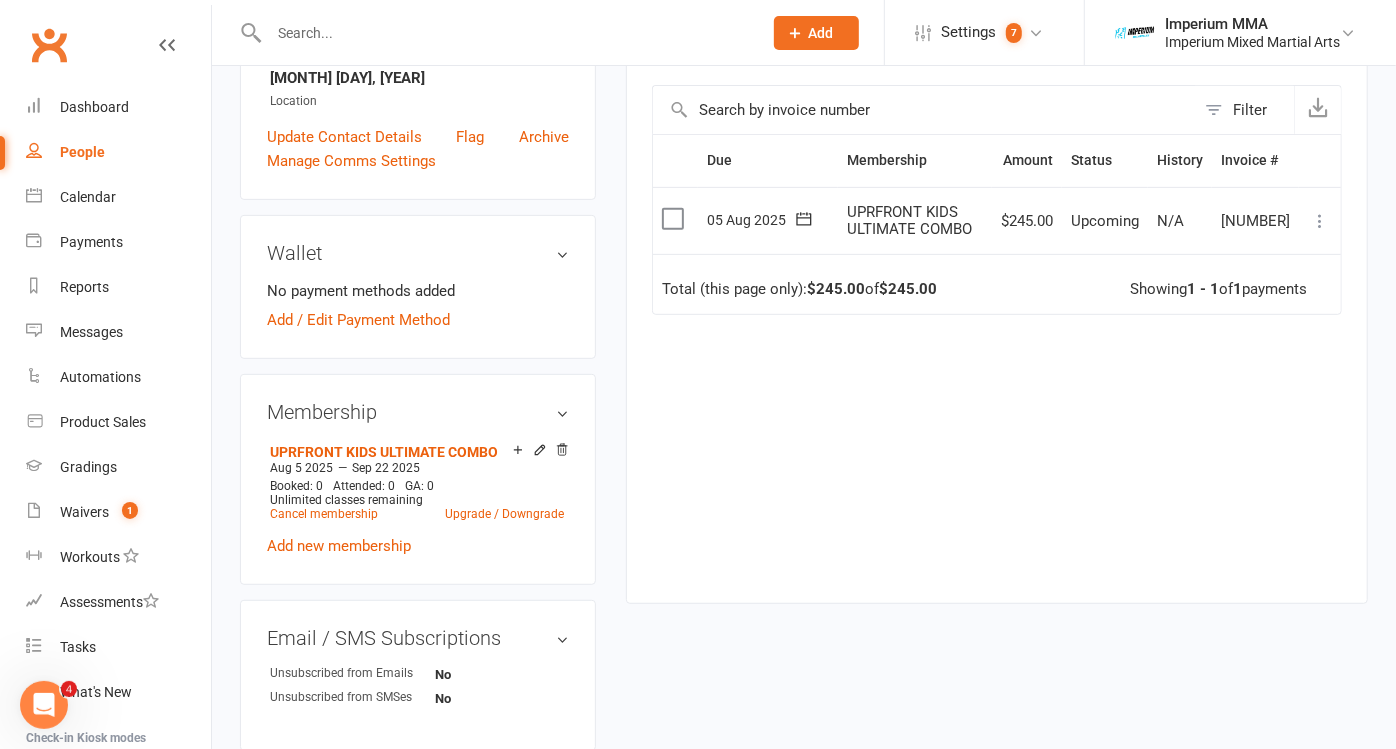 scroll, scrollTop: 444, scrollLeft: 0, axis: vertical 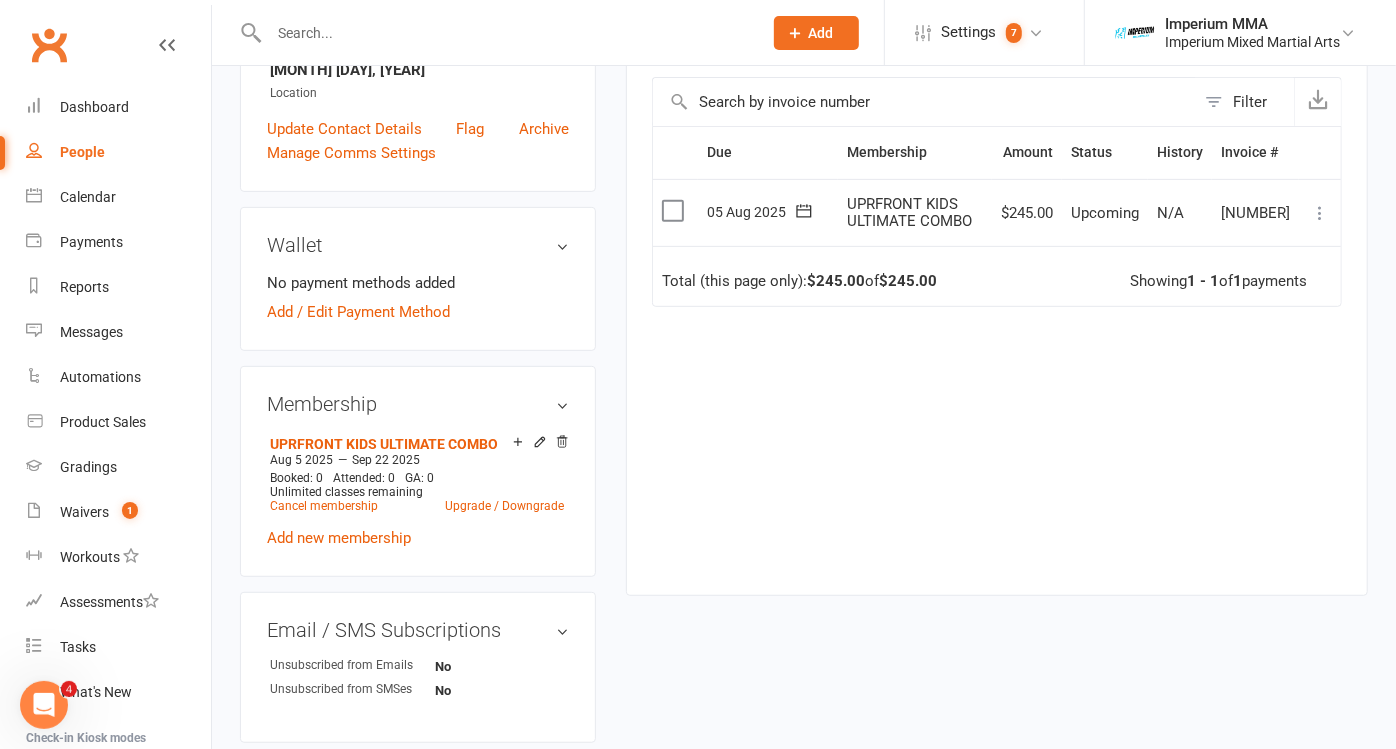 click at bounding box center [1320, 213] 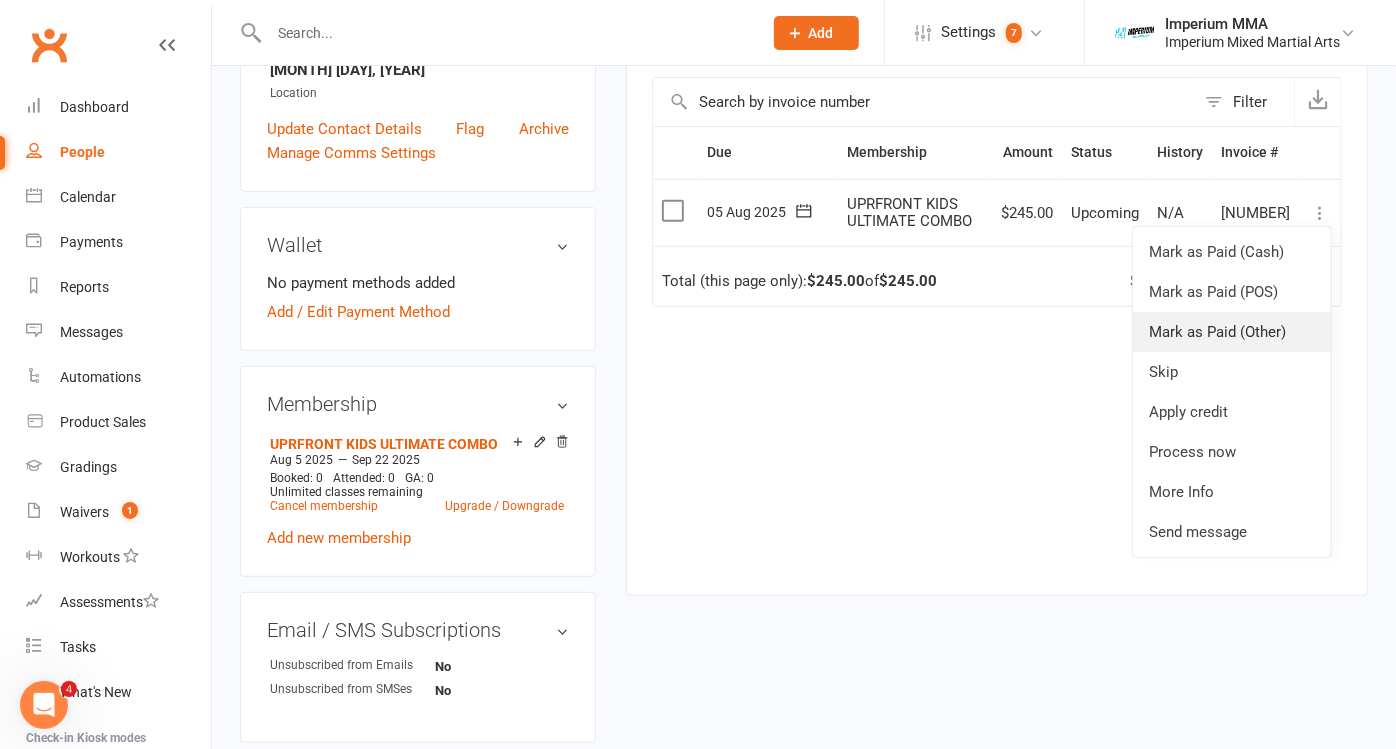 click on "Mark as Paid (Other)" at bounding box center [1232, 332] 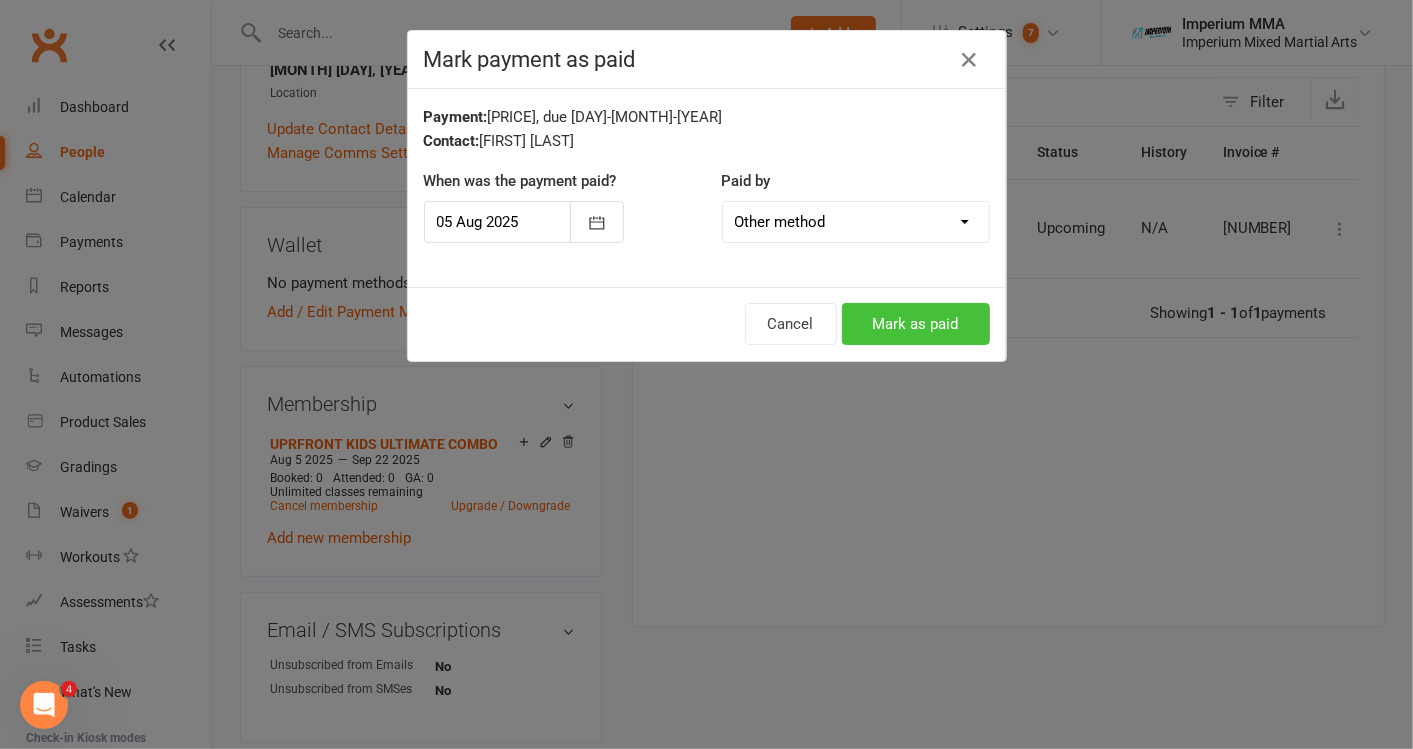 click on "Mark as paid" at bounding box center (916, 324) 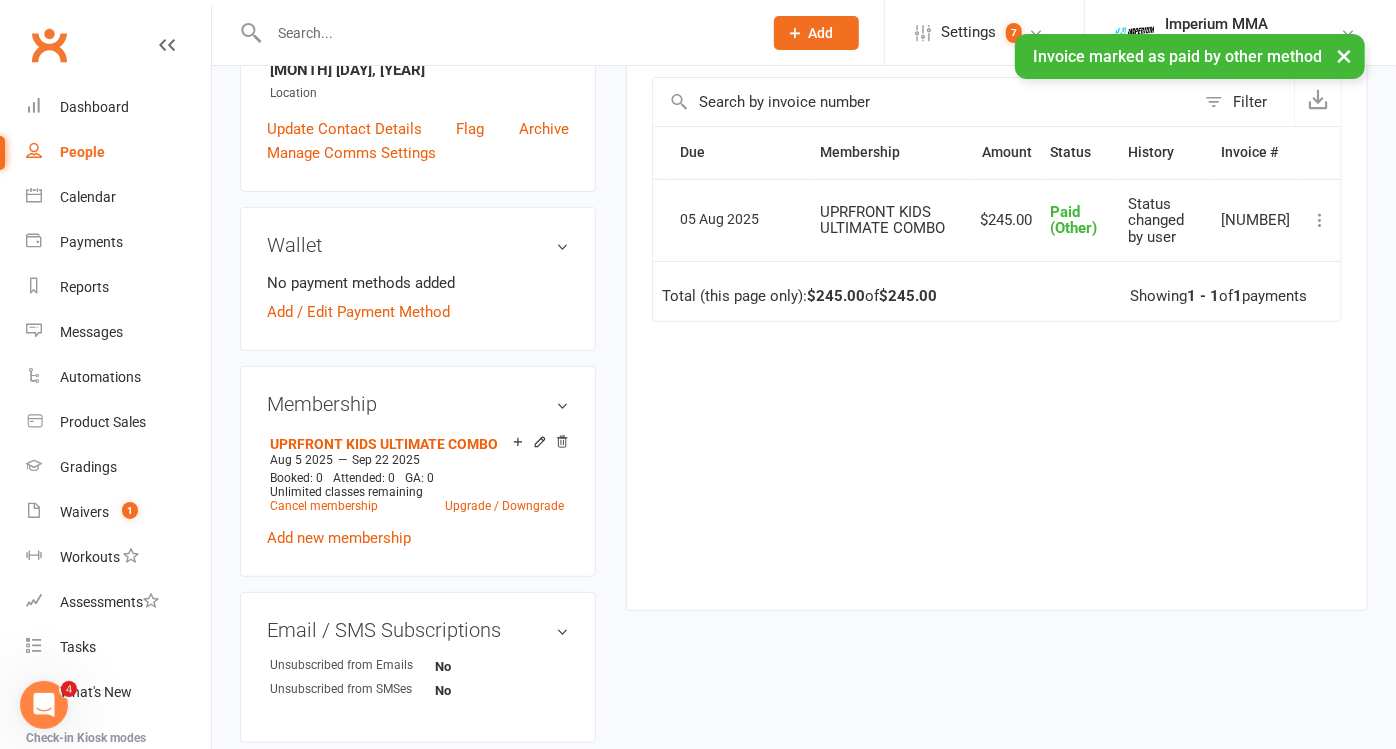 scroll, scrollTop: 0, scrollLeft: 41, axis: horizontal 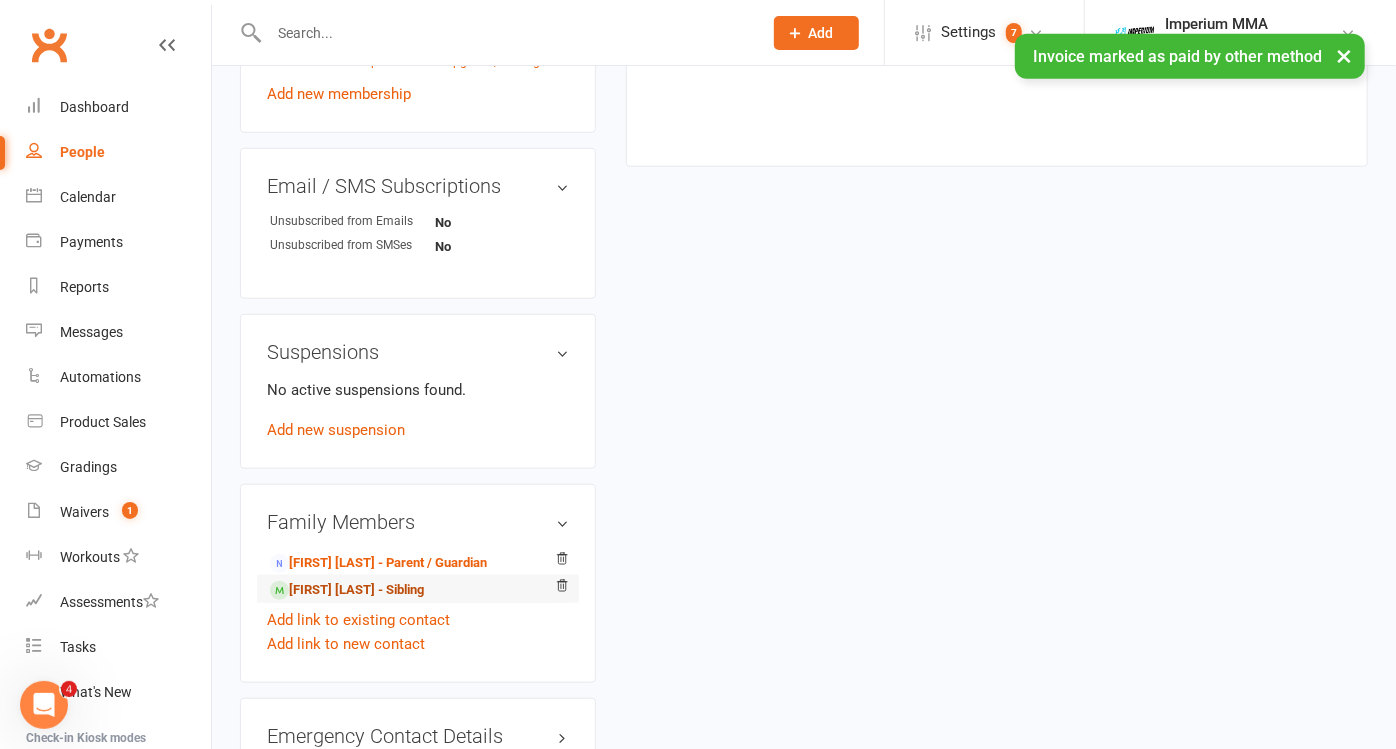 click on "[FIRST] [LAST] - Sibling" at bounding box center [347, 590] 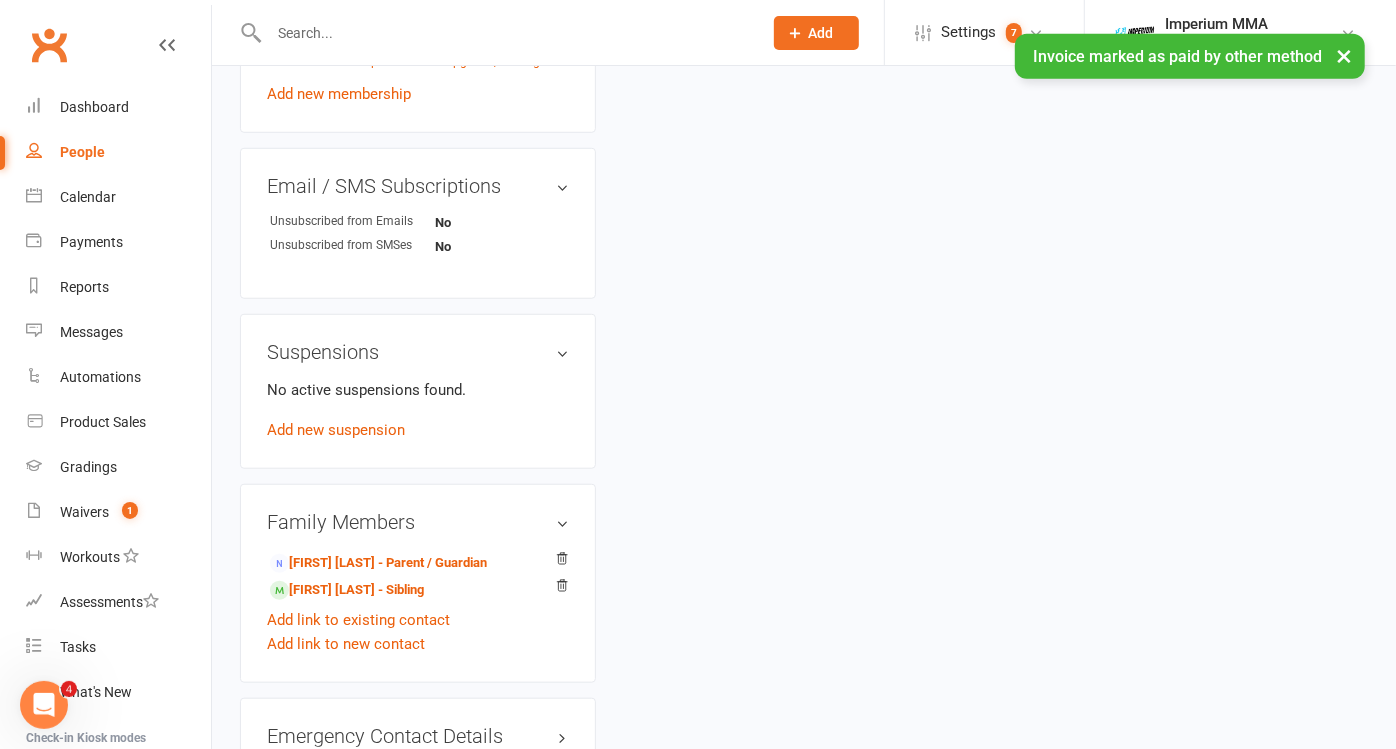 scroll, scrollTop: 0, scrollLeft: 0, axis: both 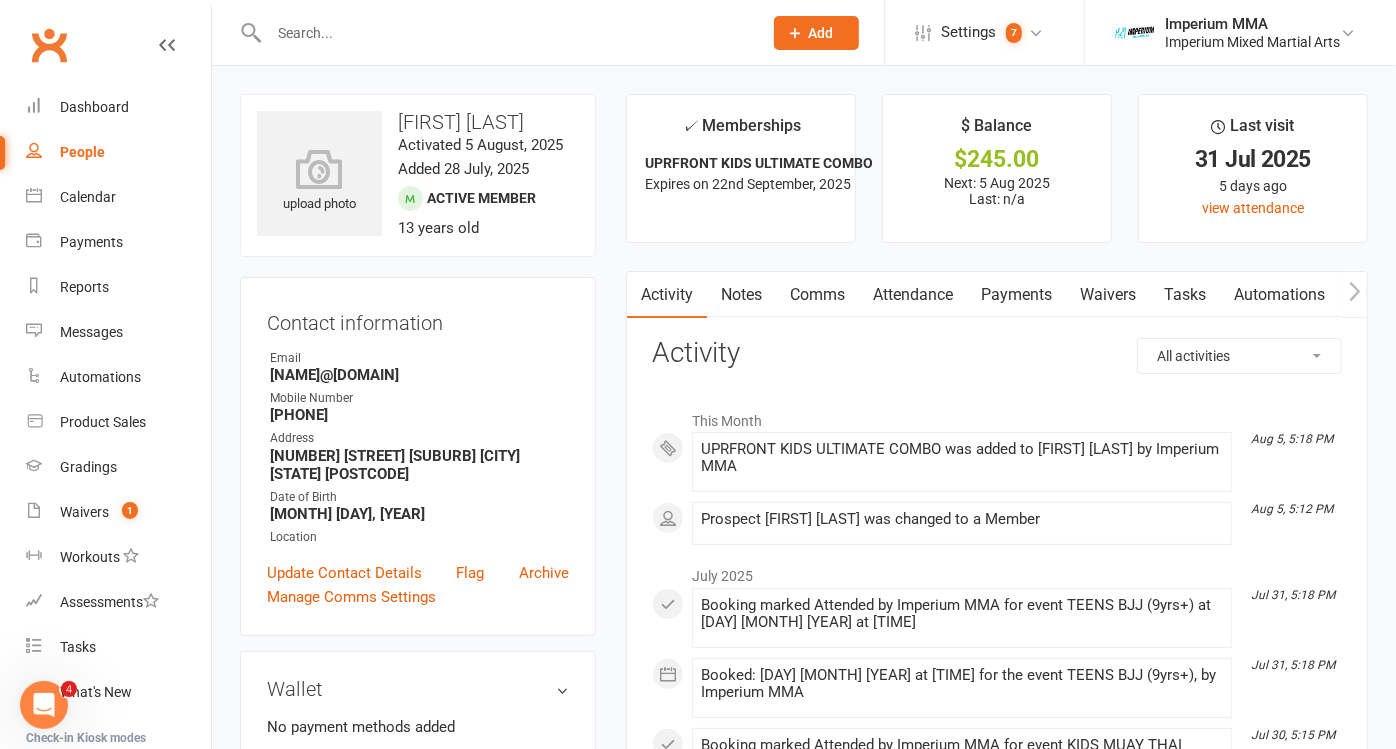 click on "Payments" at bounding box center [1016, 295] 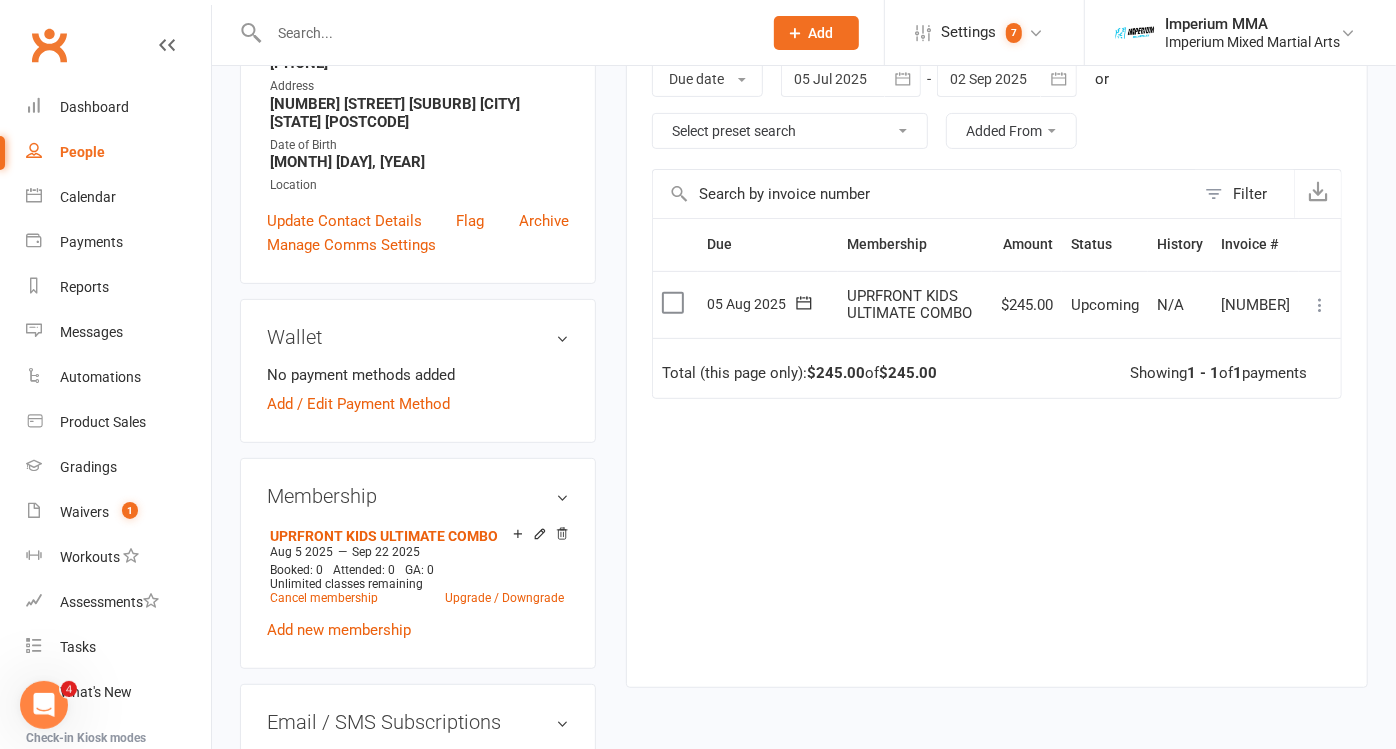scroll, scrollTop: 444, scrollLeft: 0, axis: vertical 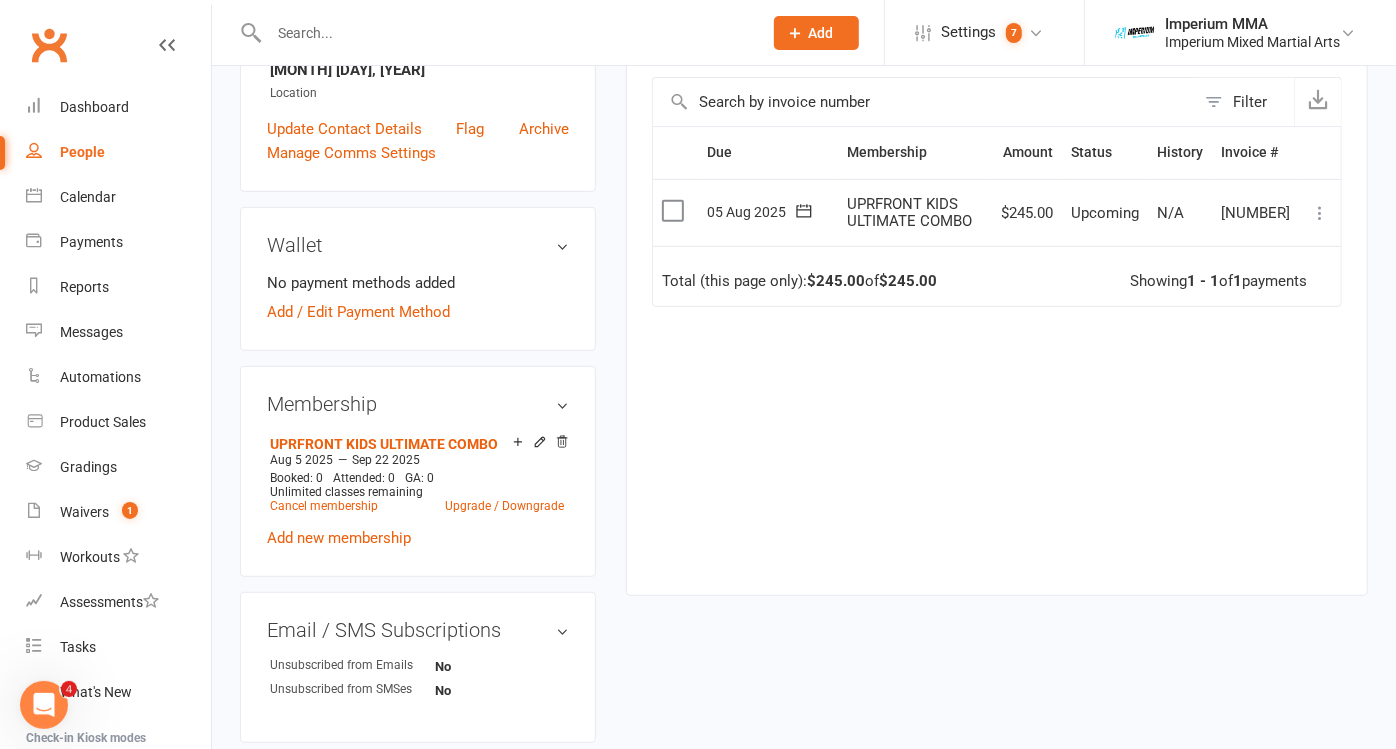 click at bounding box center [1320, 213] 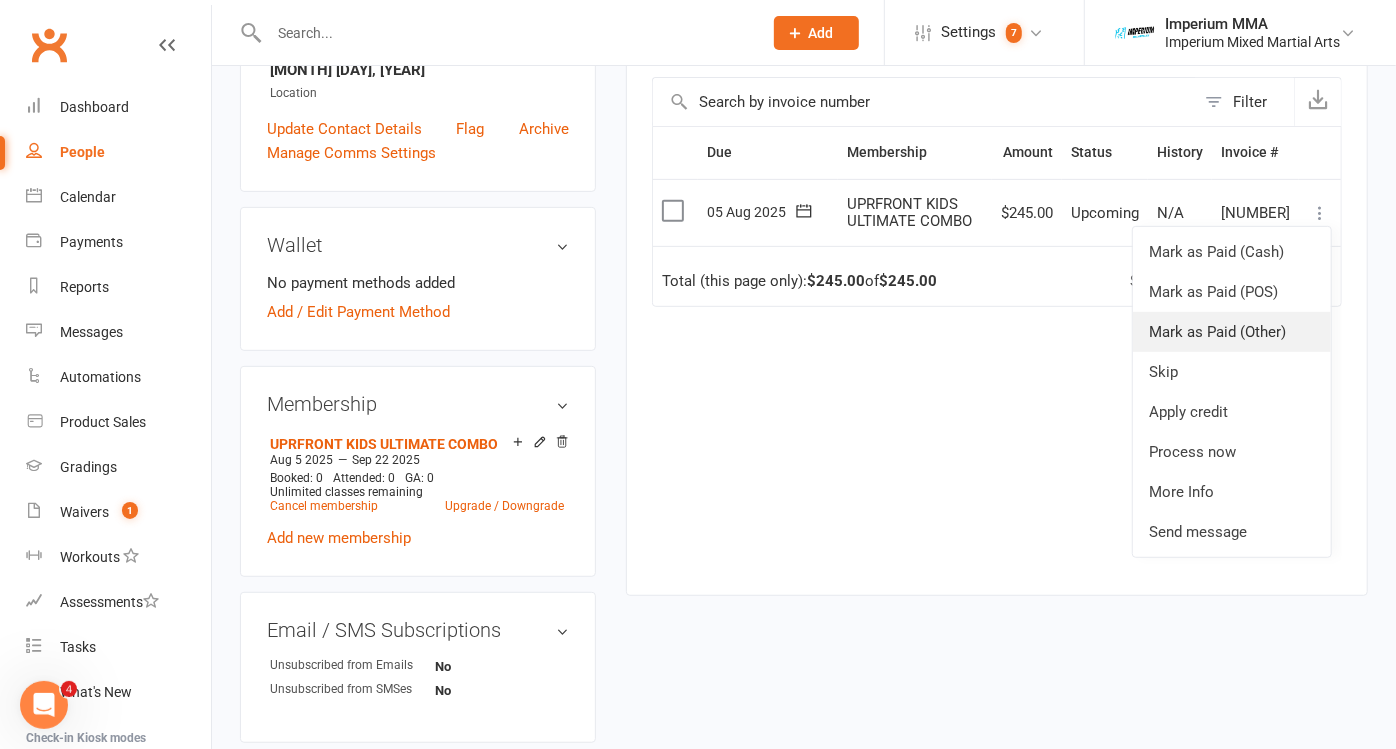 click on "Mark as Paid (Other)" at bounding box center [1232, 332] 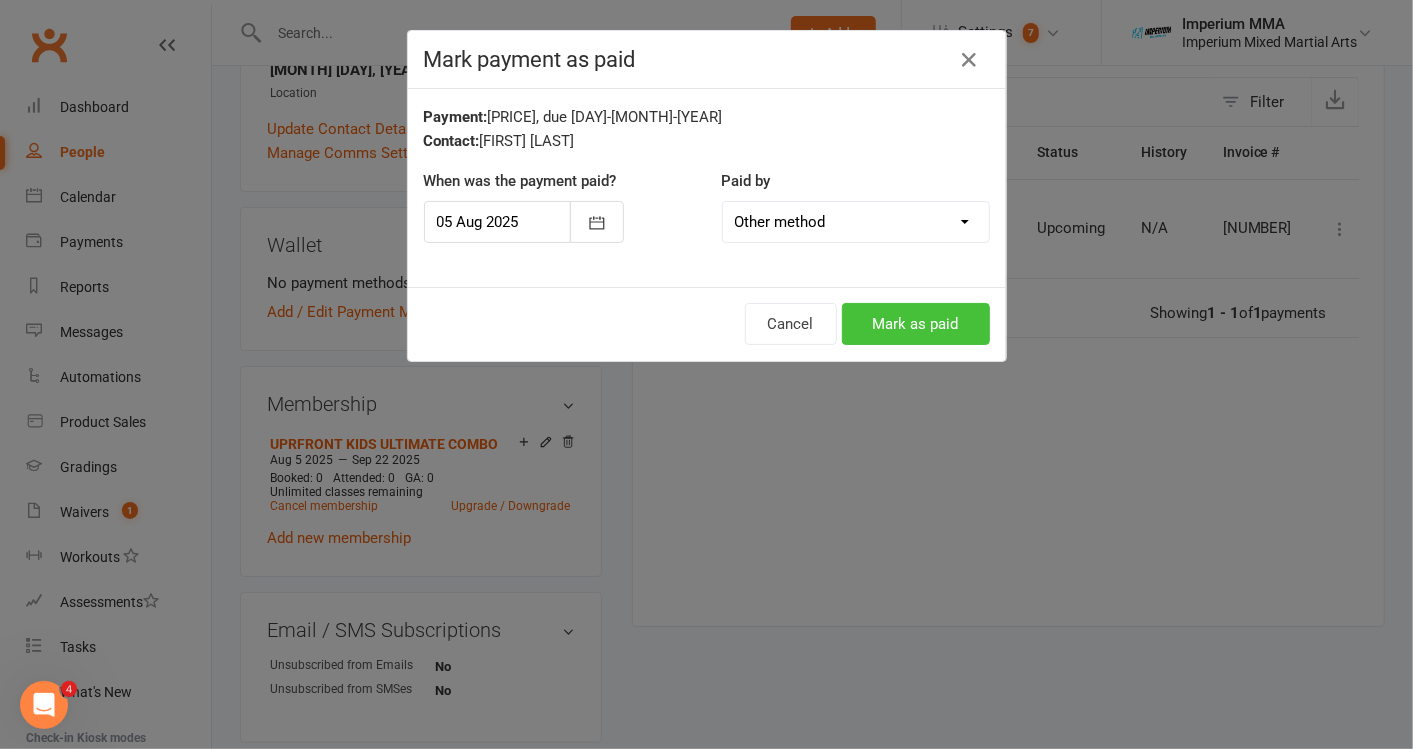 click on "Mark as paid" at bounding box center (916, 324) 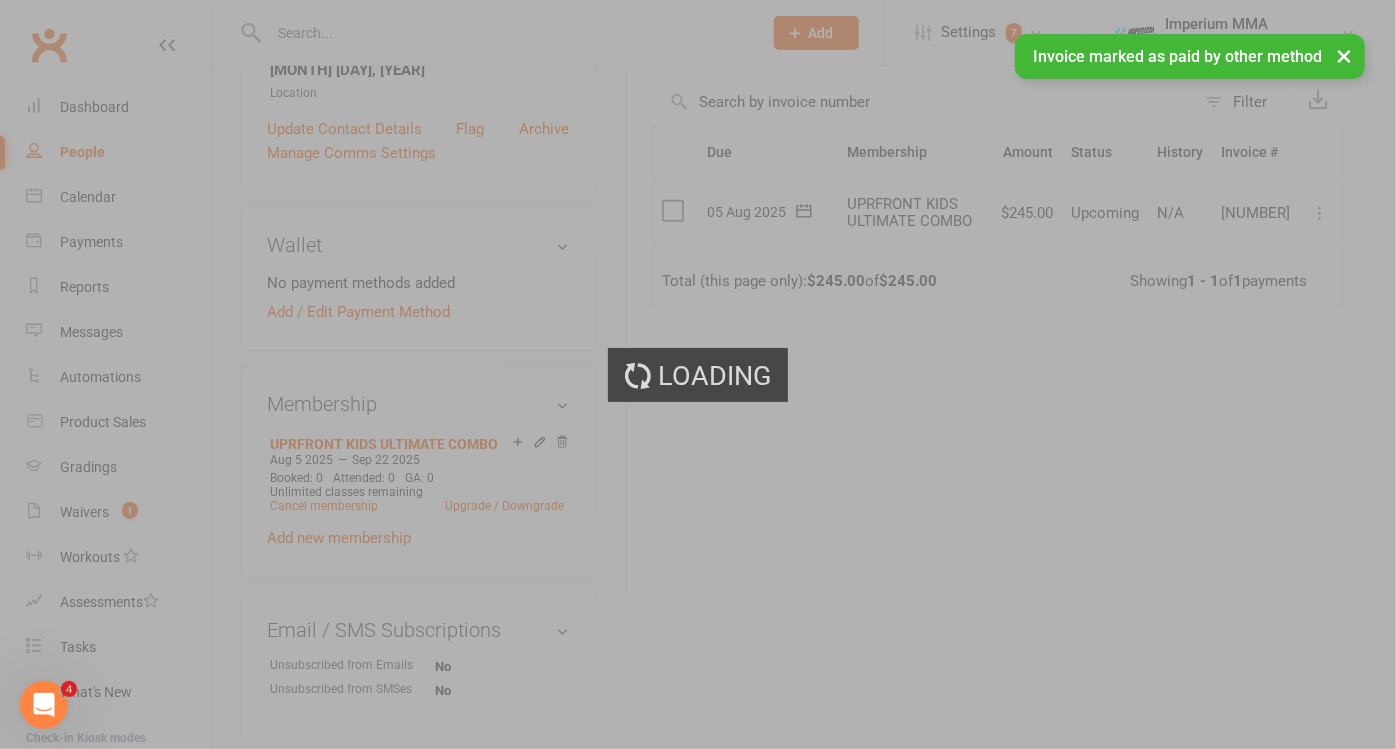 scroll, scrollTop: 0, scrollLeft: 41, axis: horizontal 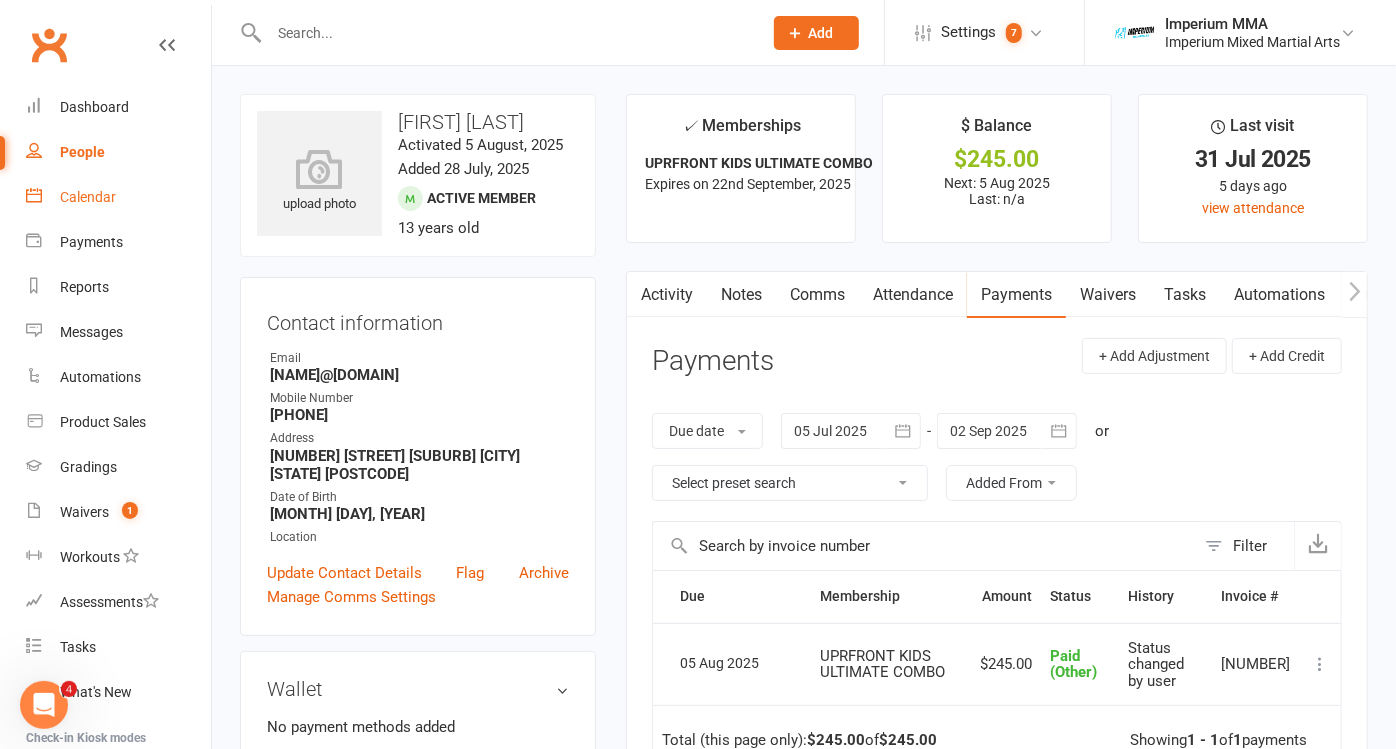 click on "Calendar" at bounding box center [88, 197] 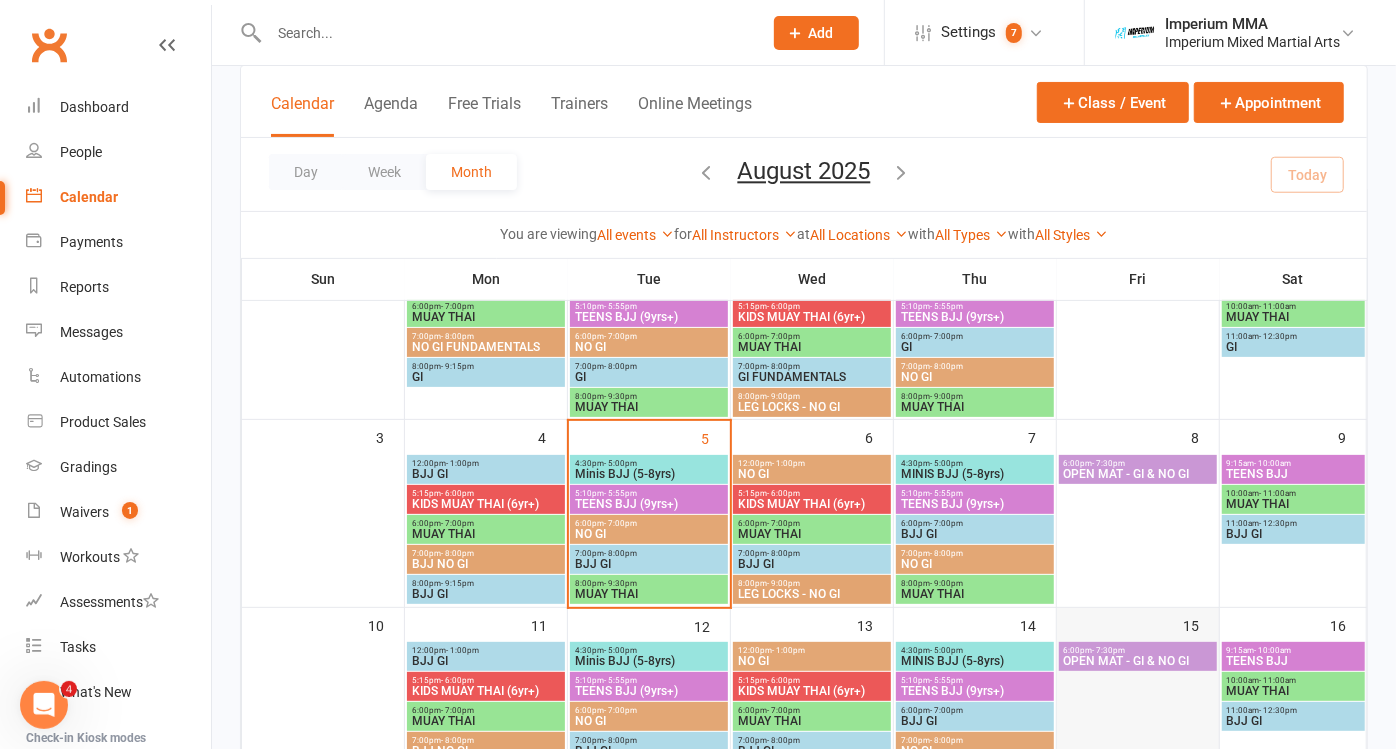 scroll, scrollTop: 299, scrollLeft: 0, axis: vertical 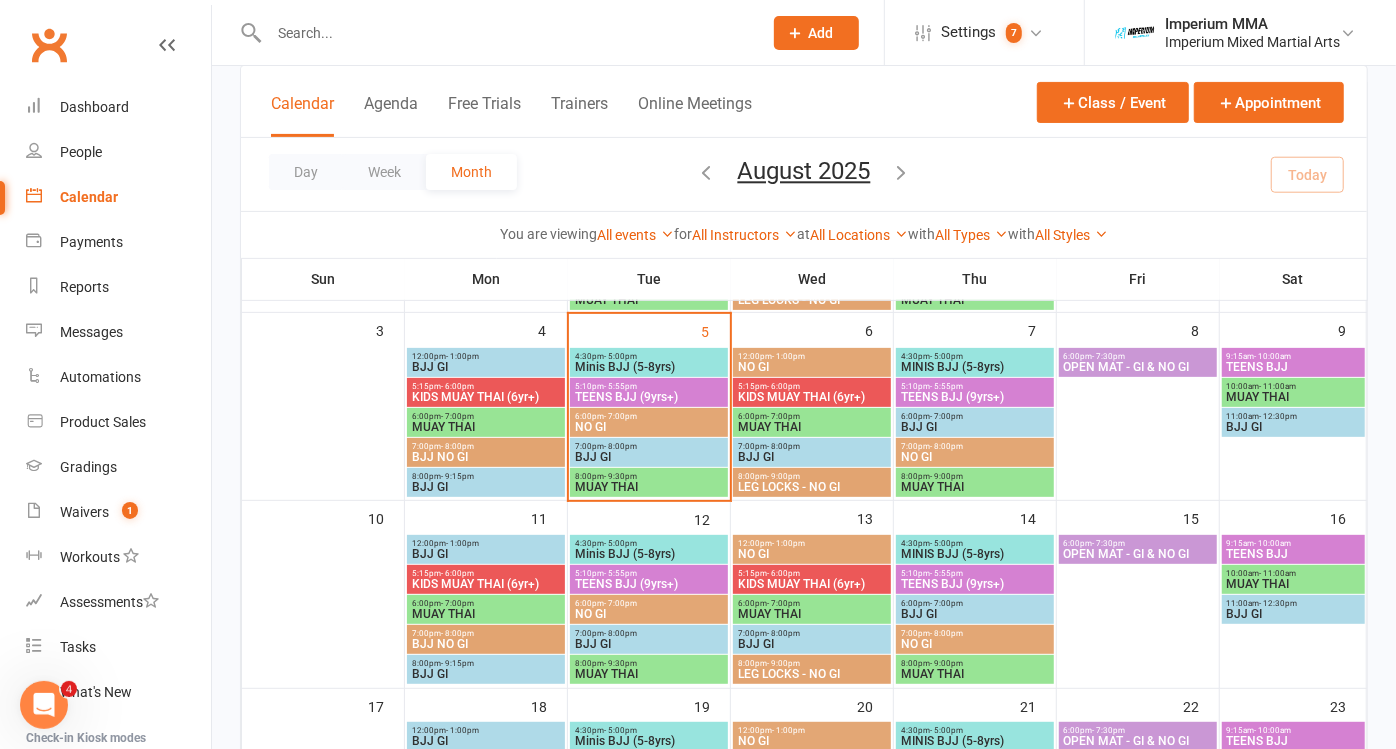 click on "Minis BJJ (5-8yrs)" at bounding box center [649, 367] 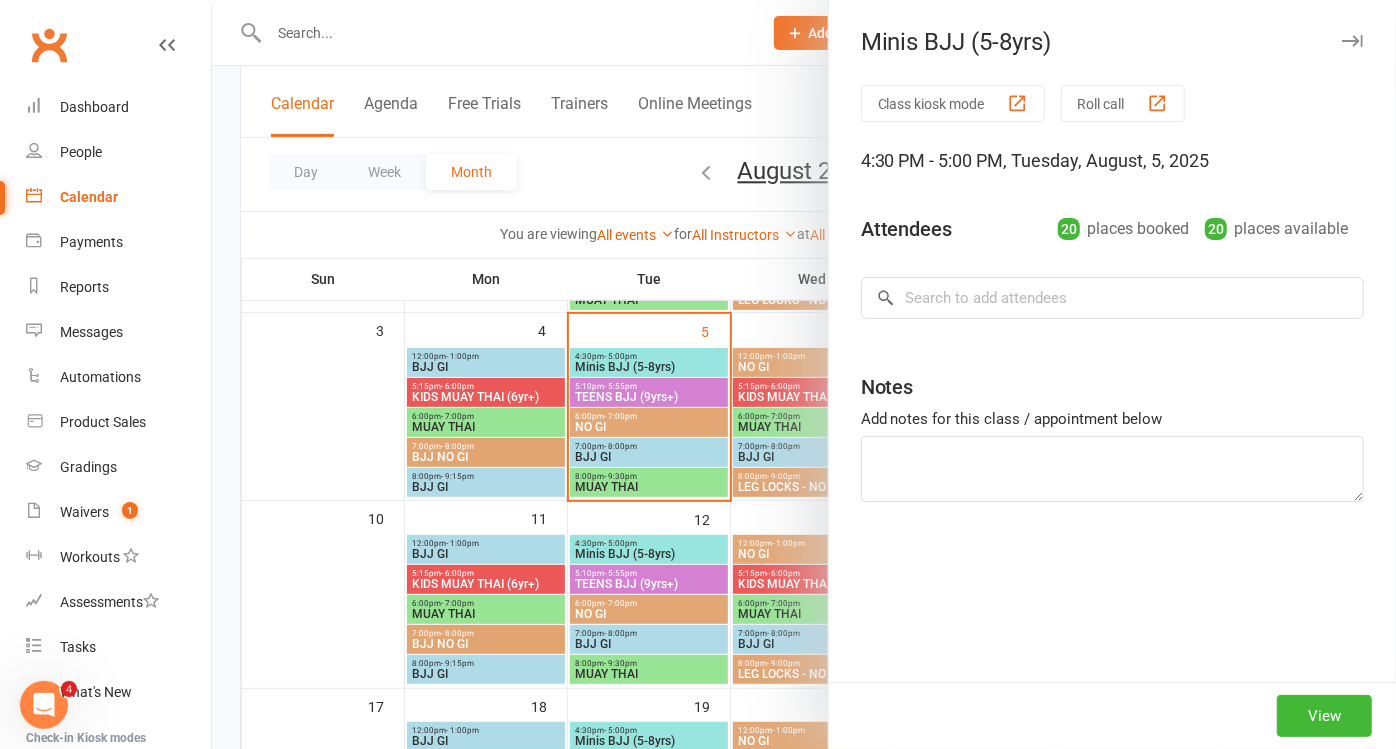 click on "Class kiosk mode  Roll call  [TIME] - [TIME], [DAY], [MONTH], [YEAR] Attendees  20  places booked 20  places available × No results
Notes  Add notes for this class / appointment below" at bounding box center (1112, 383) 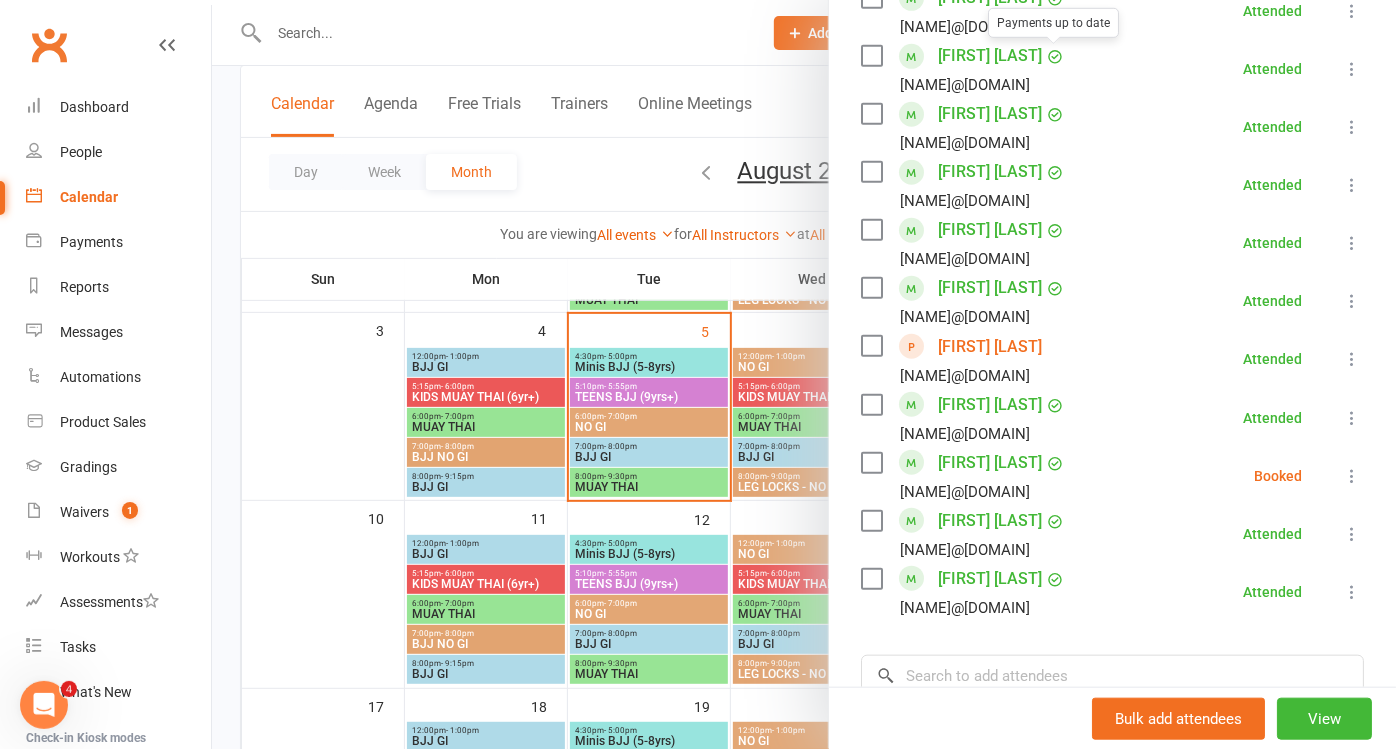 scroll, scrollTop: 1111, scrollLeft: 0, axis: vertical 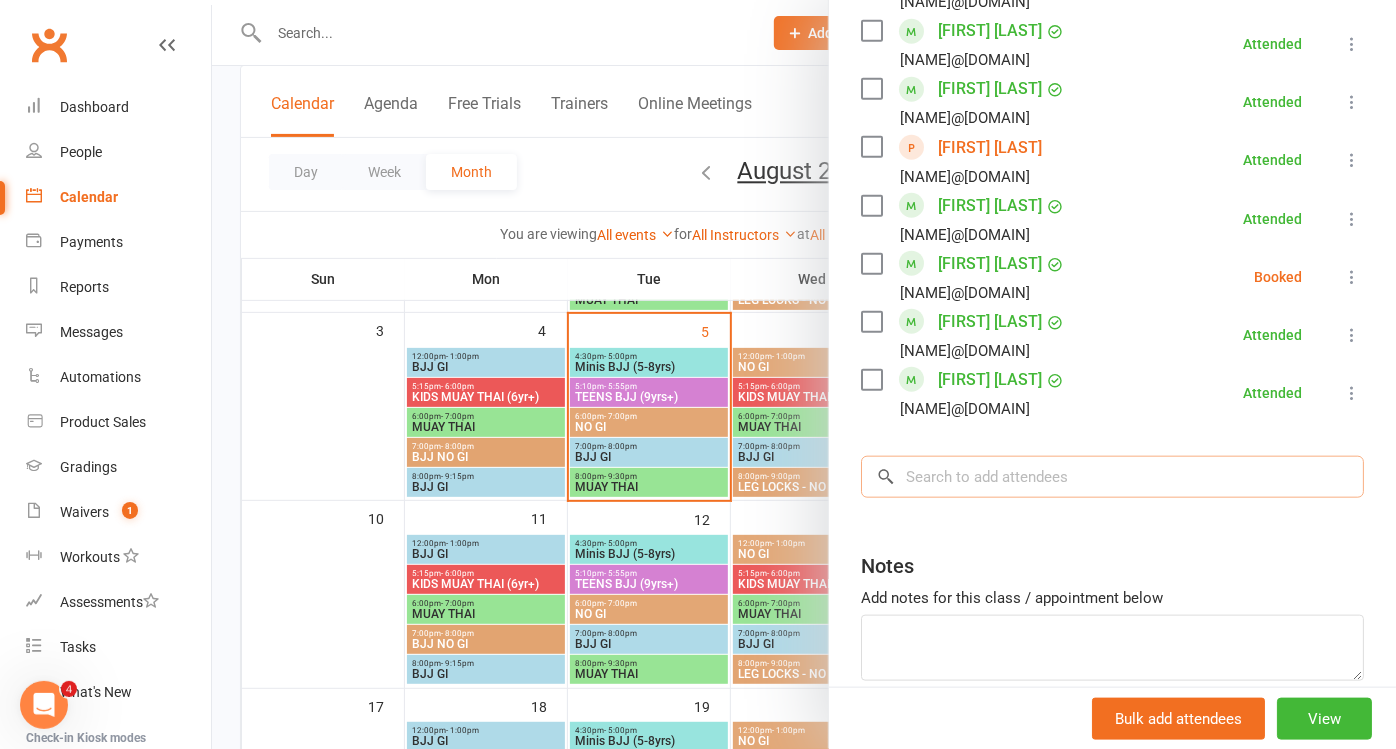 click at bounding box center [1112, 477] 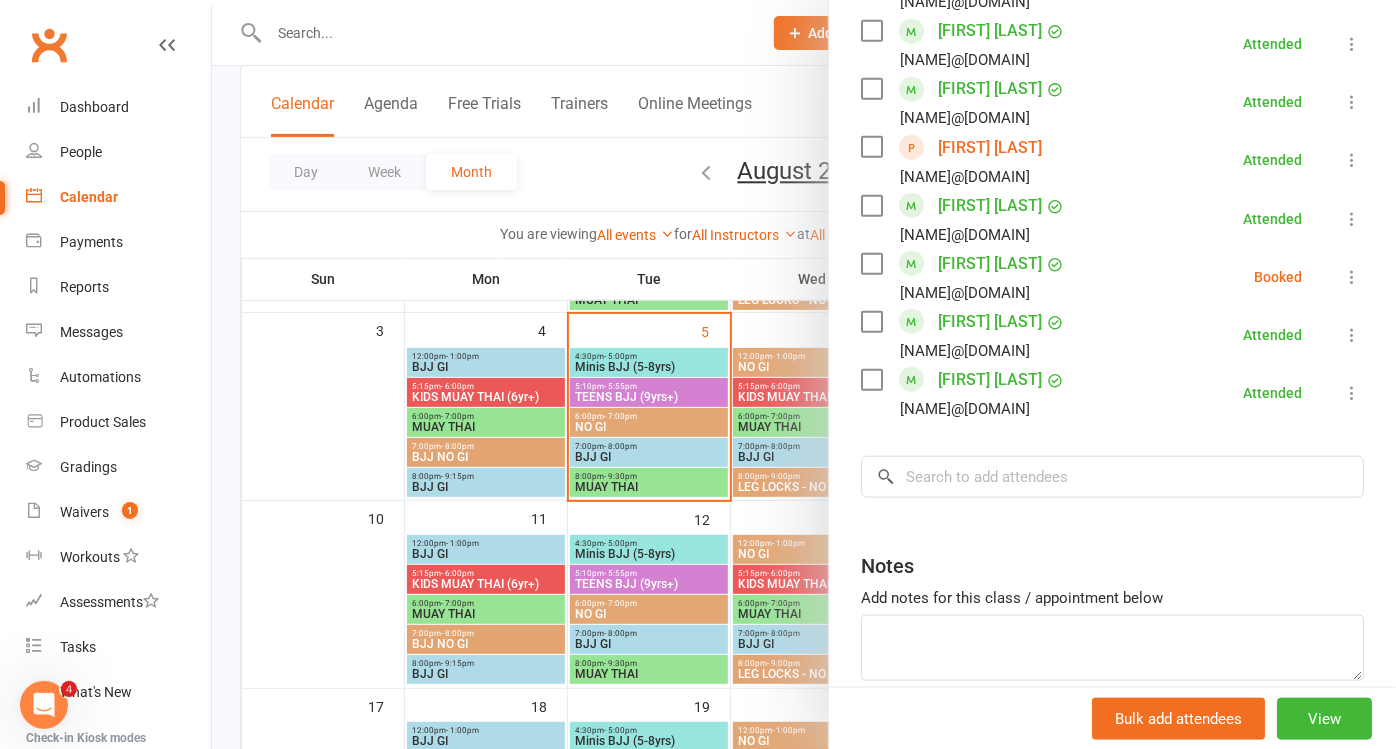click at bounding box center [804, 374] 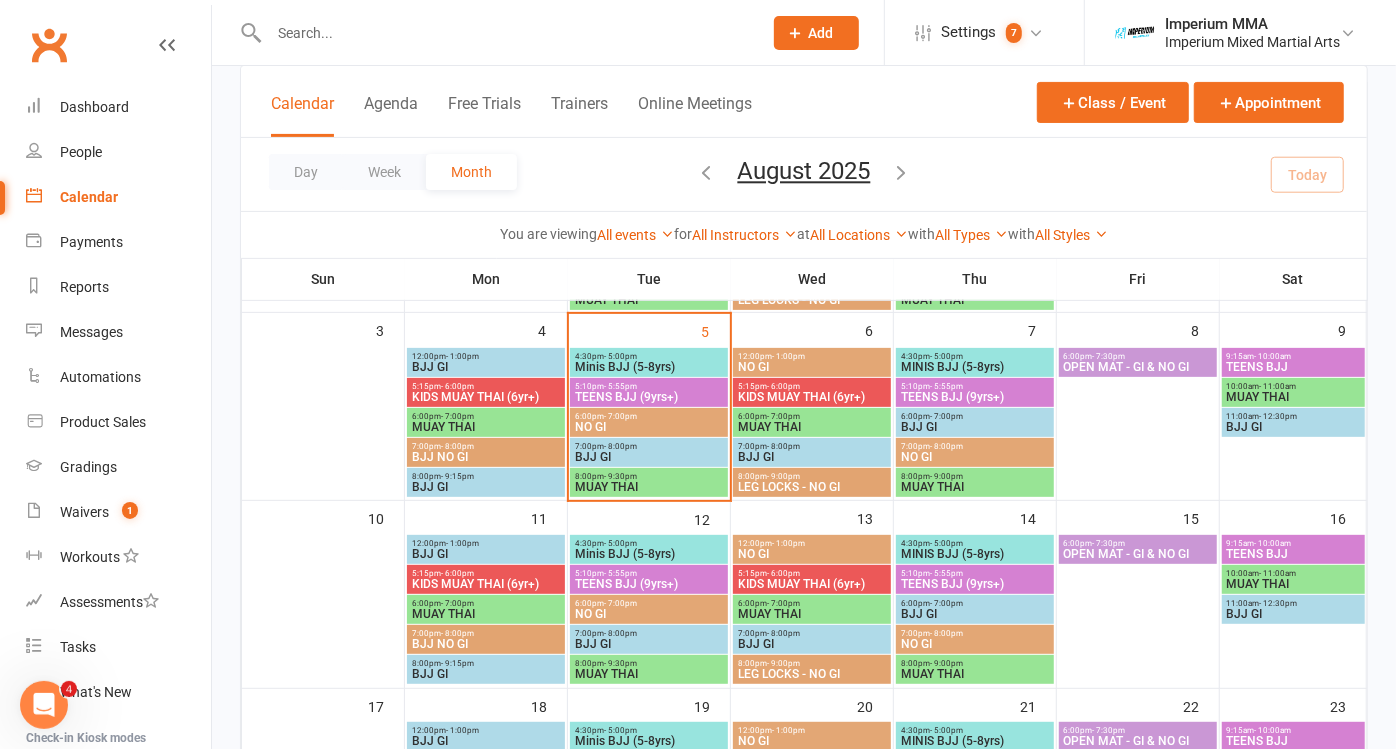 click on "TEENS BJJ (9yrs+)" at bounding box center (649, 397) 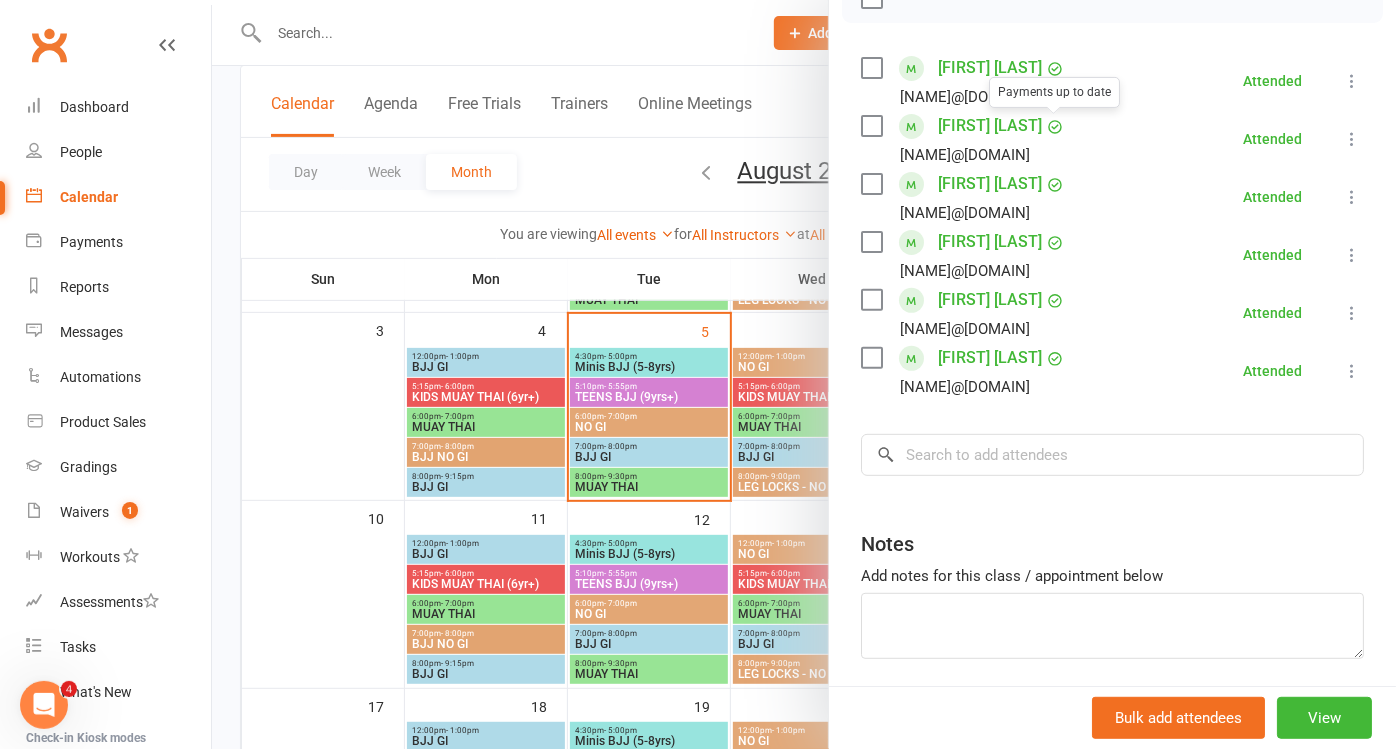 scroll, scrollTop: 390, scrollLeft: 0, axis: vertical 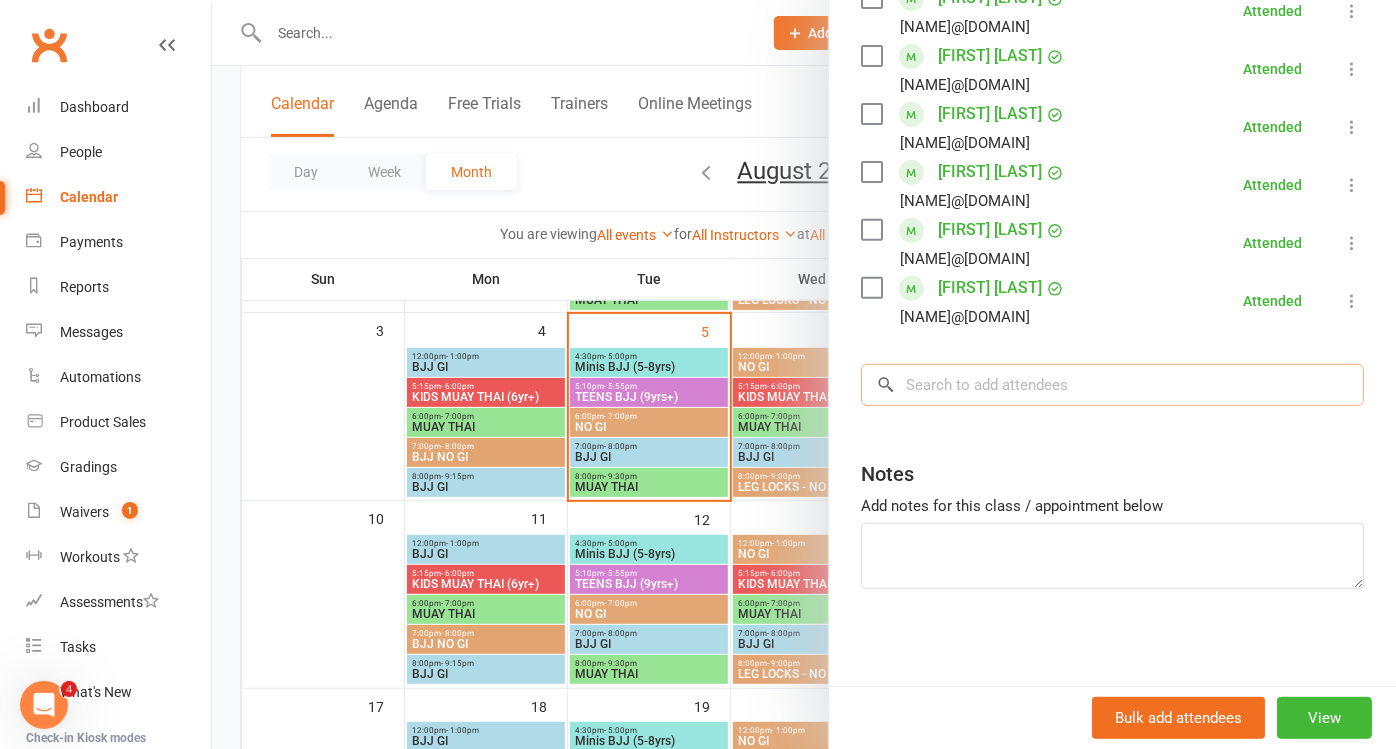 click at bounding box center [1112, 385] 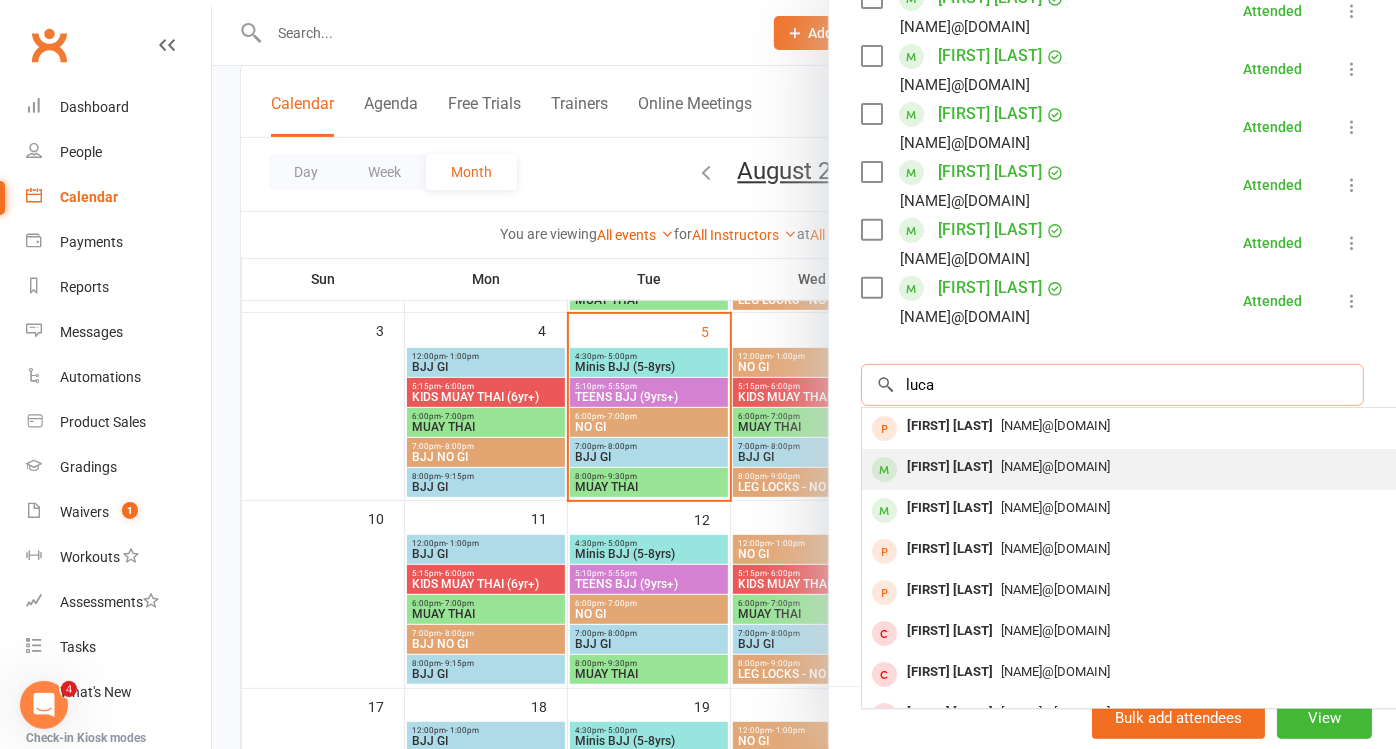 type on "luca" 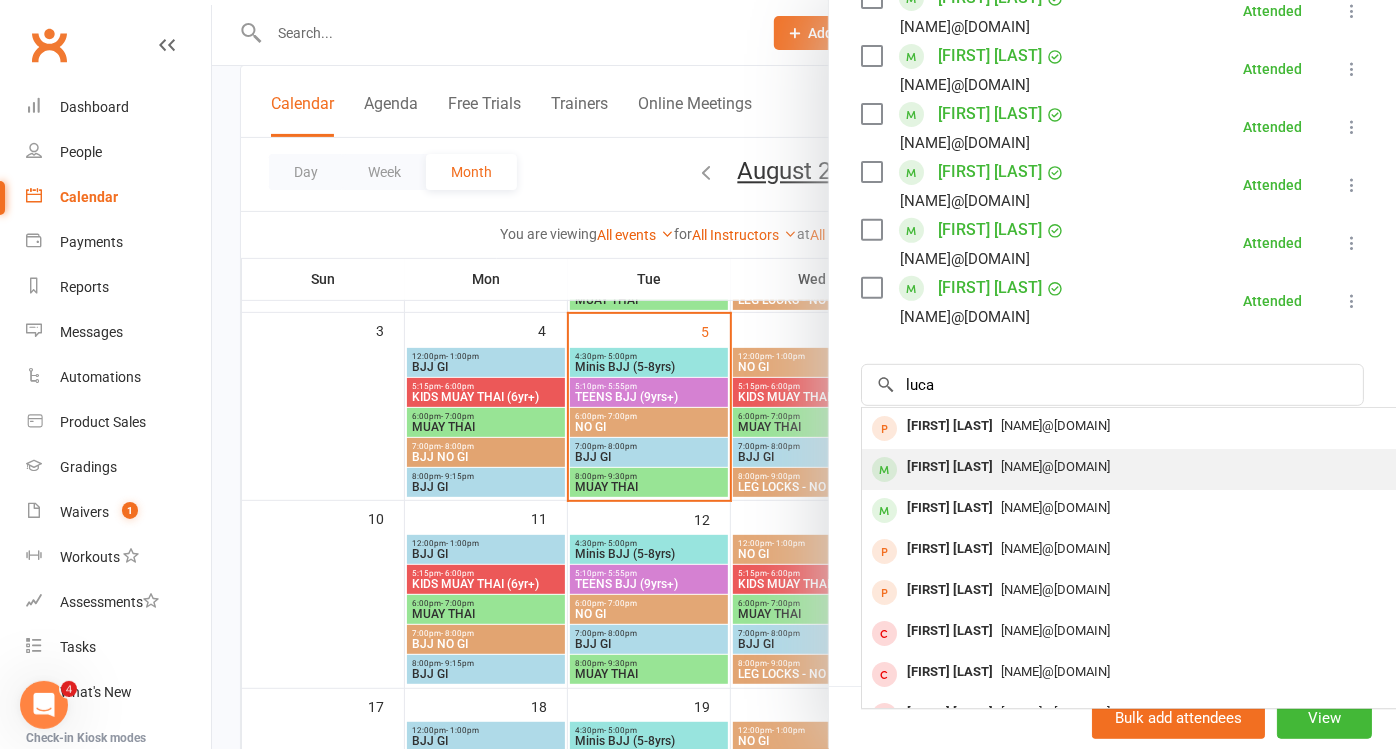 click on "[FIRST] [LAST]" at bounding box center [950, 467] 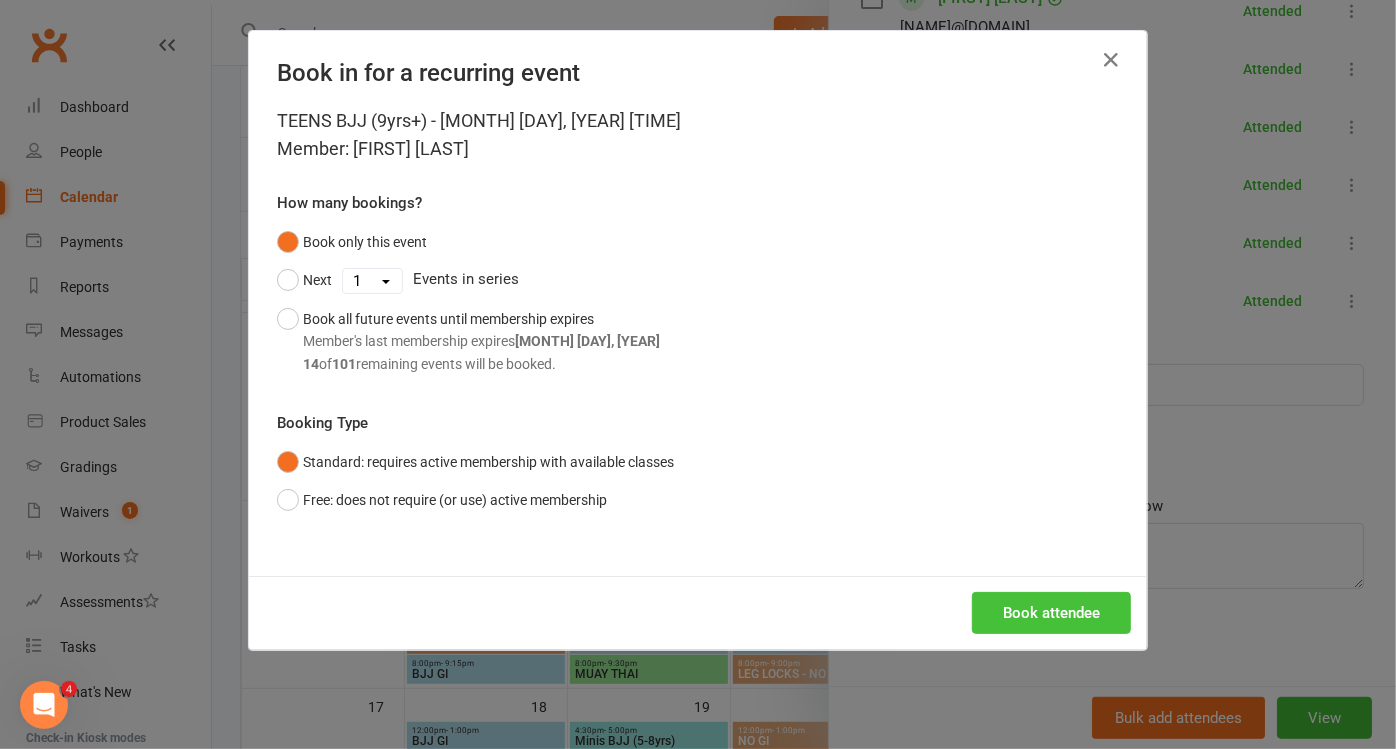 click on "Book attendee" at bounding box center [1051, 613] 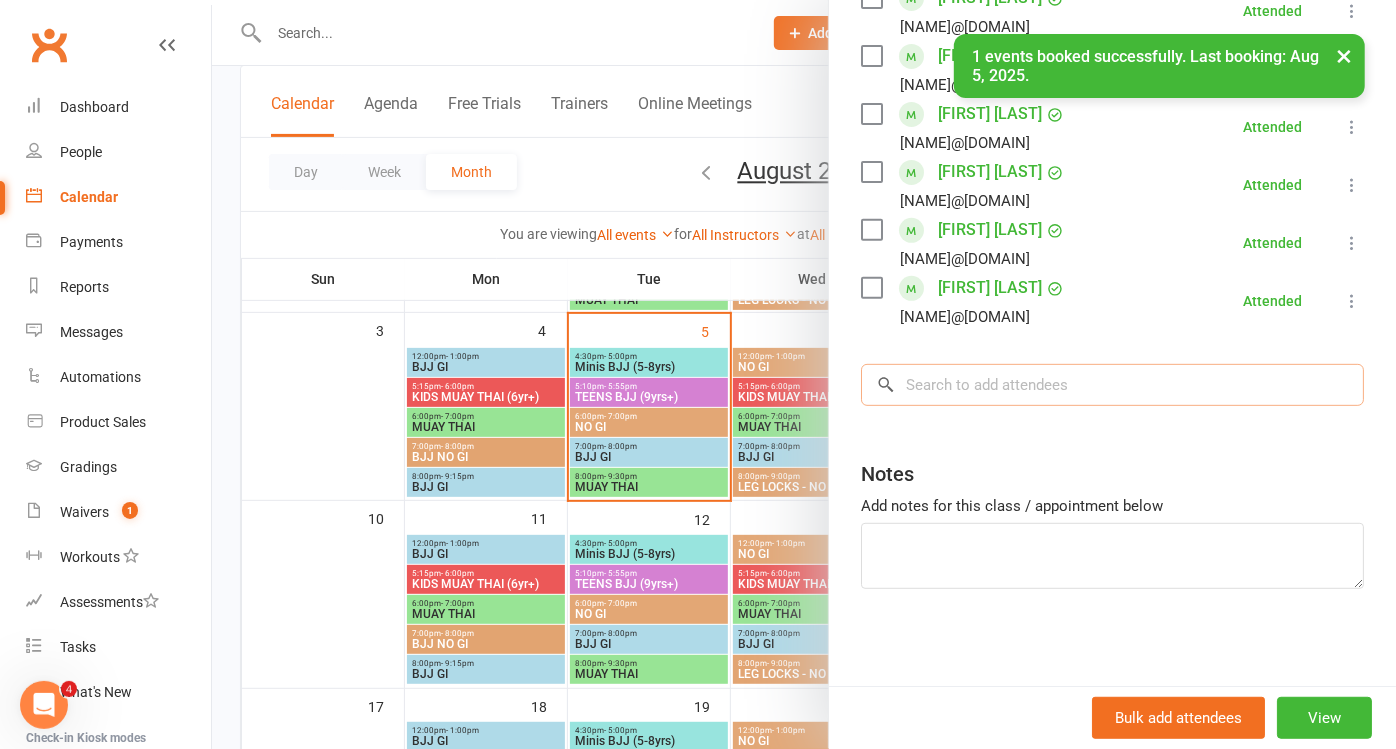 click on "Class kiosk mode  Roll call  [TIME] - [TIME], [DAY], [MONTH], [YEAR] with Imperium MMA  at  IMPERIUM MMA  Attendees  6  places booked 44  places available Sort by  Last name  First name  Booking created    [FIRST] [LAST]  [NAME]@[DOMAIN] Attended More info  Remove  Mark absent  Undo check-in  Send message  All bookings for series    [FIRST] [LAST]  [NAME]@[DOMAIN] Attended More info  Remove  Mark absent  Undo check-in  Send message  All bookings for series    [FIRST] [LAST]  [NAME]@[DOMAIN] Attended More info  Remove  Mark absent  Undo check-in  Send message  All bookings for series    [FIRST] [LAST]  [NAME]@[DOMAIN] Attended More info  Remove  Mark absent  Undo check-in  Send message  All bookings for series    [FIRST] [LAST]  [NAME]@[DOMAIN] Attended More info  Remove  Mark absent  Undo check-in  Send message  All bookings for series    [FIRST] [LAST]  [NAME]@[DOMAIN] Attended More info  Remove  Mark absent  Undo check-in  Send message  All bookings for series  ×
Notes" at bounding box center (1112, 192) 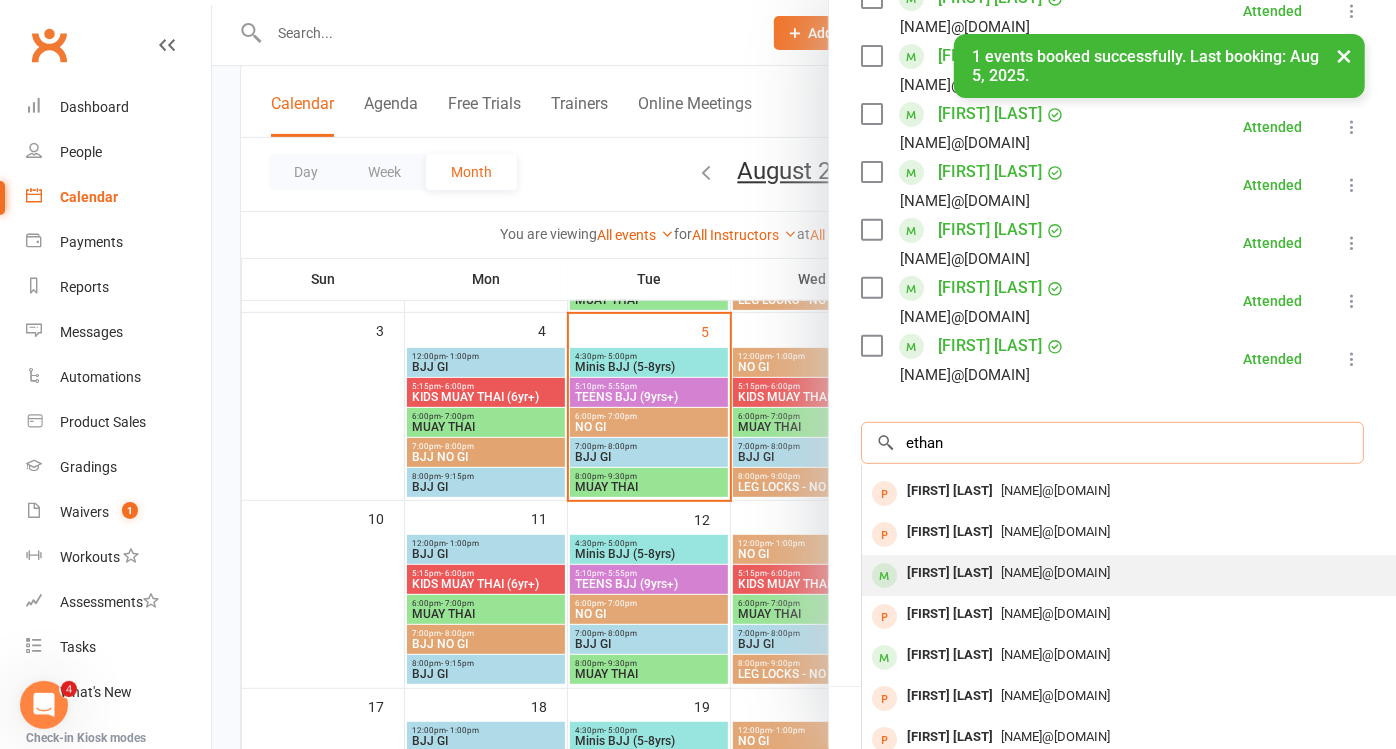 scroll, scrollTop: 68, scrollLeft: 0, axis: vertical 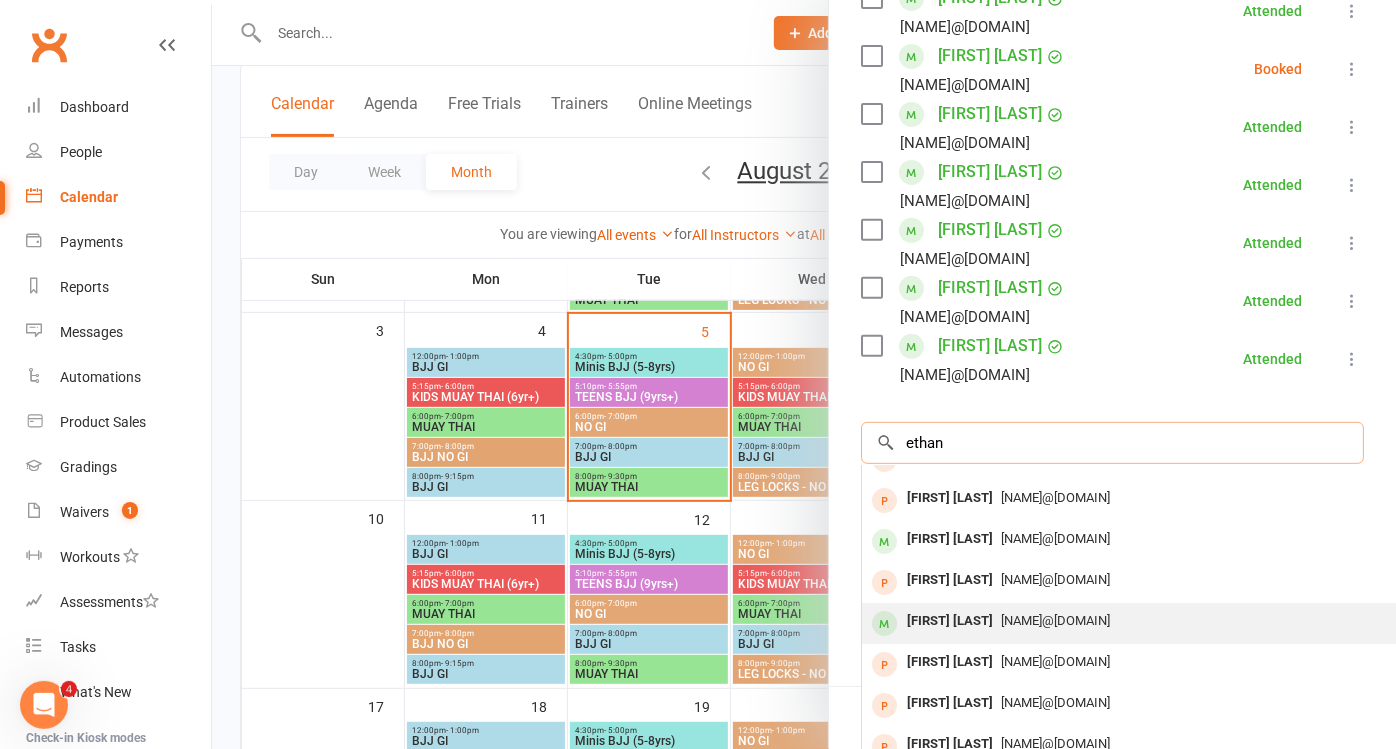 type on "ethan" 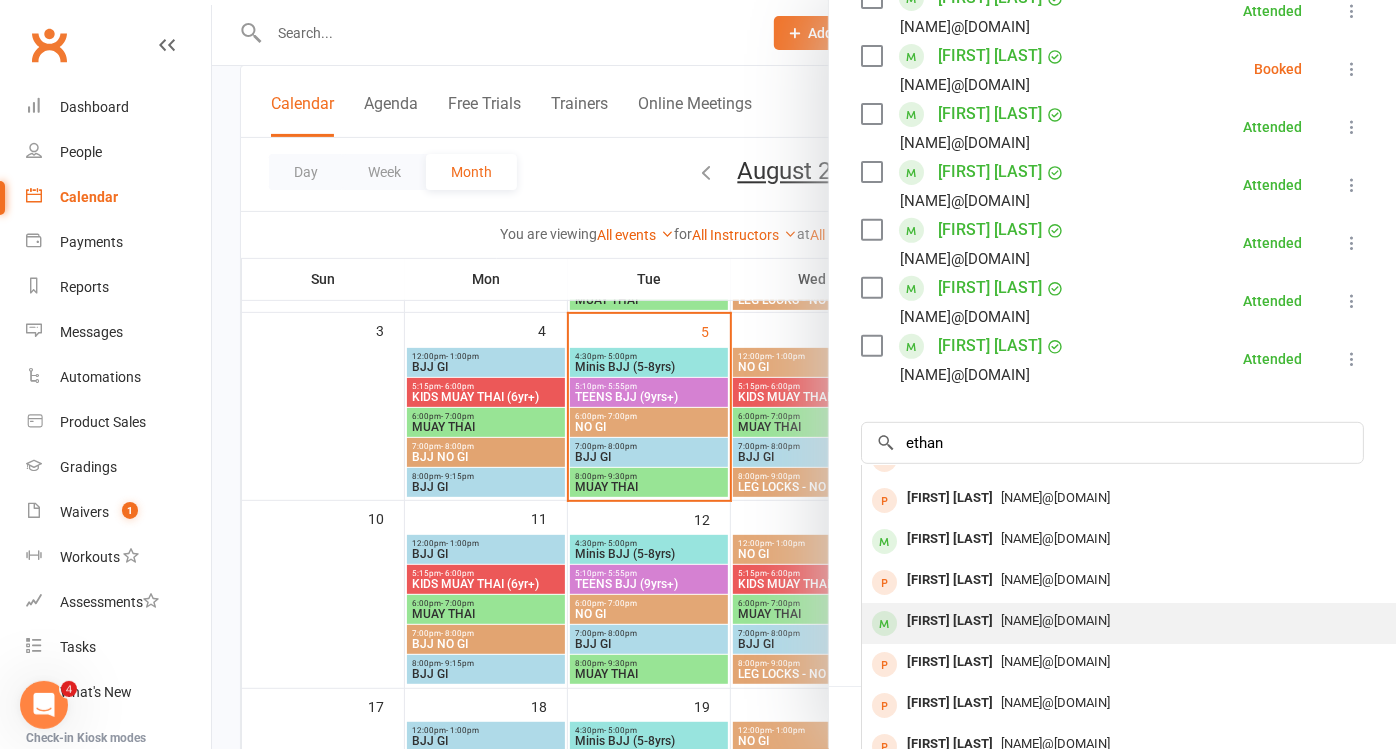 click on "[FIRST] [LAST]" at bounding box center [950, 621] 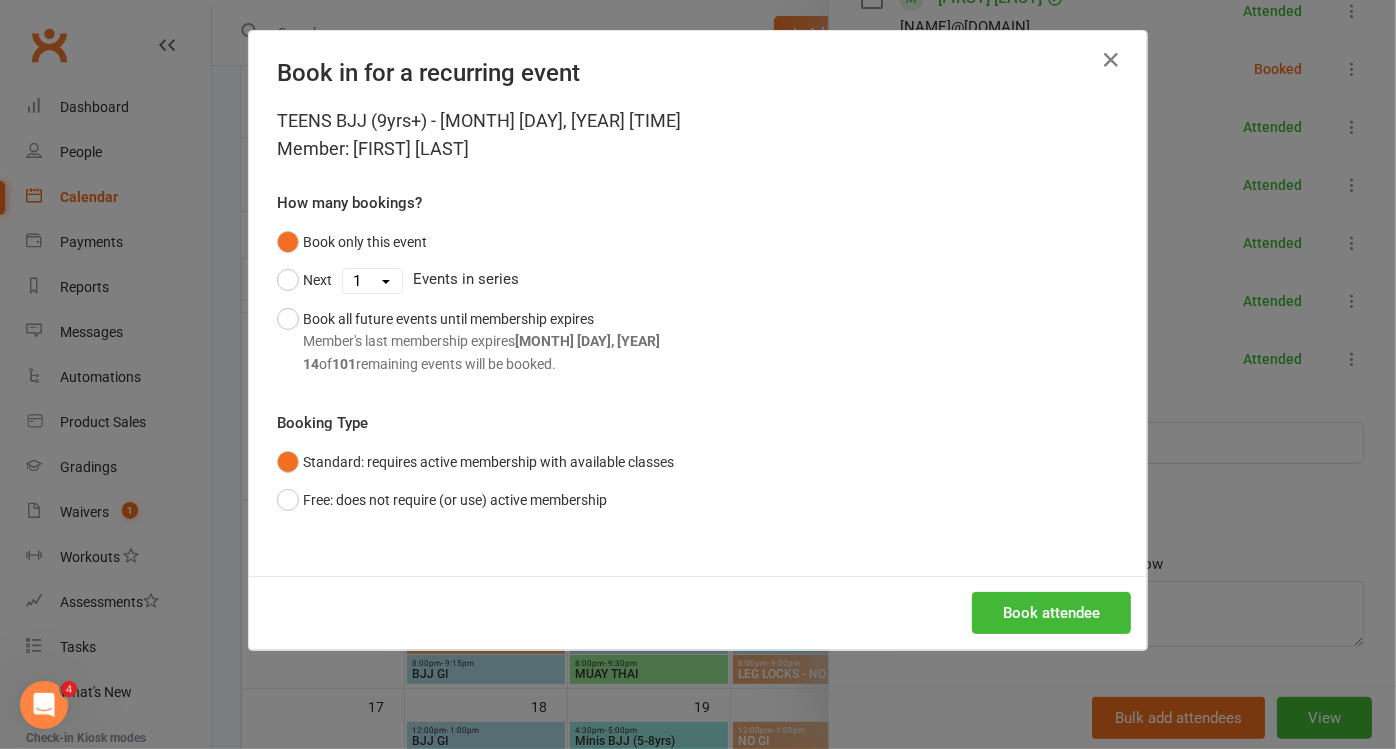 click on "TEENS BJJ (9yrs+) - [MONTH] [DAY], [YEAR] [TIME] Member: [FIRST] [LAST] How many bookings? Book only this event Next 1 2 3 4 5 6 7 8 9 10 11 12 13 14 15 16 17 18 19 20 21 22 23 24 25 26 27 28 29 30 31 32 33 34 35 36 37 38 39 40 41 42 43 44 45 46 47 48 49 50 51 52 53 54 55 56 57 58 59 60 61 62 63 64 65 66 67 68 69 70 71 72 73 74 75 76 77 78 79 80 81 82 83 84 85 86 87 88 89 90 91 92 93 94 95 96 97 98 99 100 101 Events in series Book all future events until membership expires Member's last membership expires  [MONTH] [DAY], [YEAR] 14  of  101  remaining events will be booked. Booking Type Standard: requires active membership with available classes Free: does not require (or use) active membership" at bounding box center (698, 341) 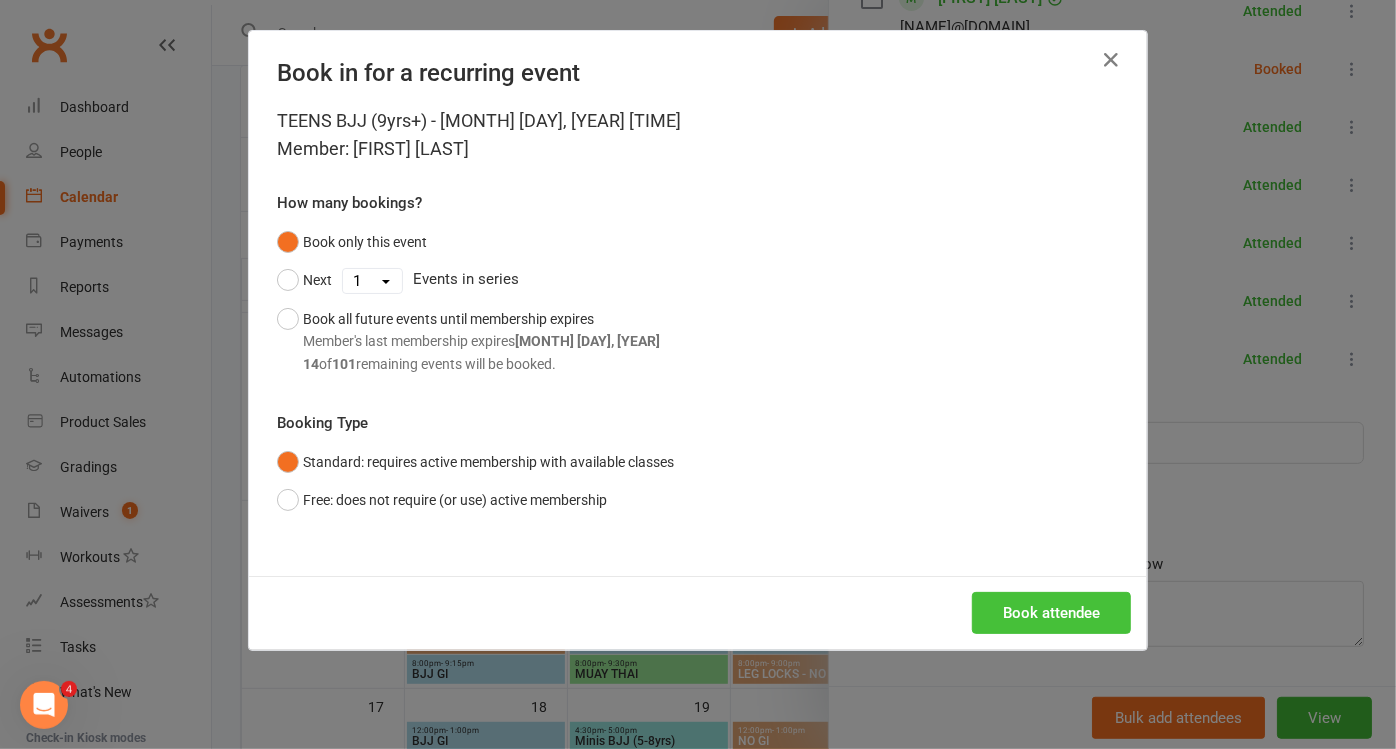 click on "Book attendee" at bounding box center [1051, 613] 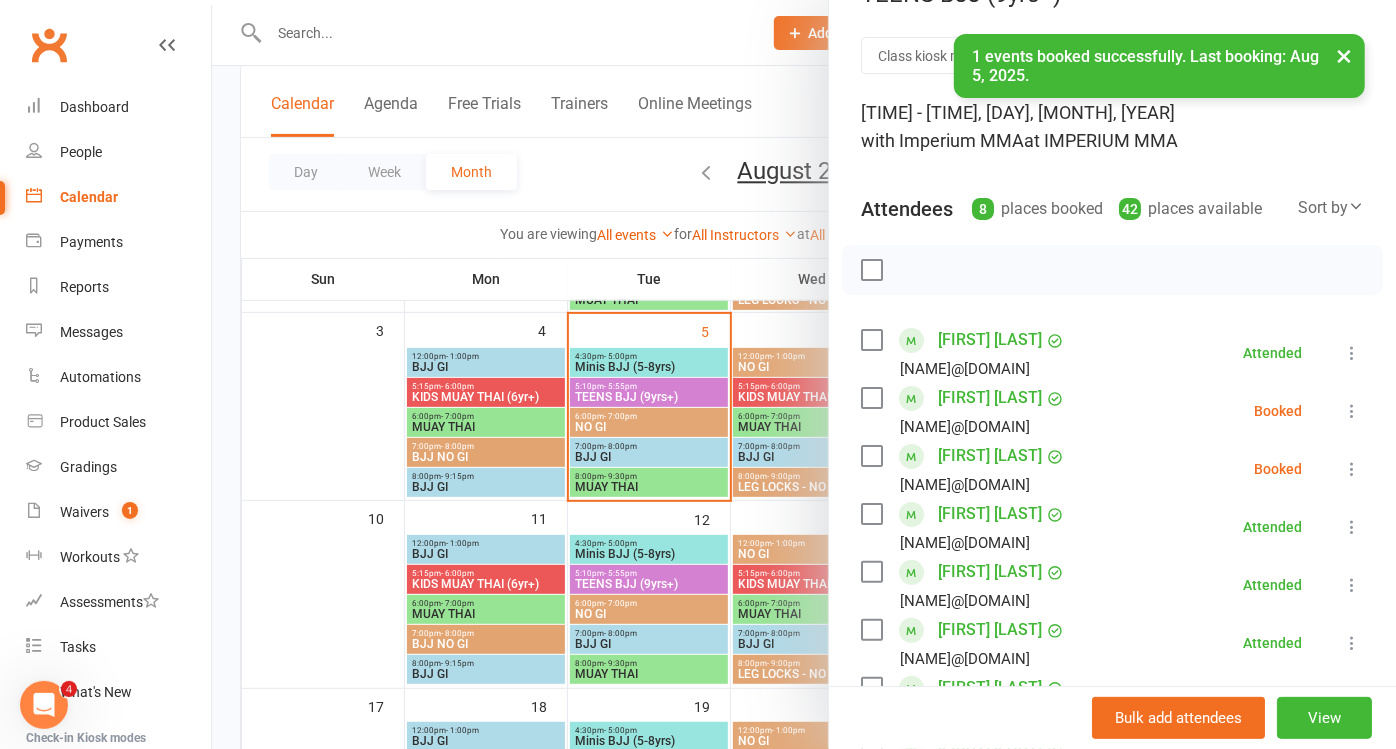 scroll, scrollTop: 0, scrollLeft: 0, axis: both 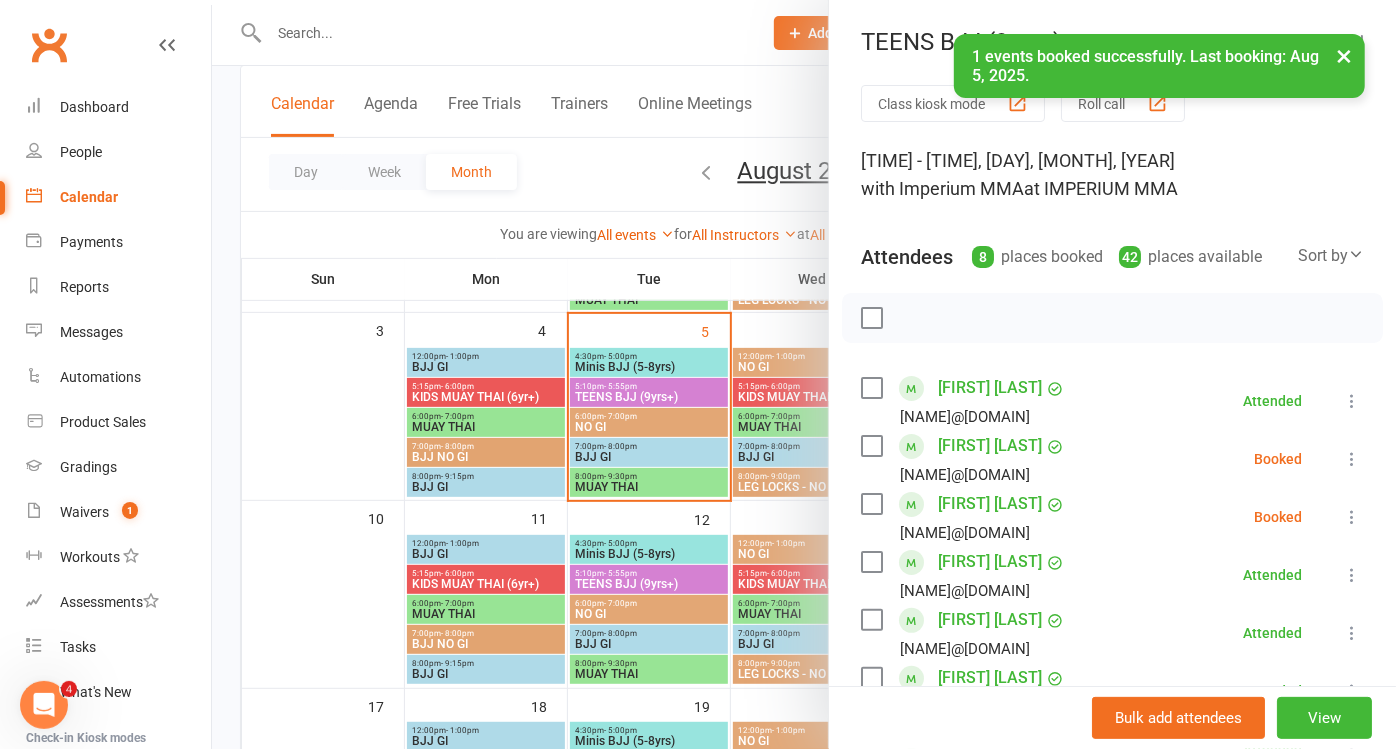 click at bounding box center [1352, 459] 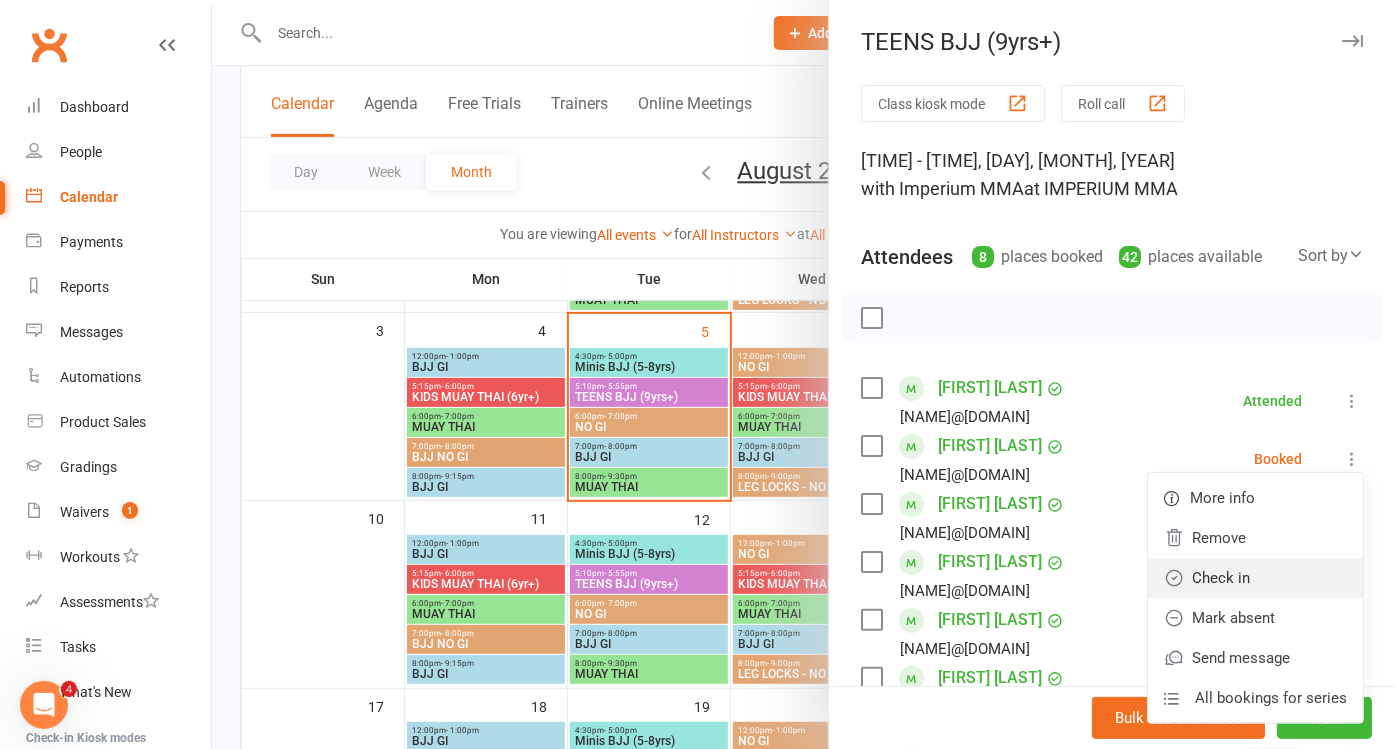 click on "Check in" at bounding box center (1255, 578) 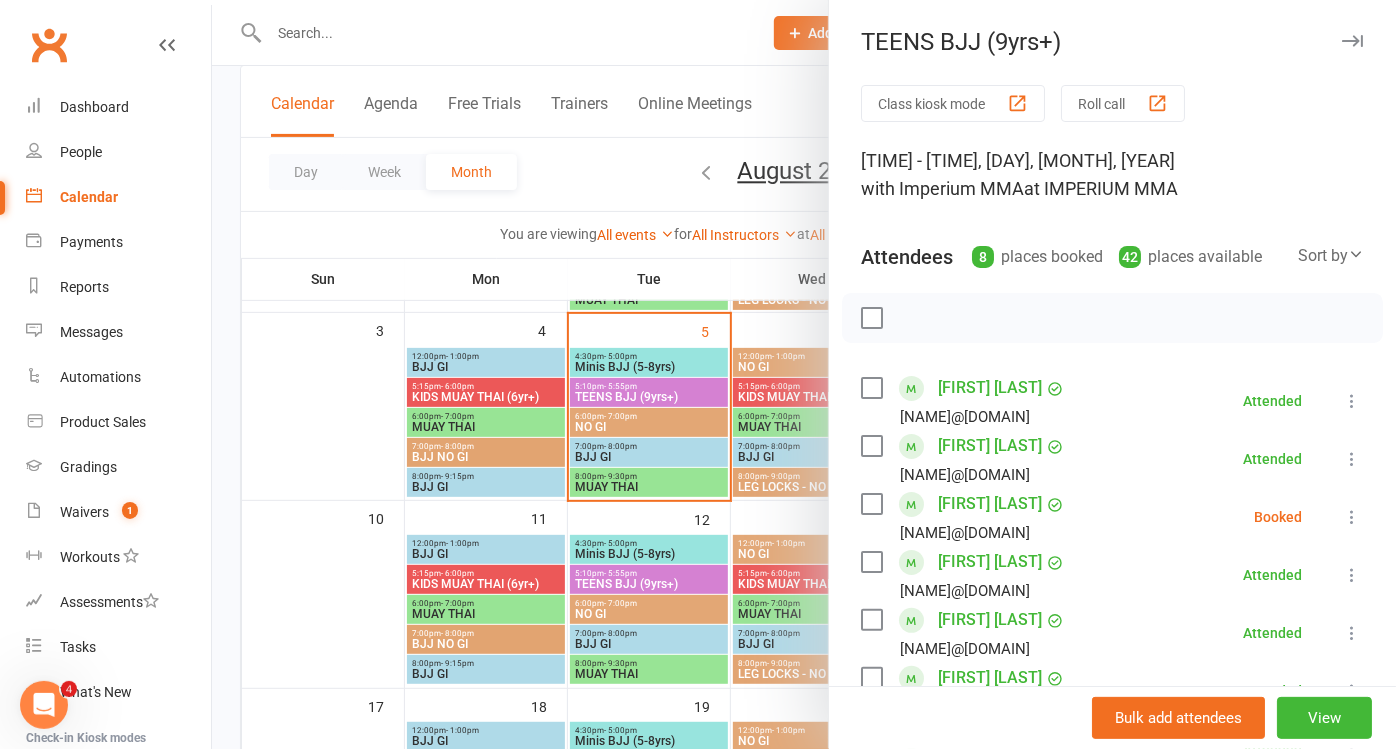 click at bounding box center [1352, 459] 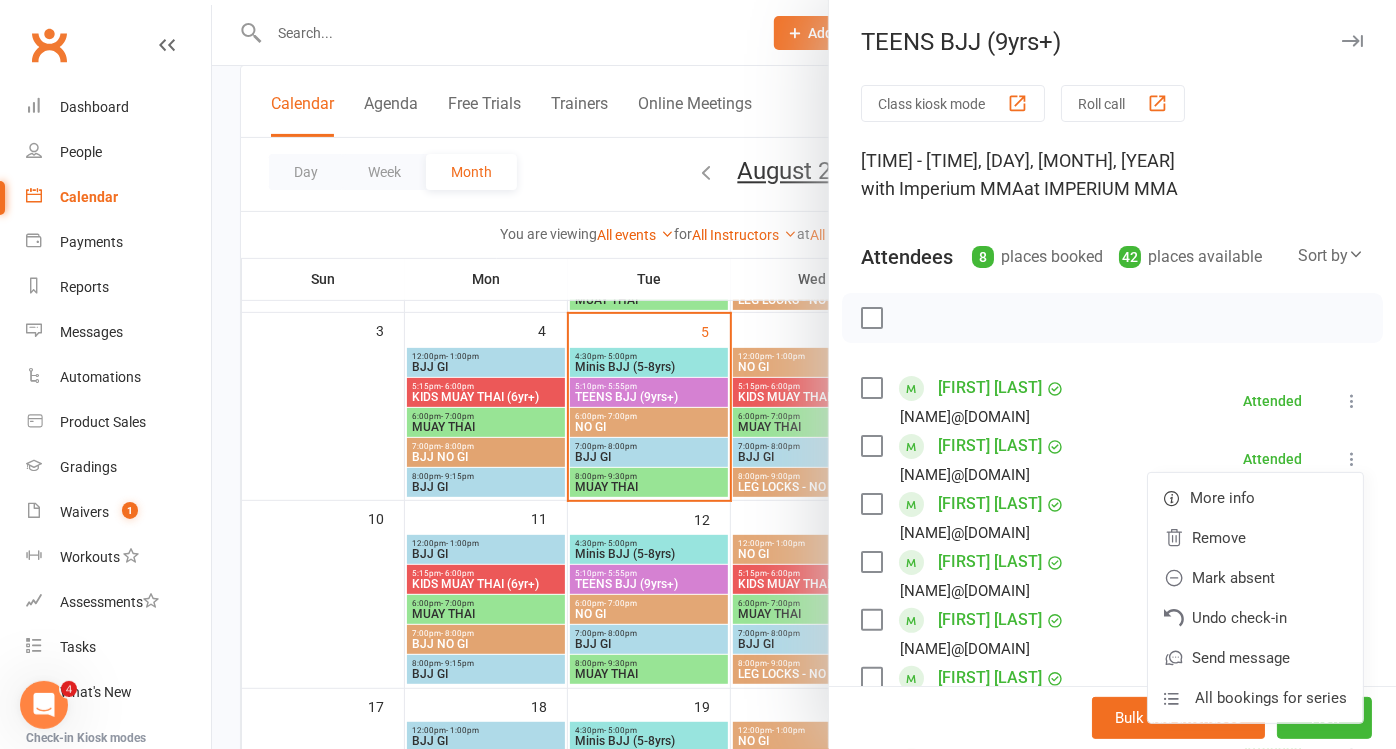 click at bounding box center (1352, 459) 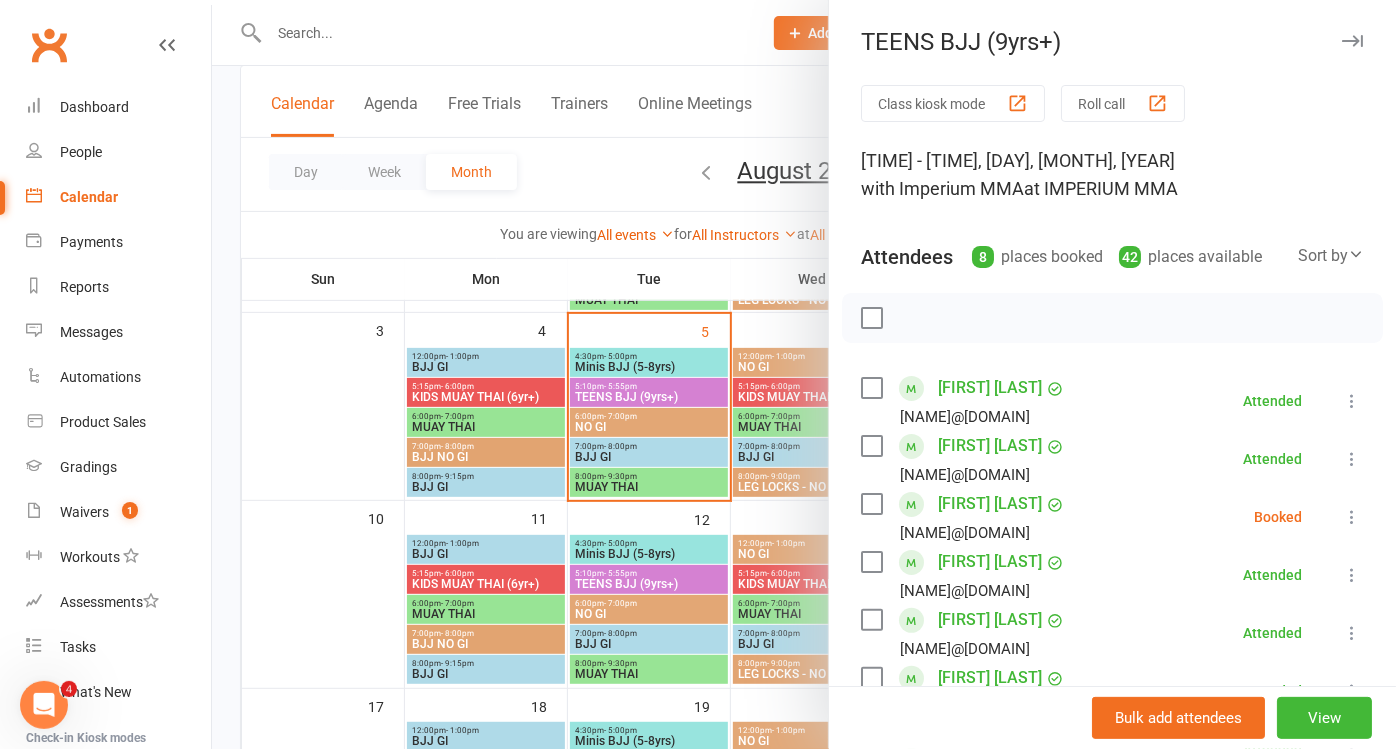 click at bounding box center (1352, 517) 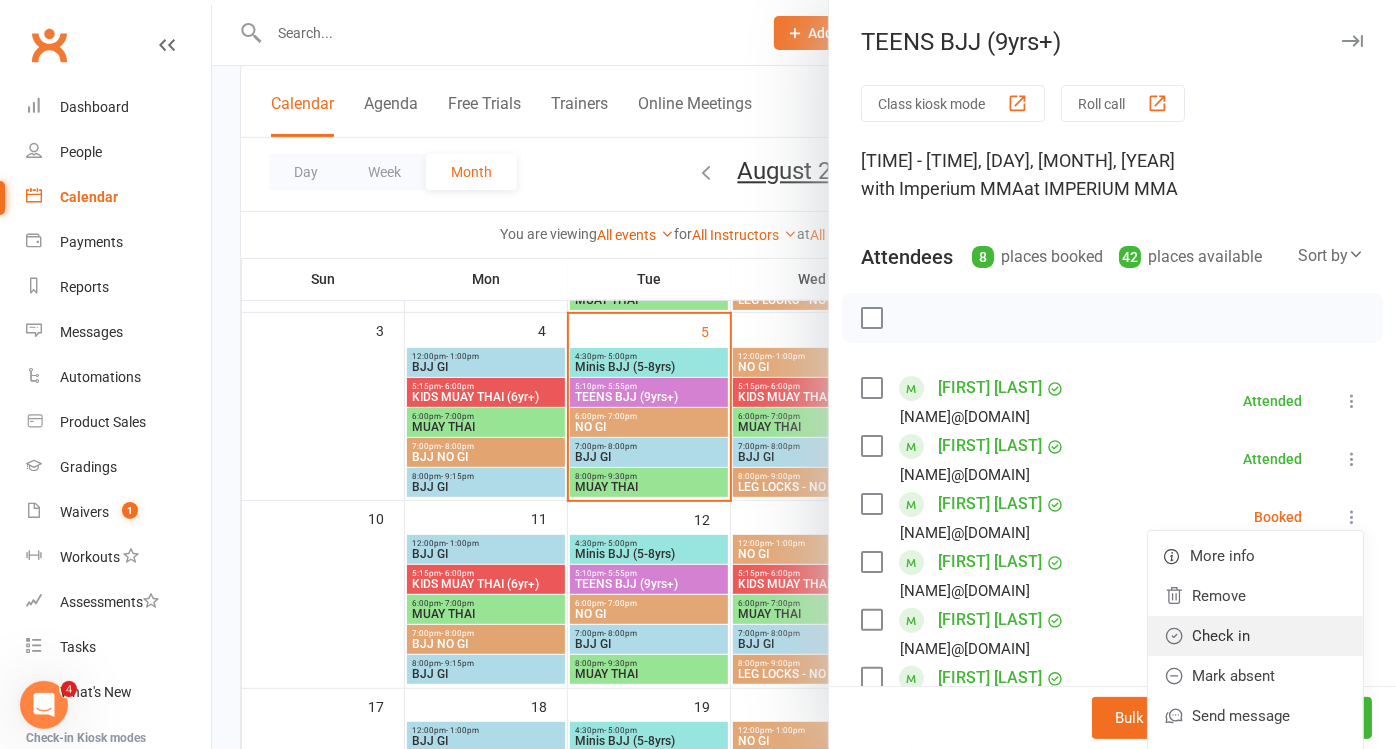 click on "Check in" at bounding box center (1255, 636) 